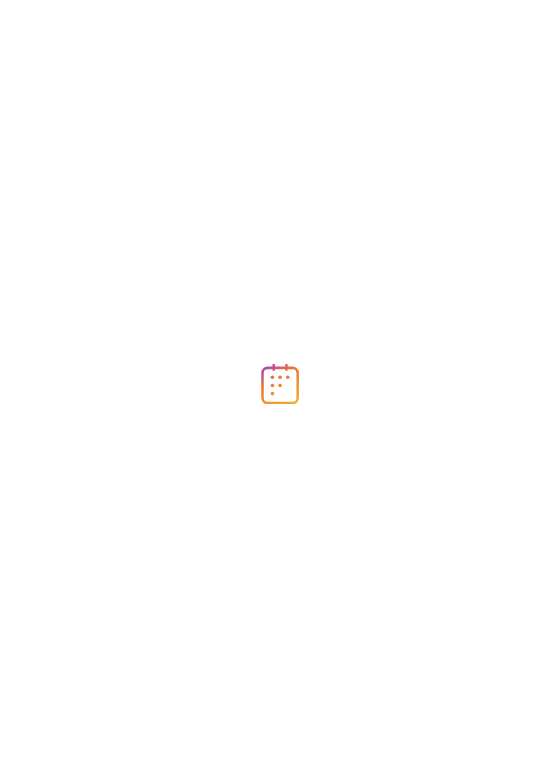 scroll, scrollTop: 0, scrollLeft: 0, axis: both 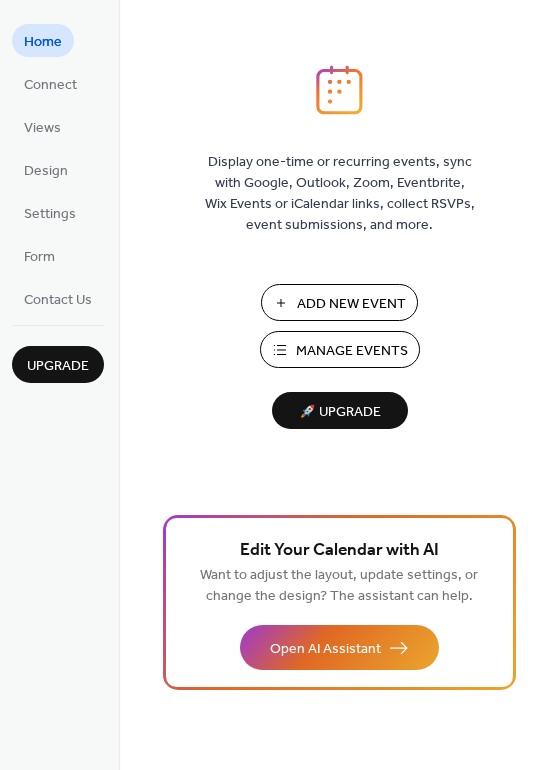click on "Manage Events" at bounding box center [352, 351] 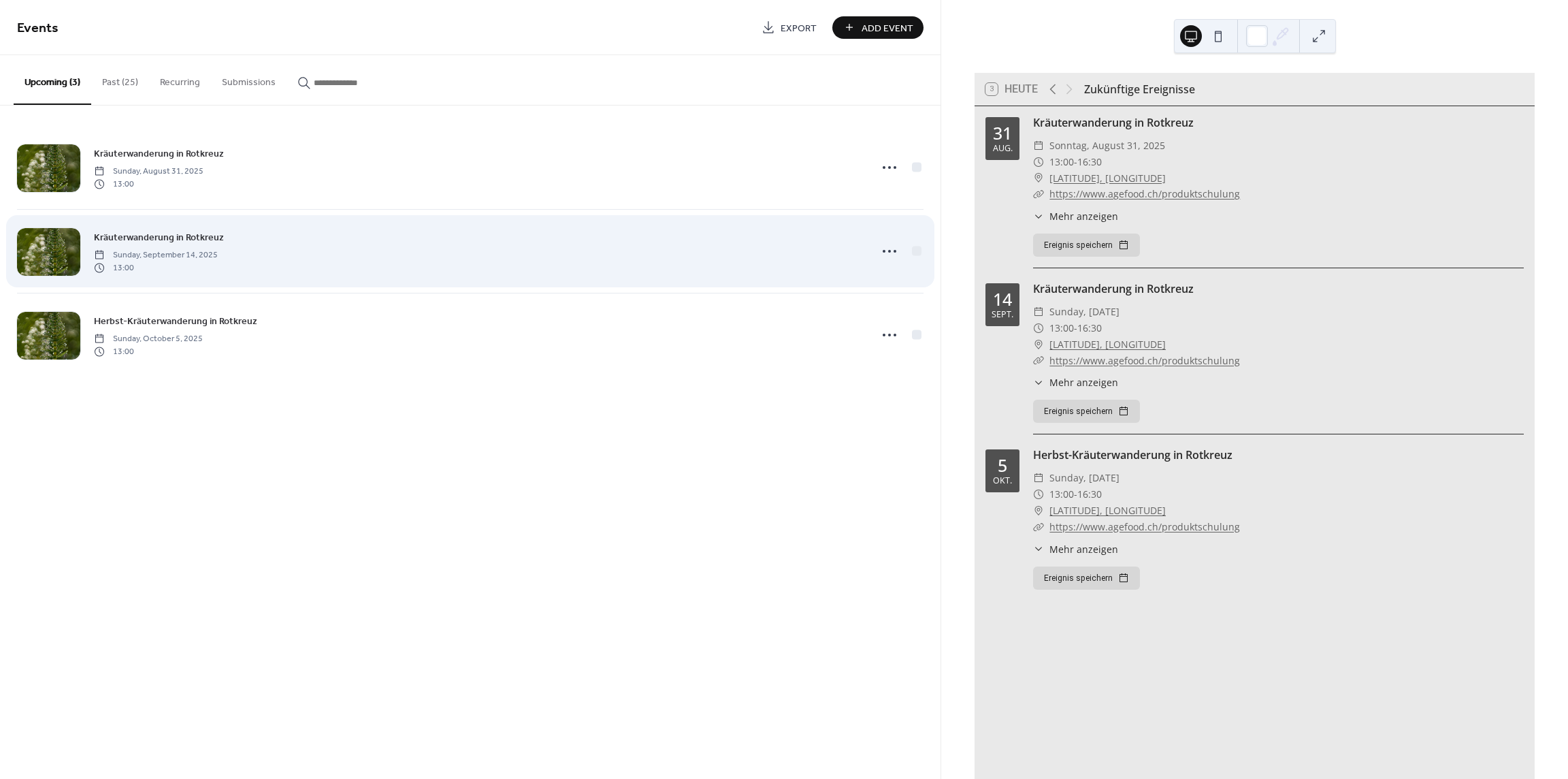 scroll, scrollTop: 0, scrollLeft: 0, axis: both 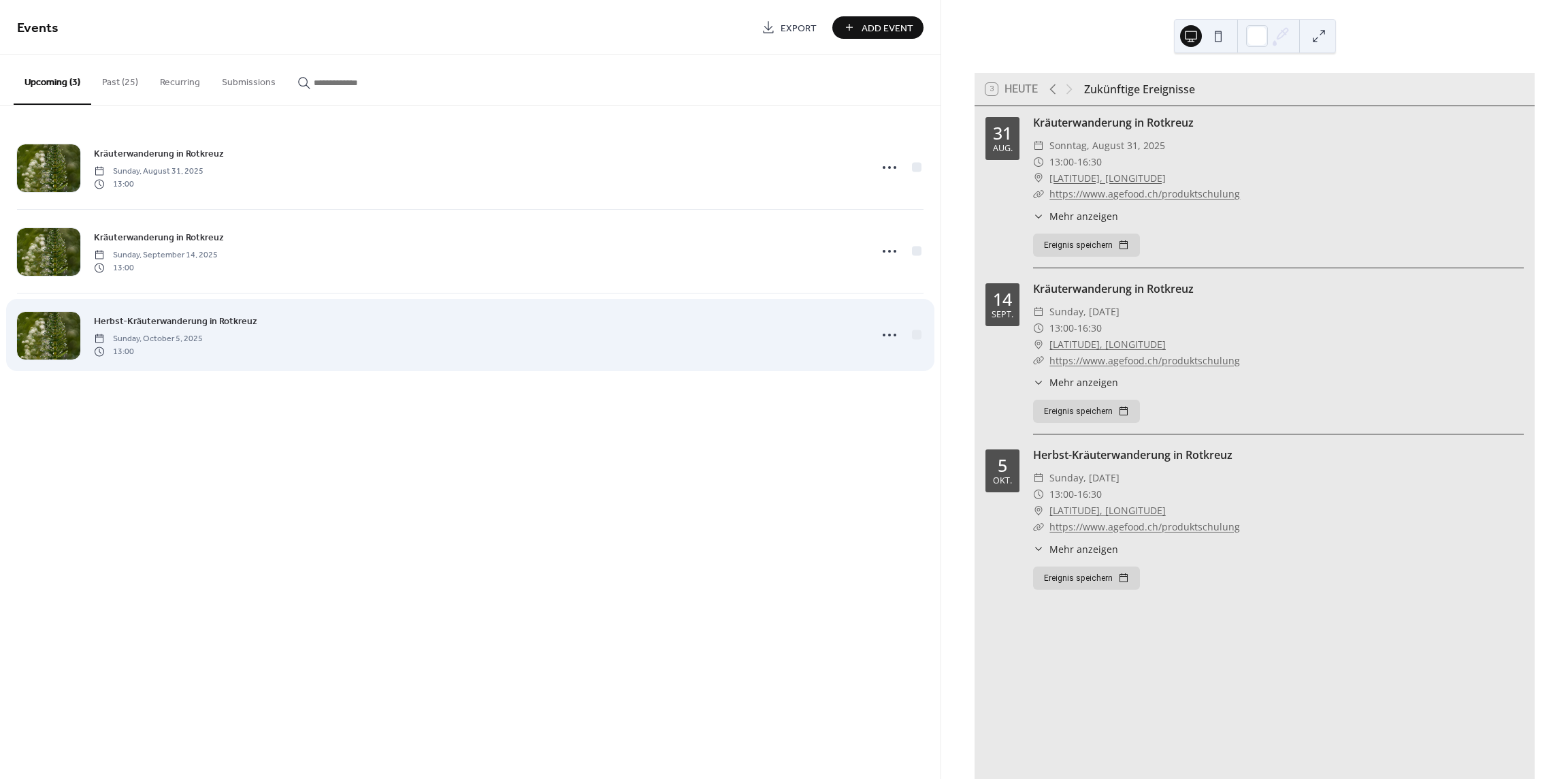 click on "Herbst-Kräuterwanderung in Rotkreuz Sunday, [DATE] [TIME]" at bounding box center (478, 335) 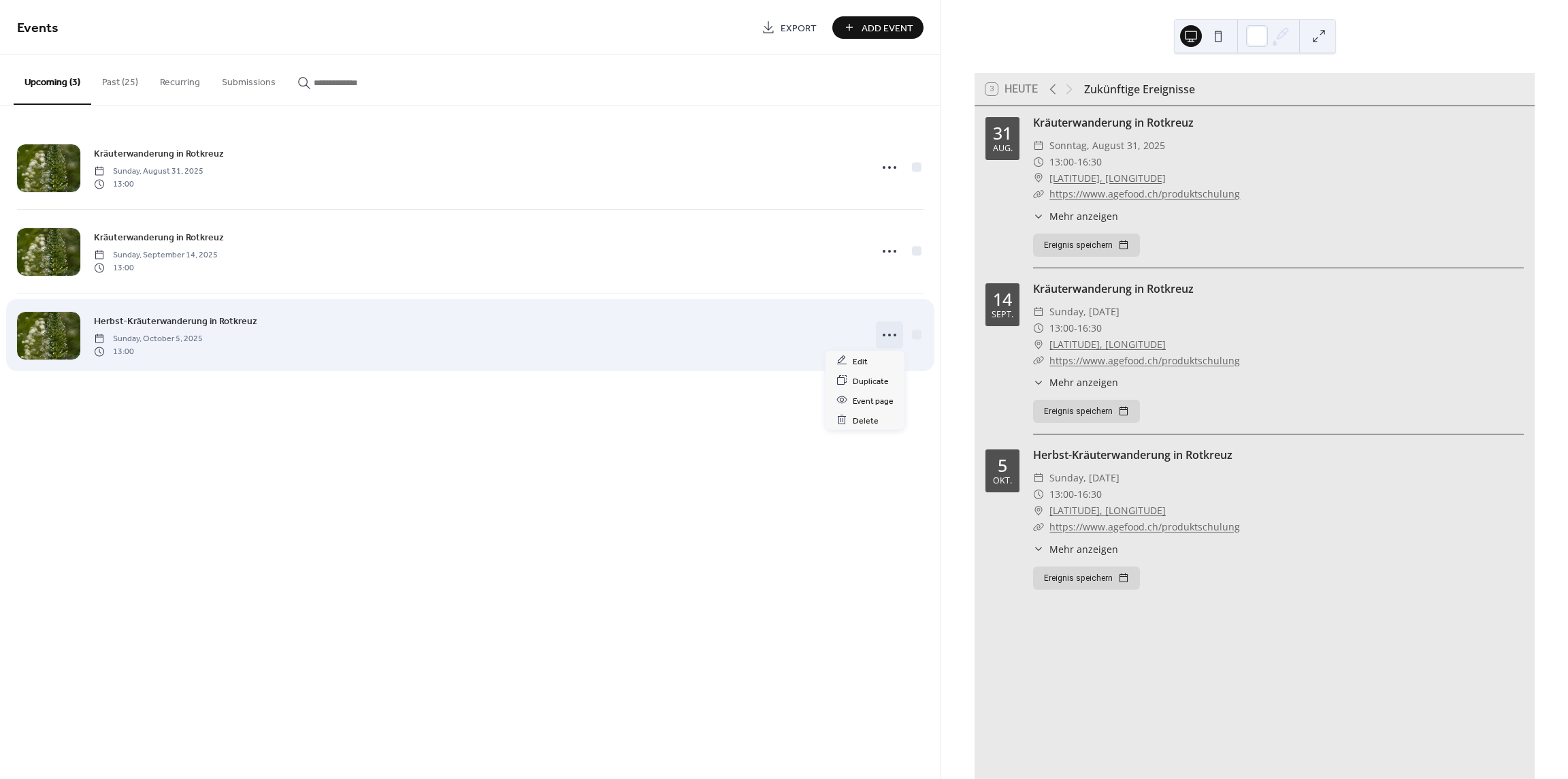 click 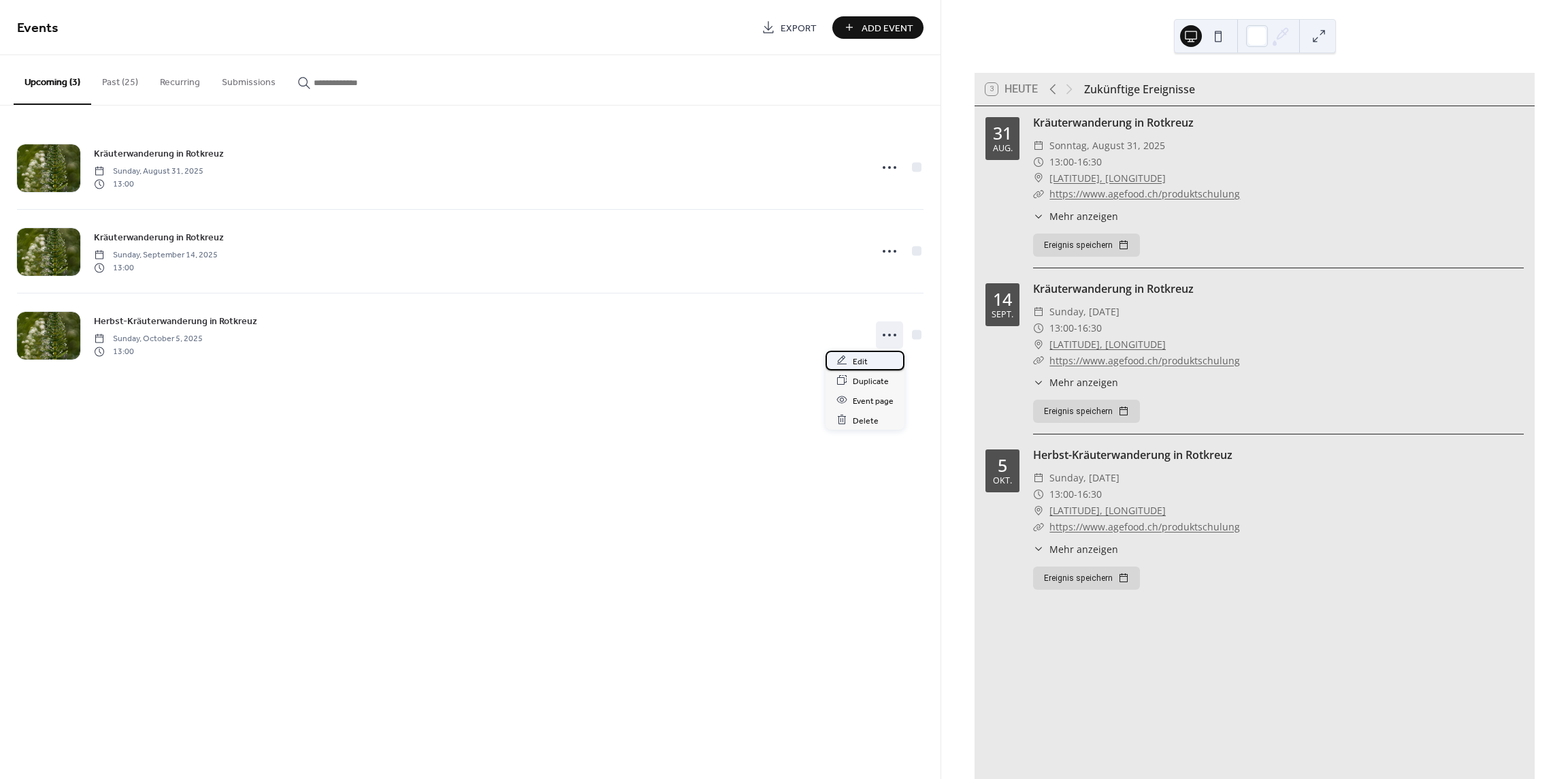 click on "Edit" at bounding box center [860, 361] 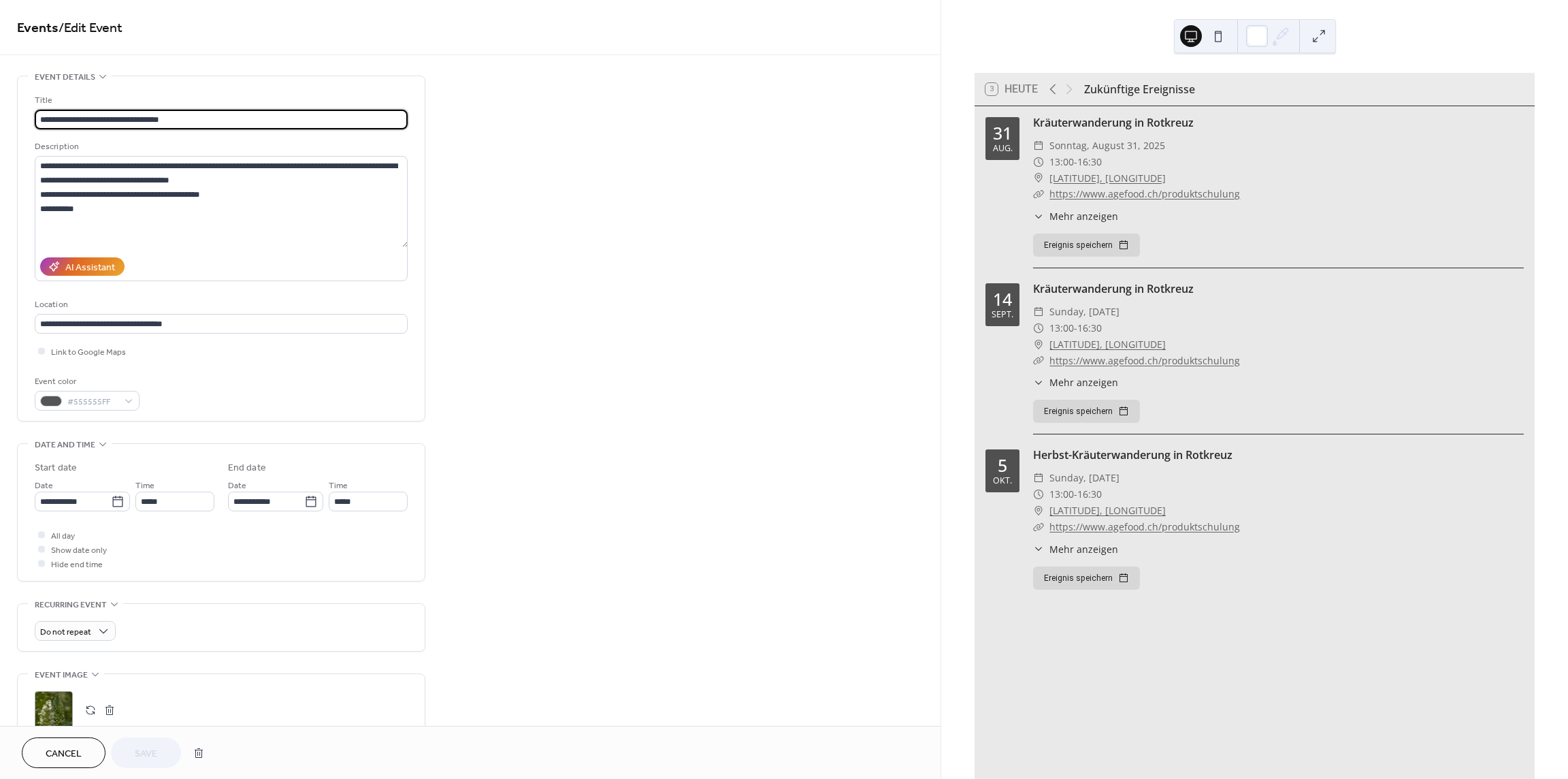 drag, startPoint x: 190, startPoint y: 115, endPoint x: 17, endPoint y: 116, distance: 173.00289 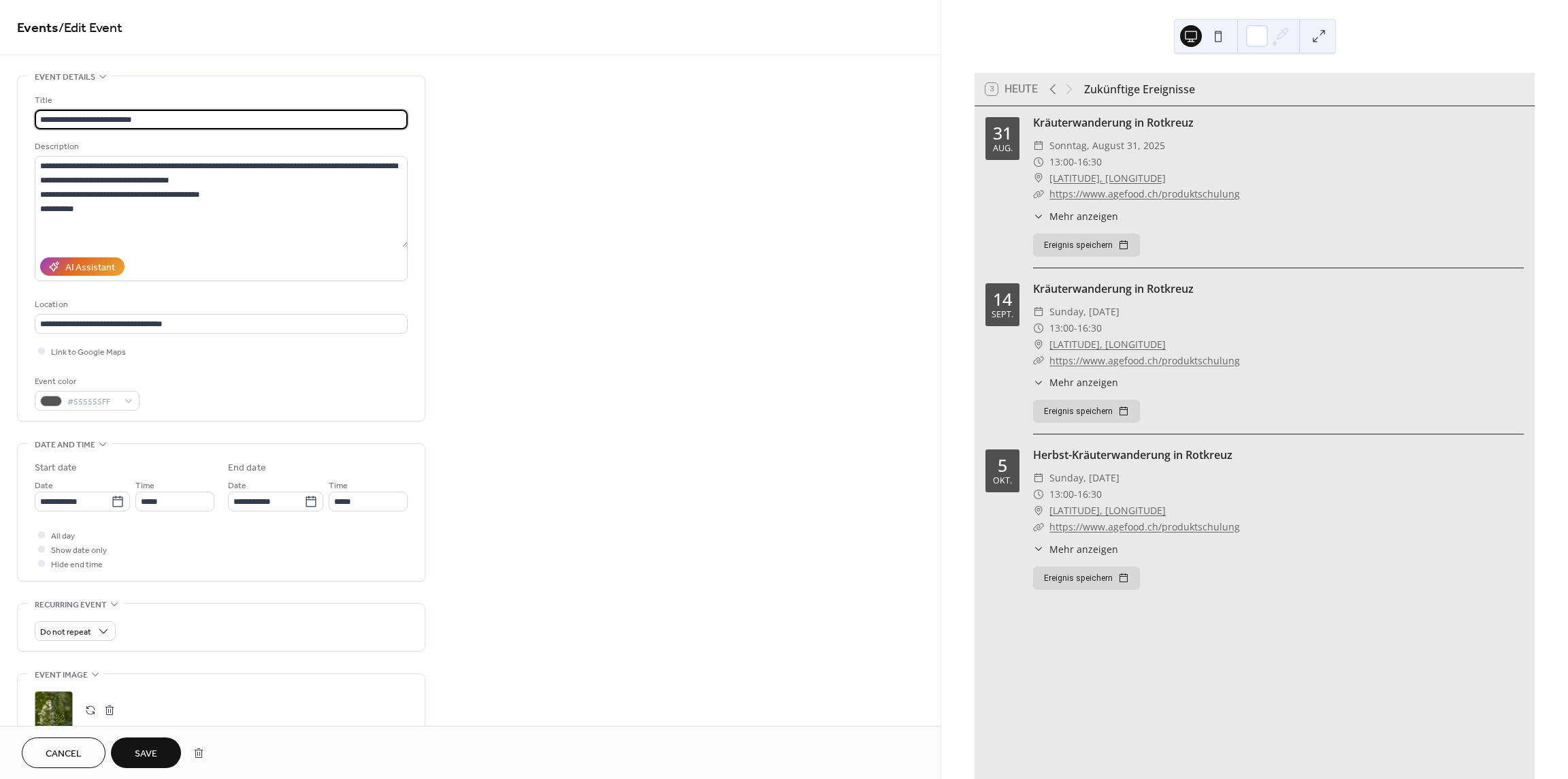 click on "**********" at bounding box center [221, 119] 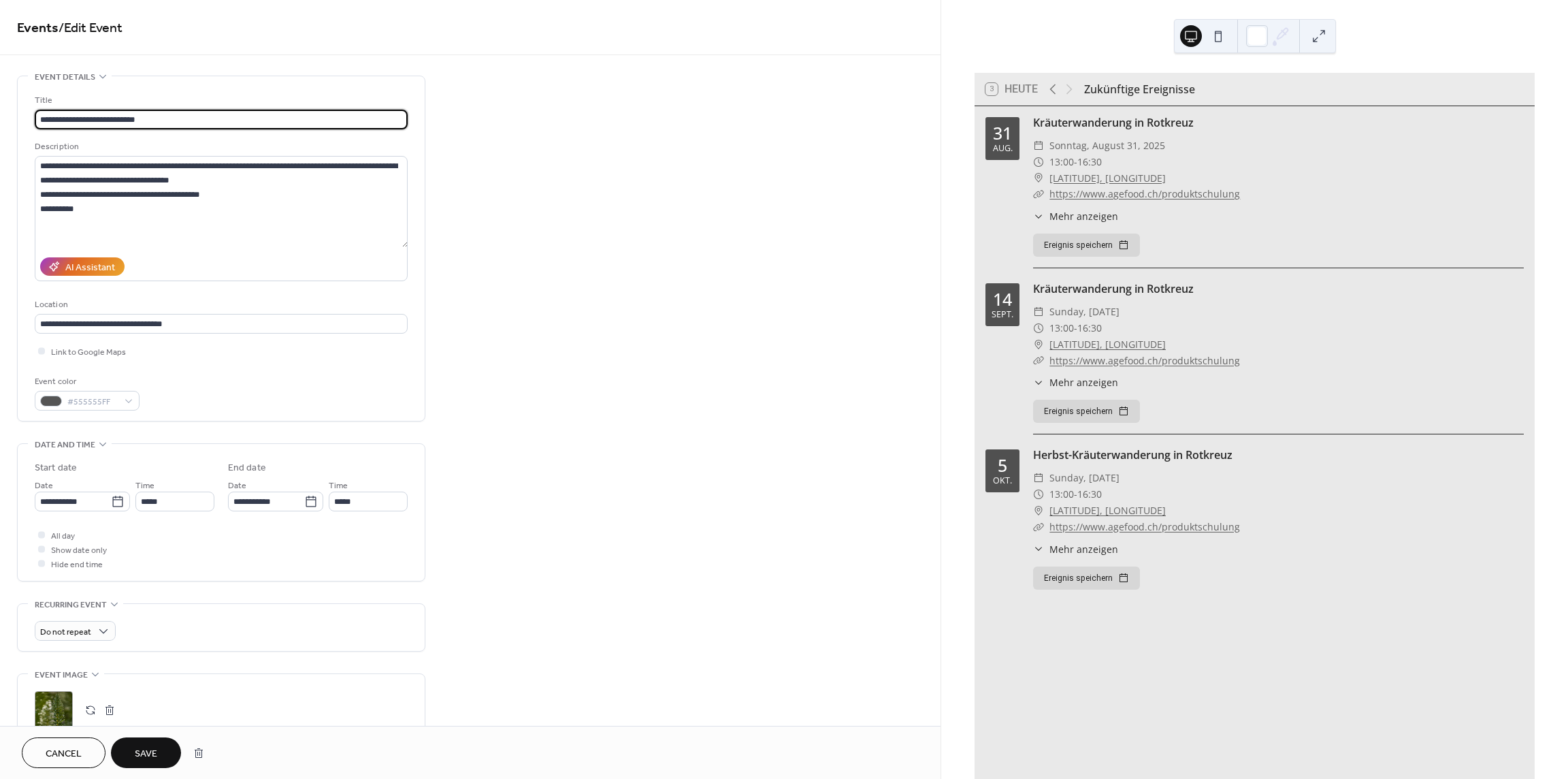 click on "**********" at bounding box center [221, 119] 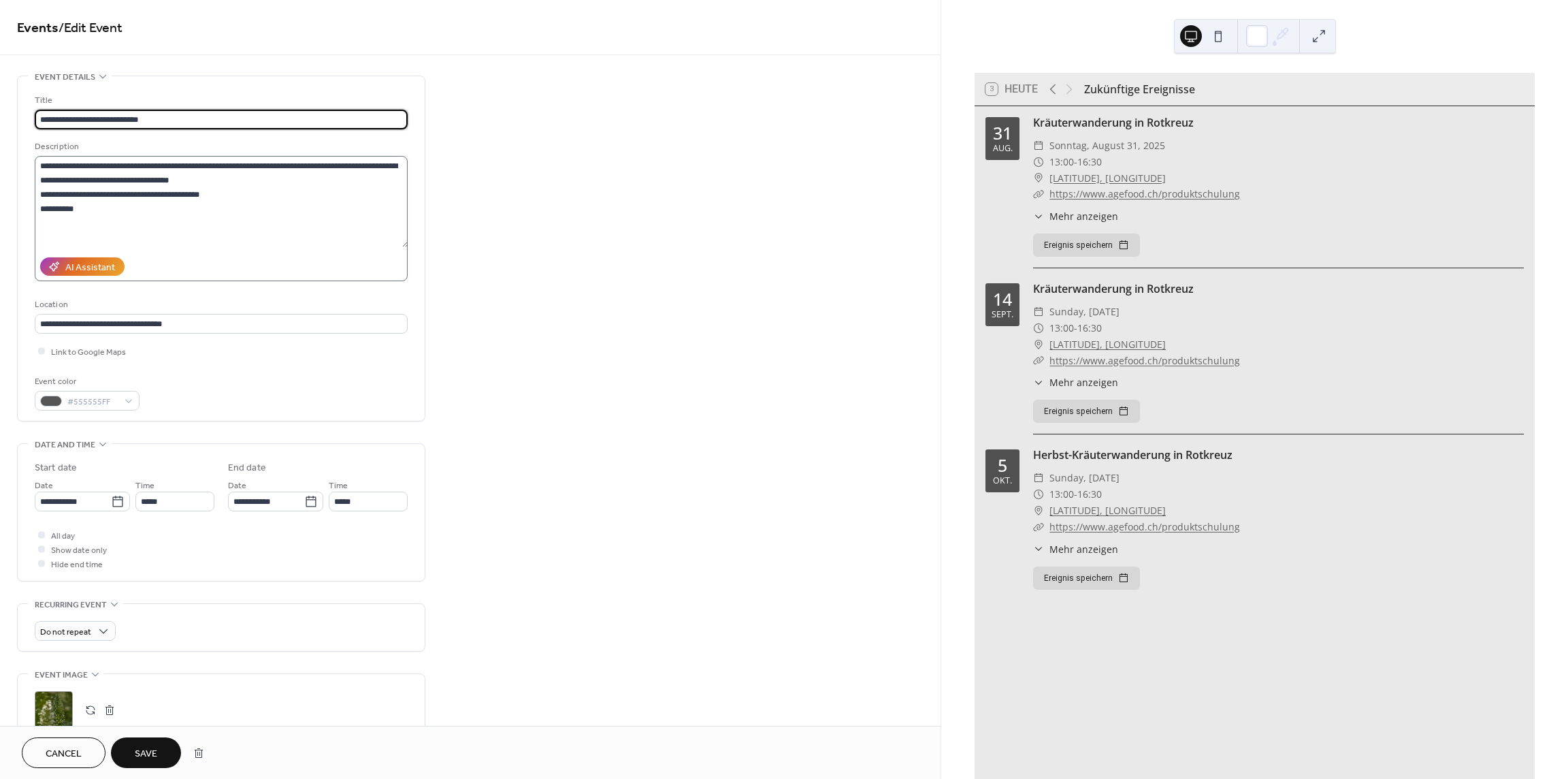 type on "**********" 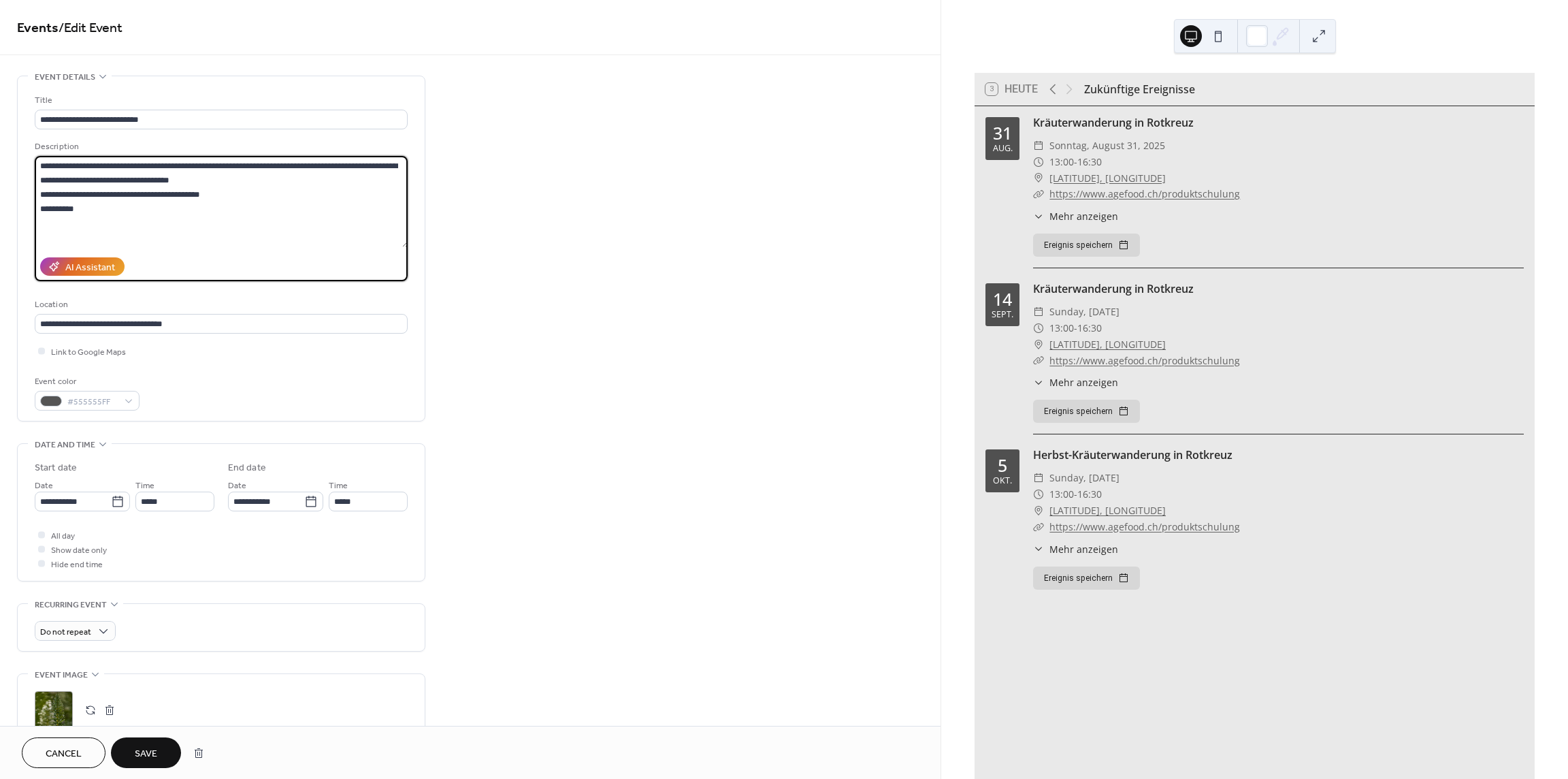 drag, startPoint x: 88, startPoint y: 206, endPoint x: 33, endPoint y: 165, distance: 68.6003 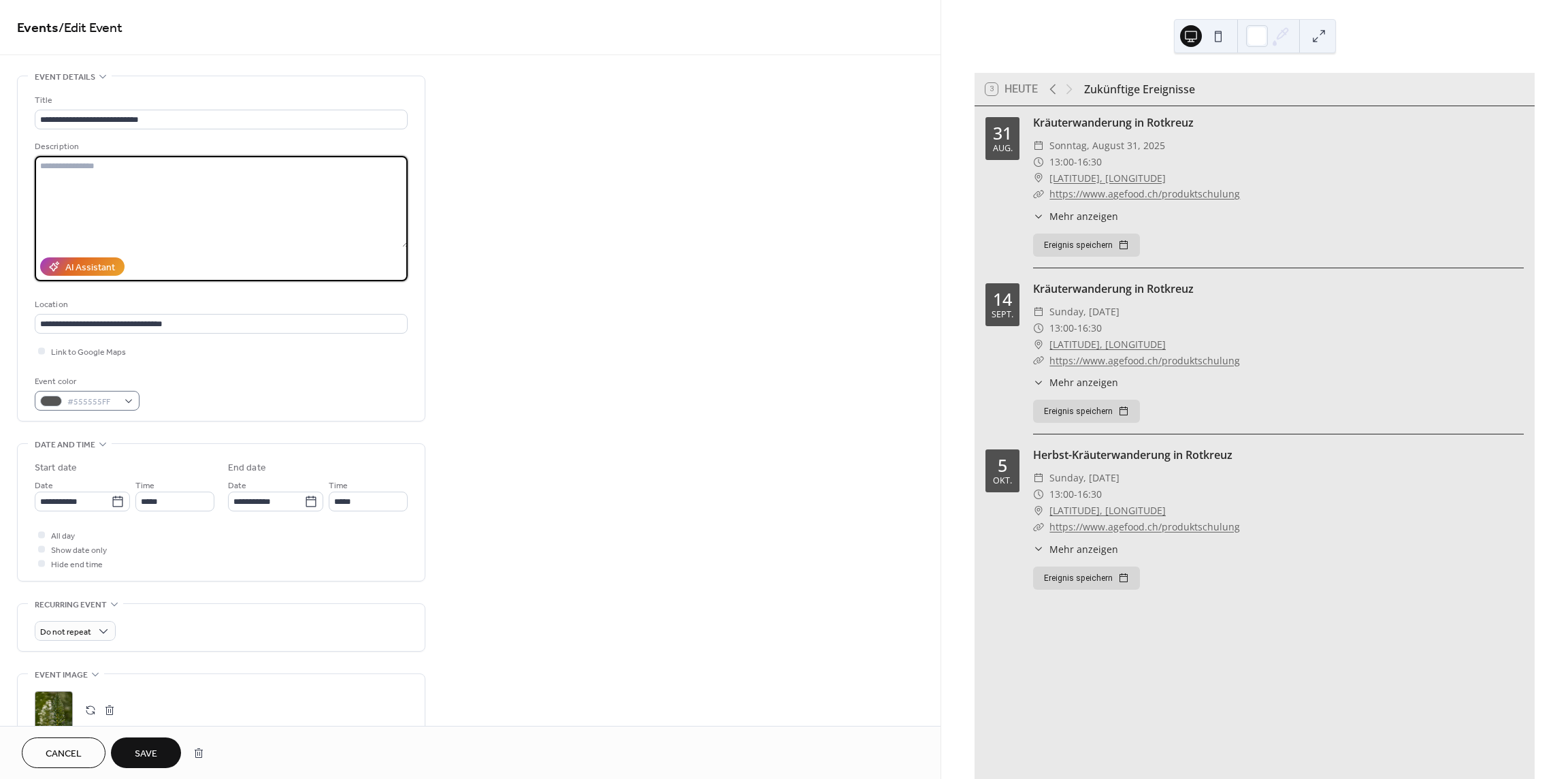 type 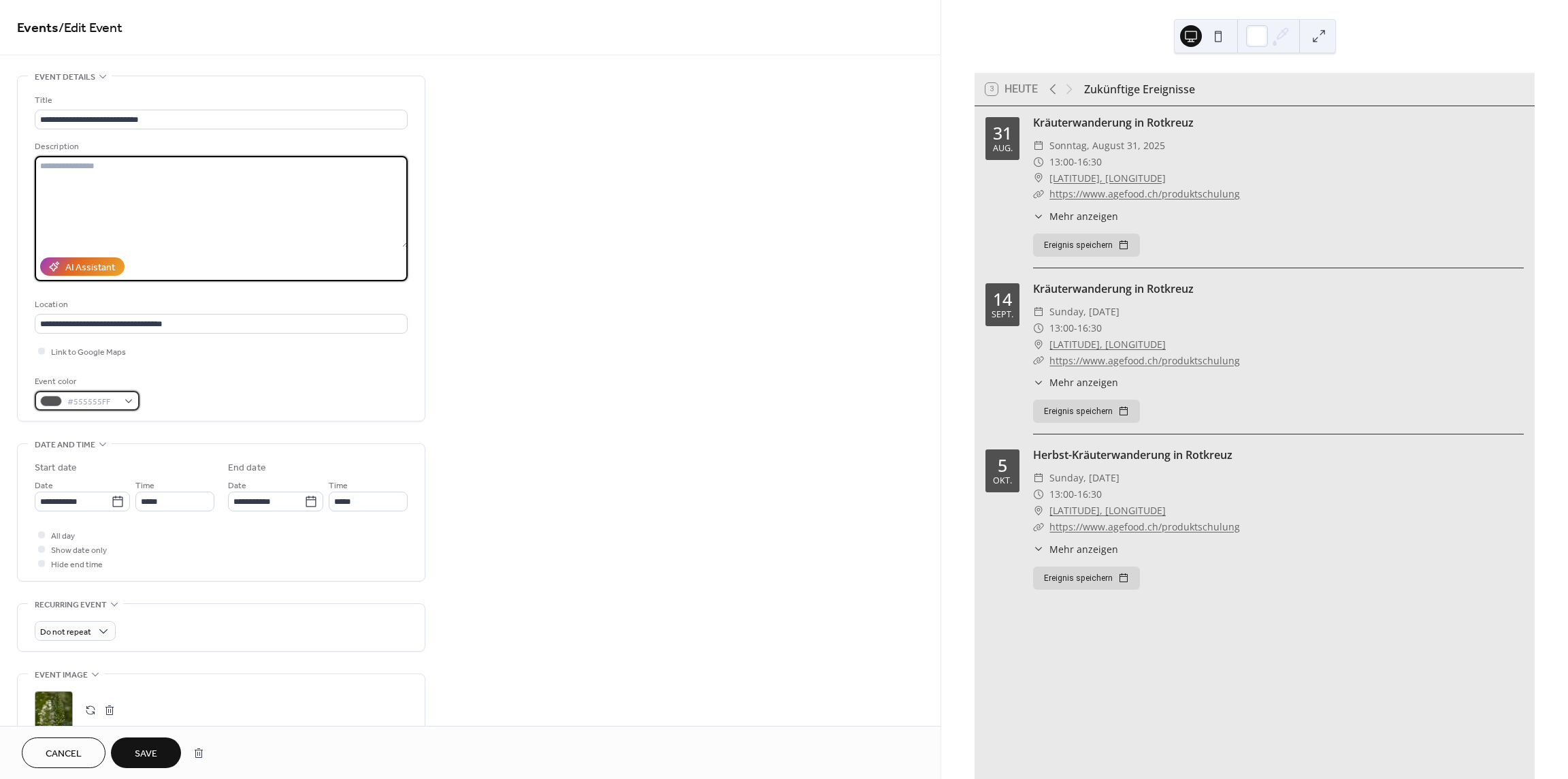 click on "#555555FF" at bounding box center (87, 400) 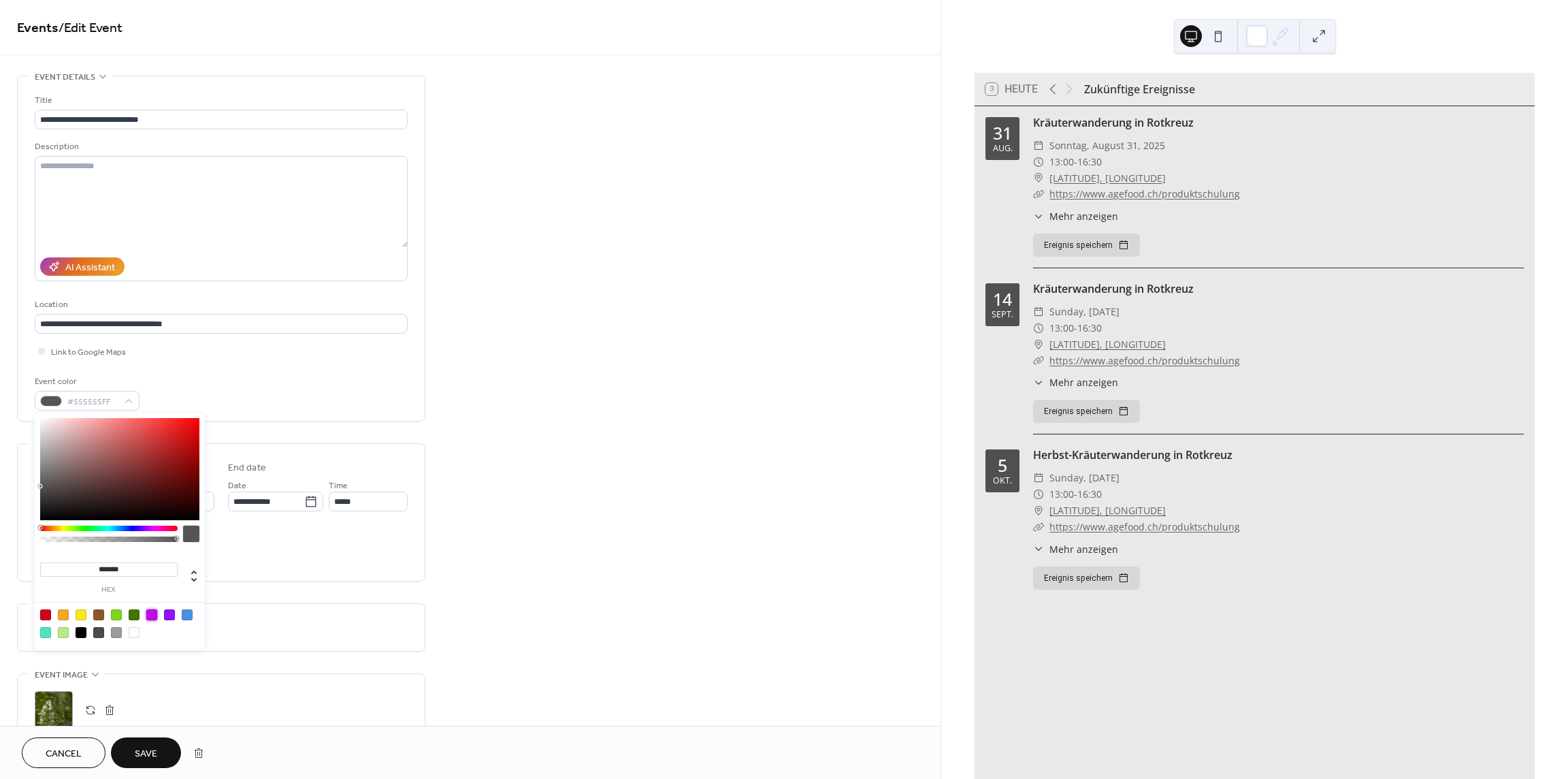 click at bounding box center [152, 615] 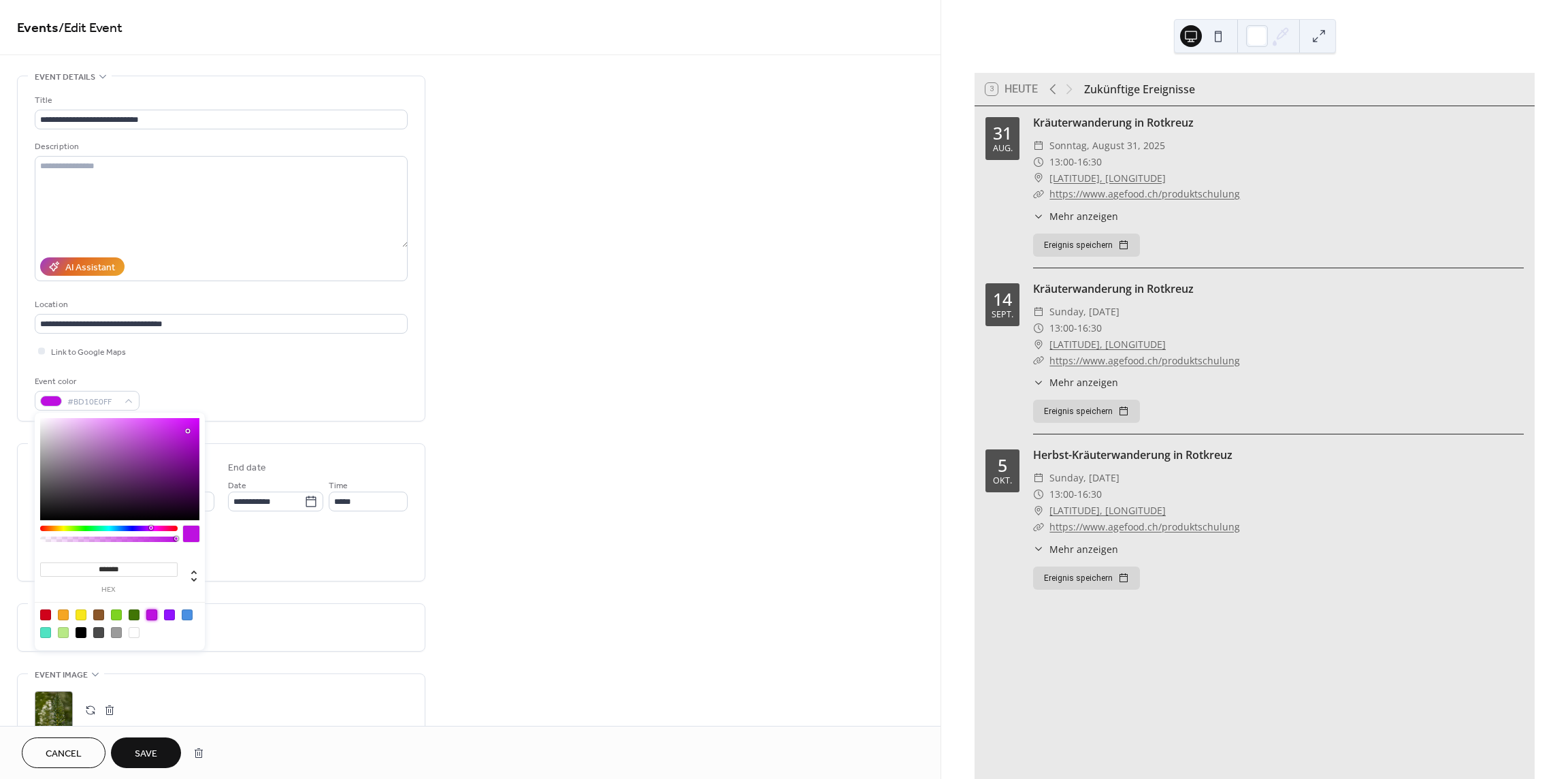 type on "*******" 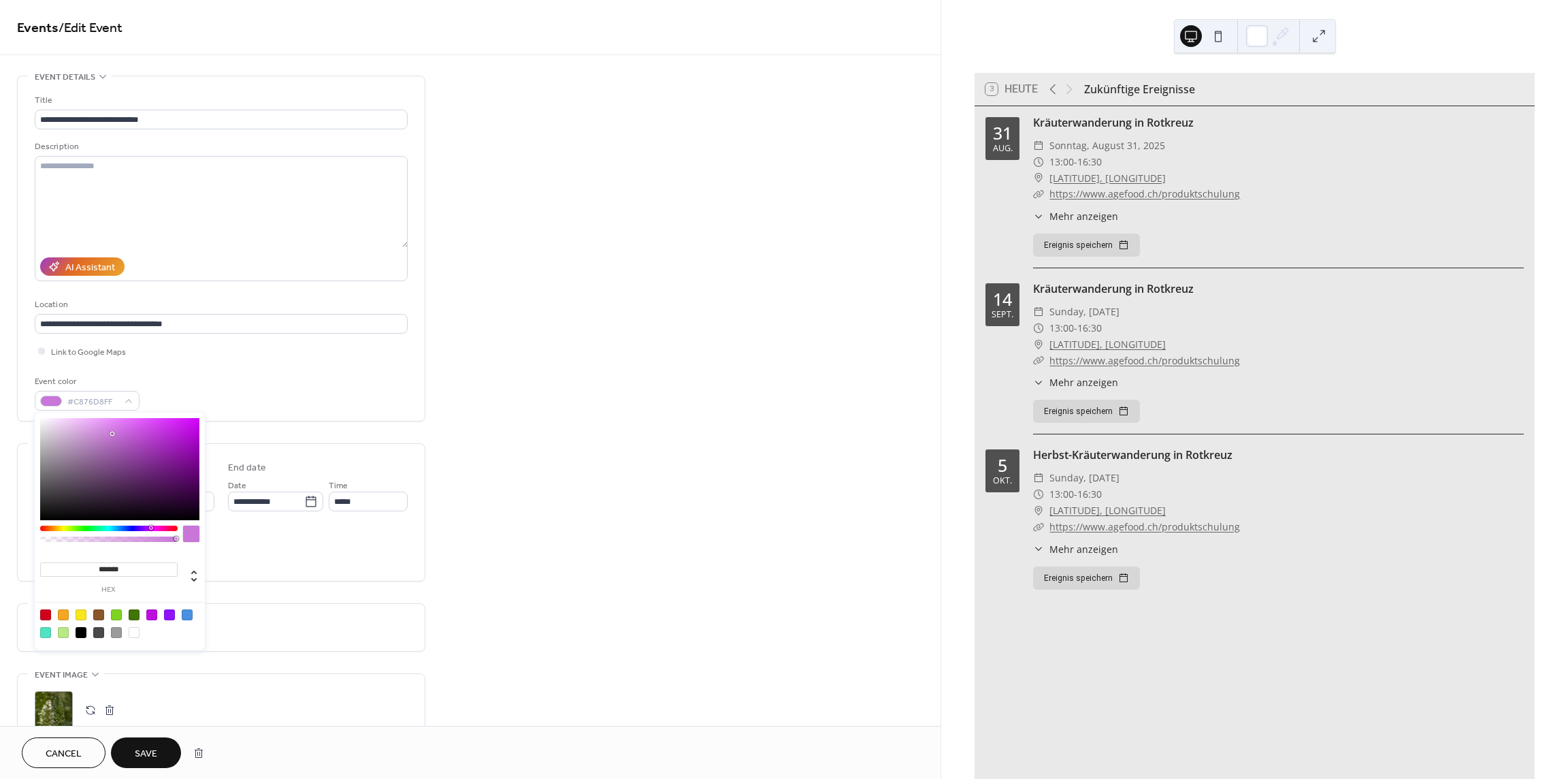 click at bounding box center [120, 469] 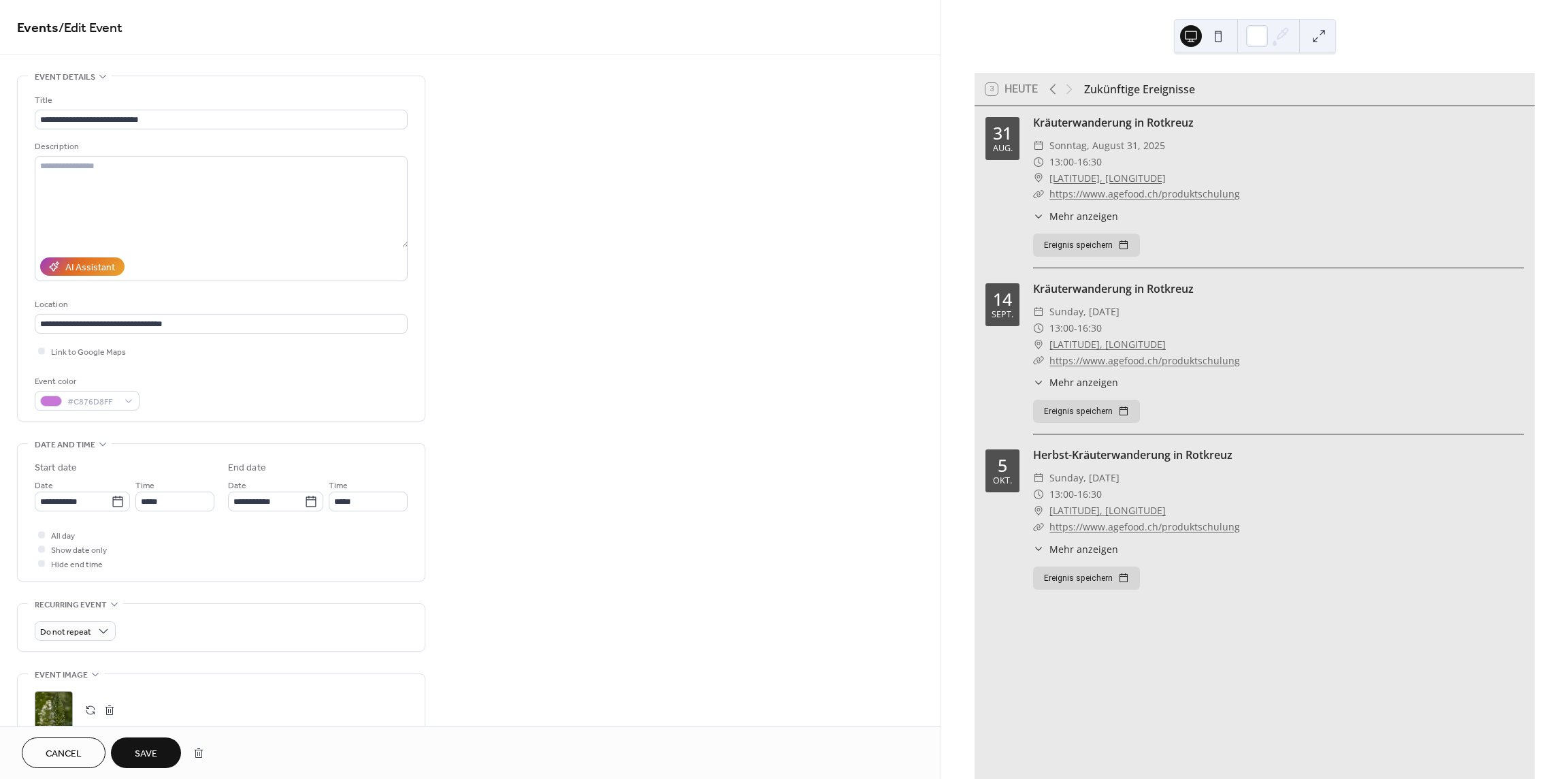 click on "Do not repeat" at bounding box center [221, 627] 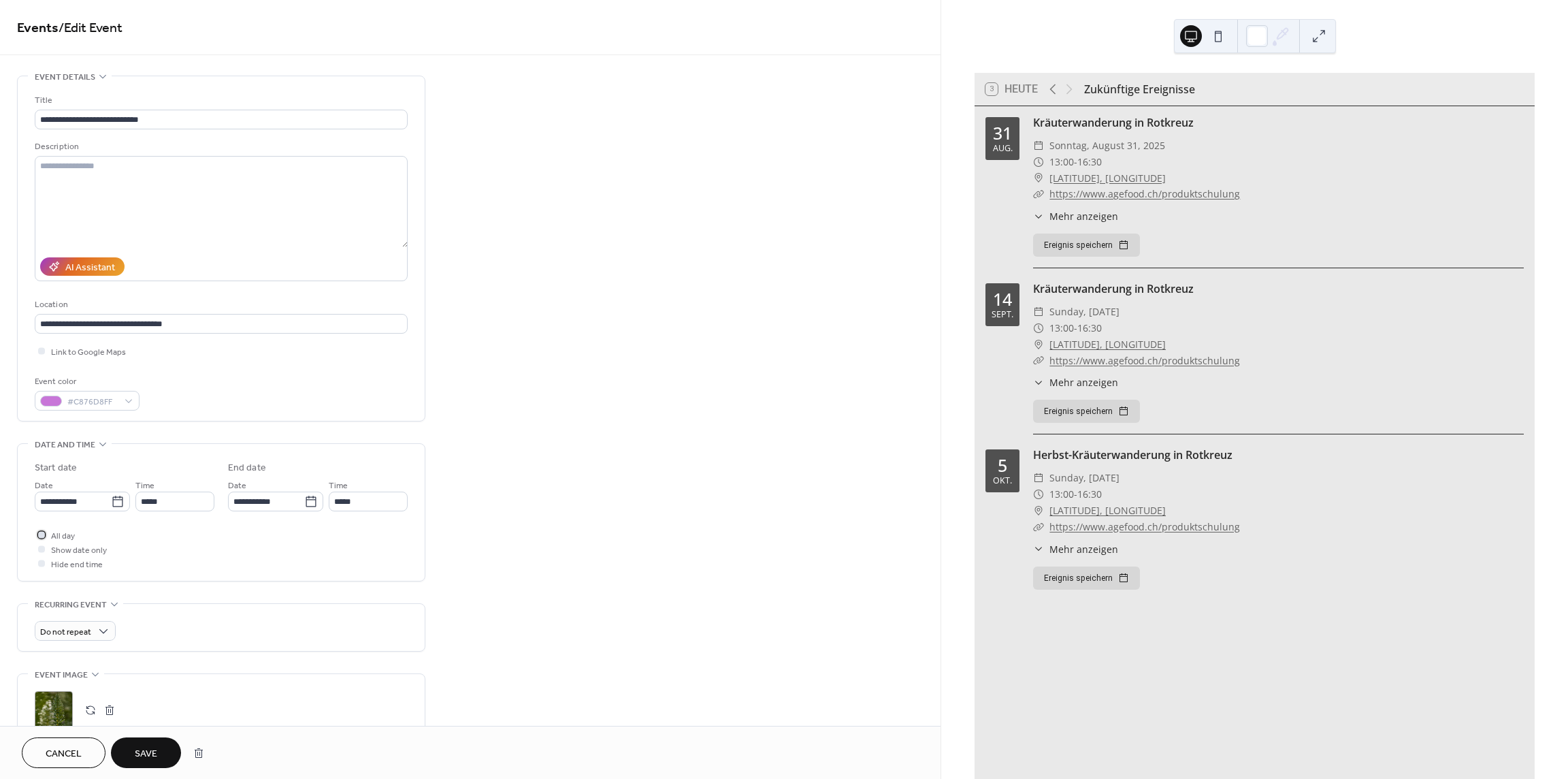 click at bounding box center [42, 535] 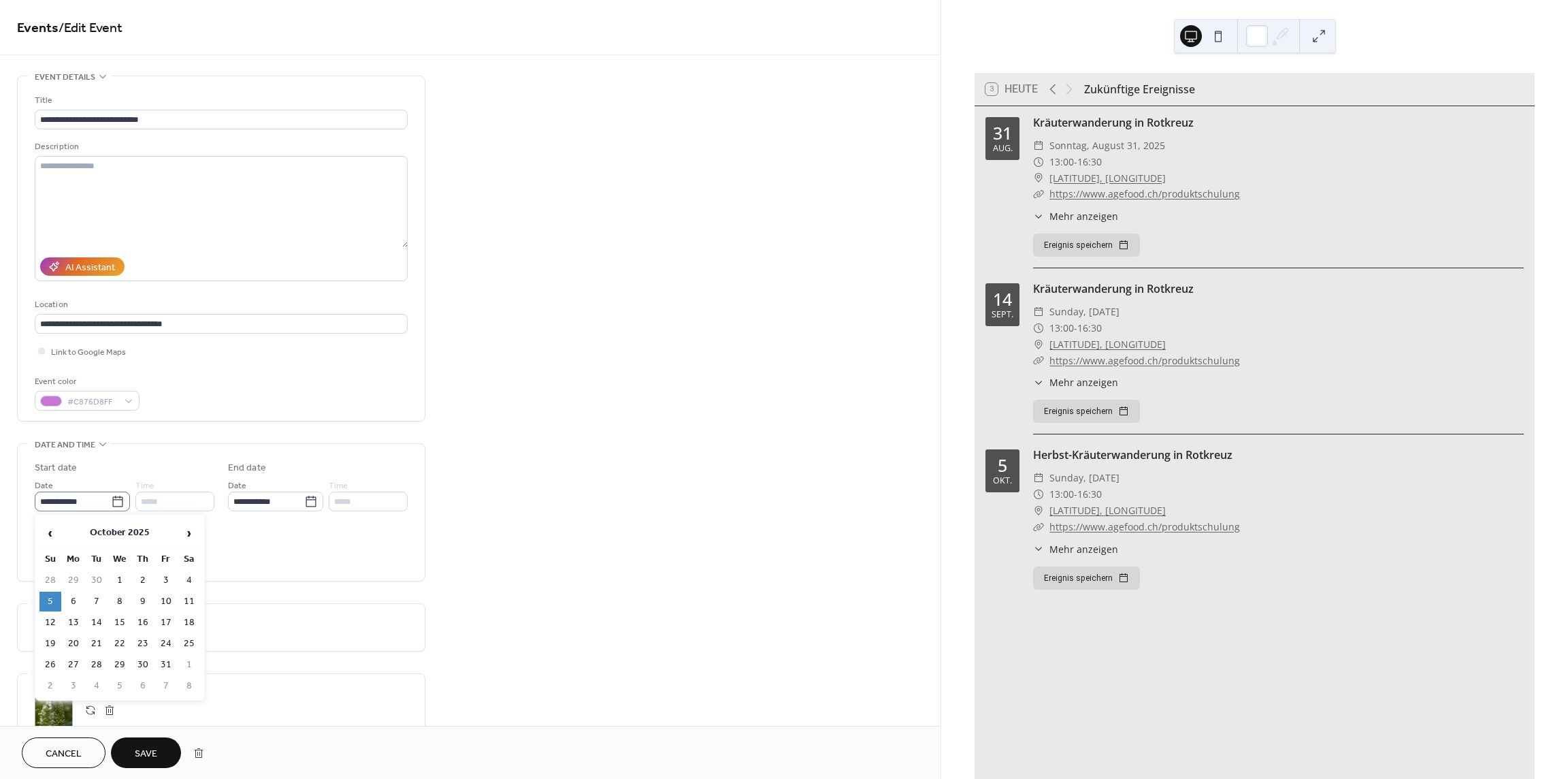 click 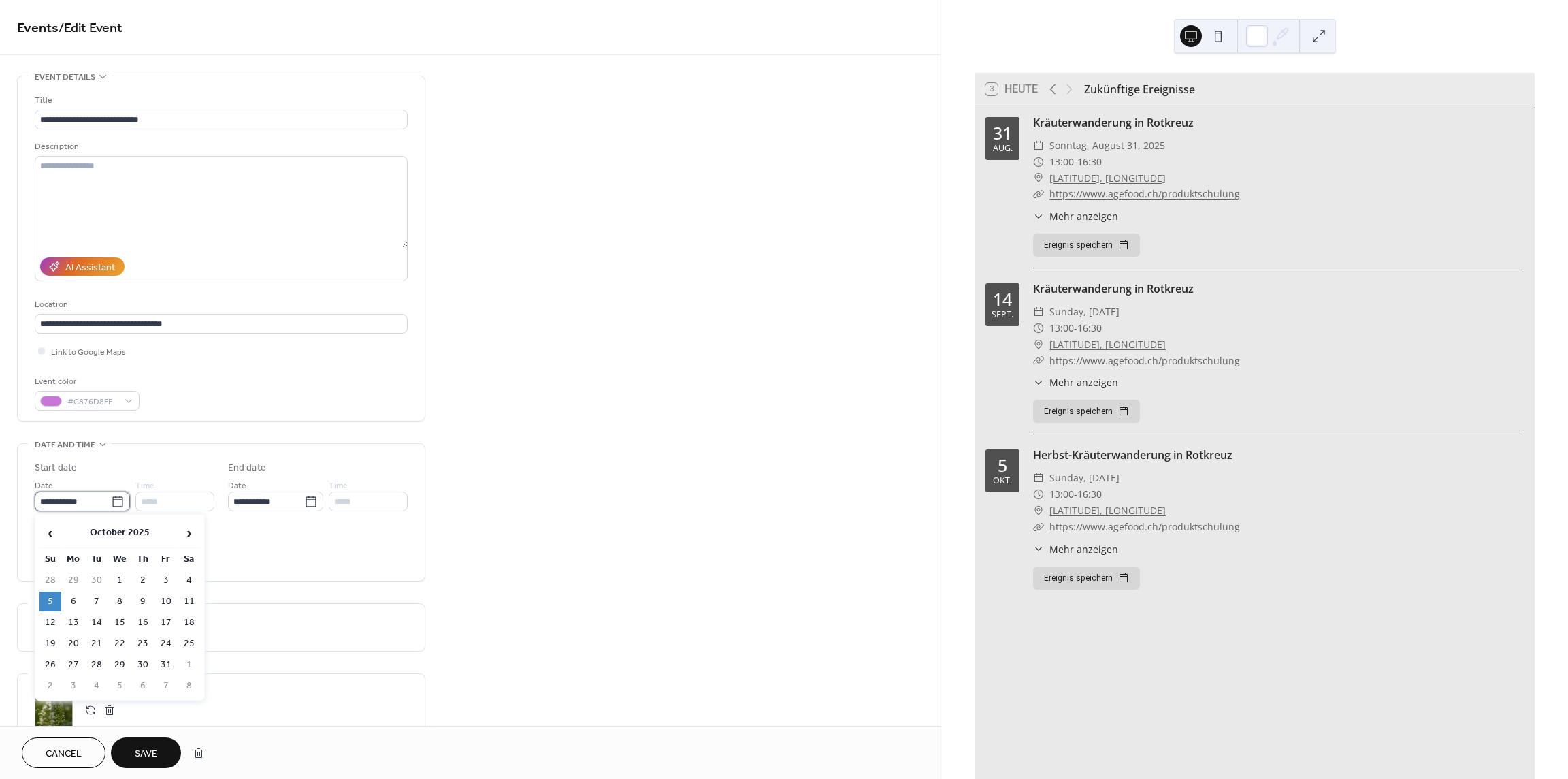 click on "**********" at bounding box center [73, 501] 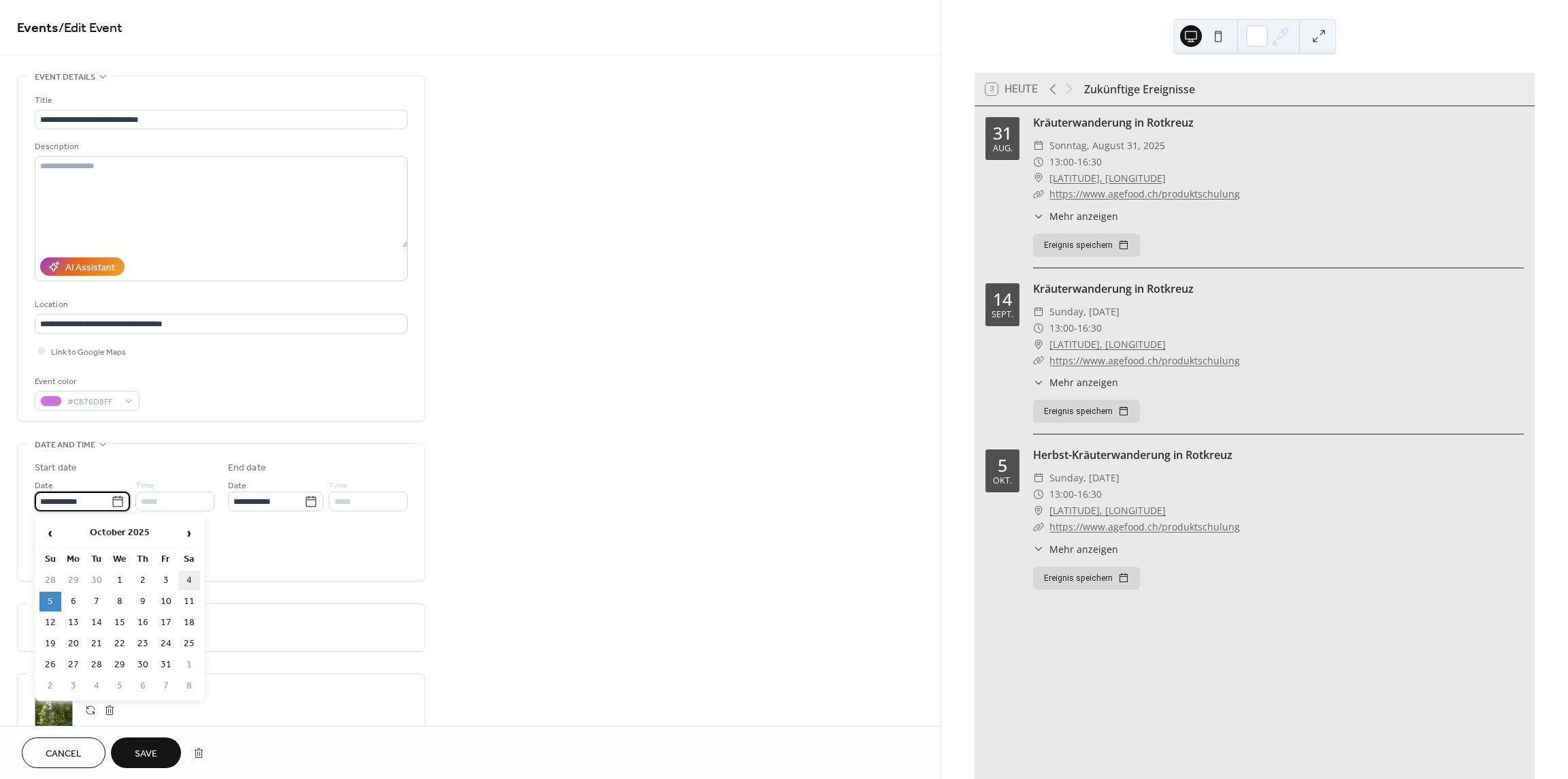 click on "4" at bounding box center (189, 580) 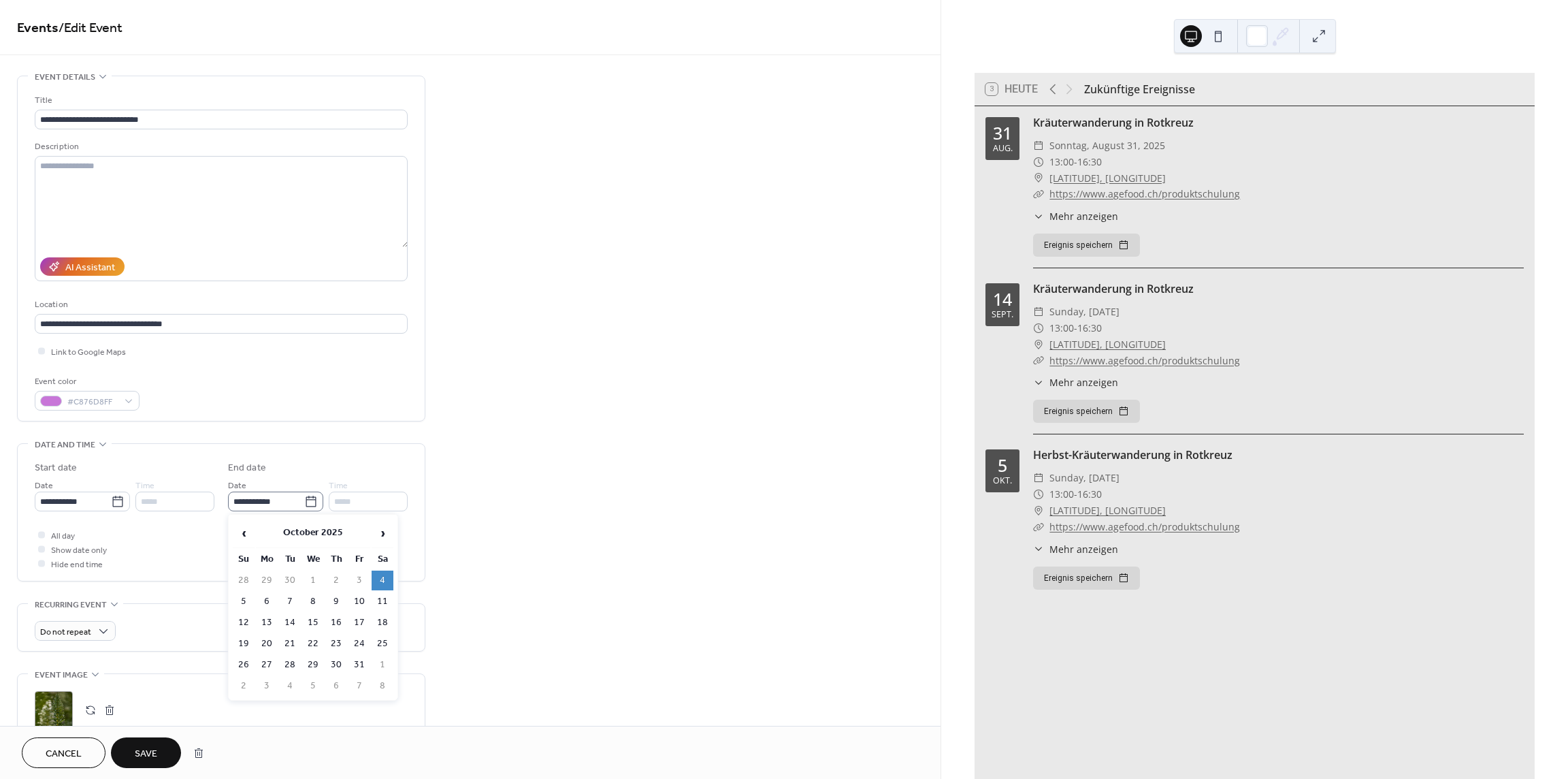 click 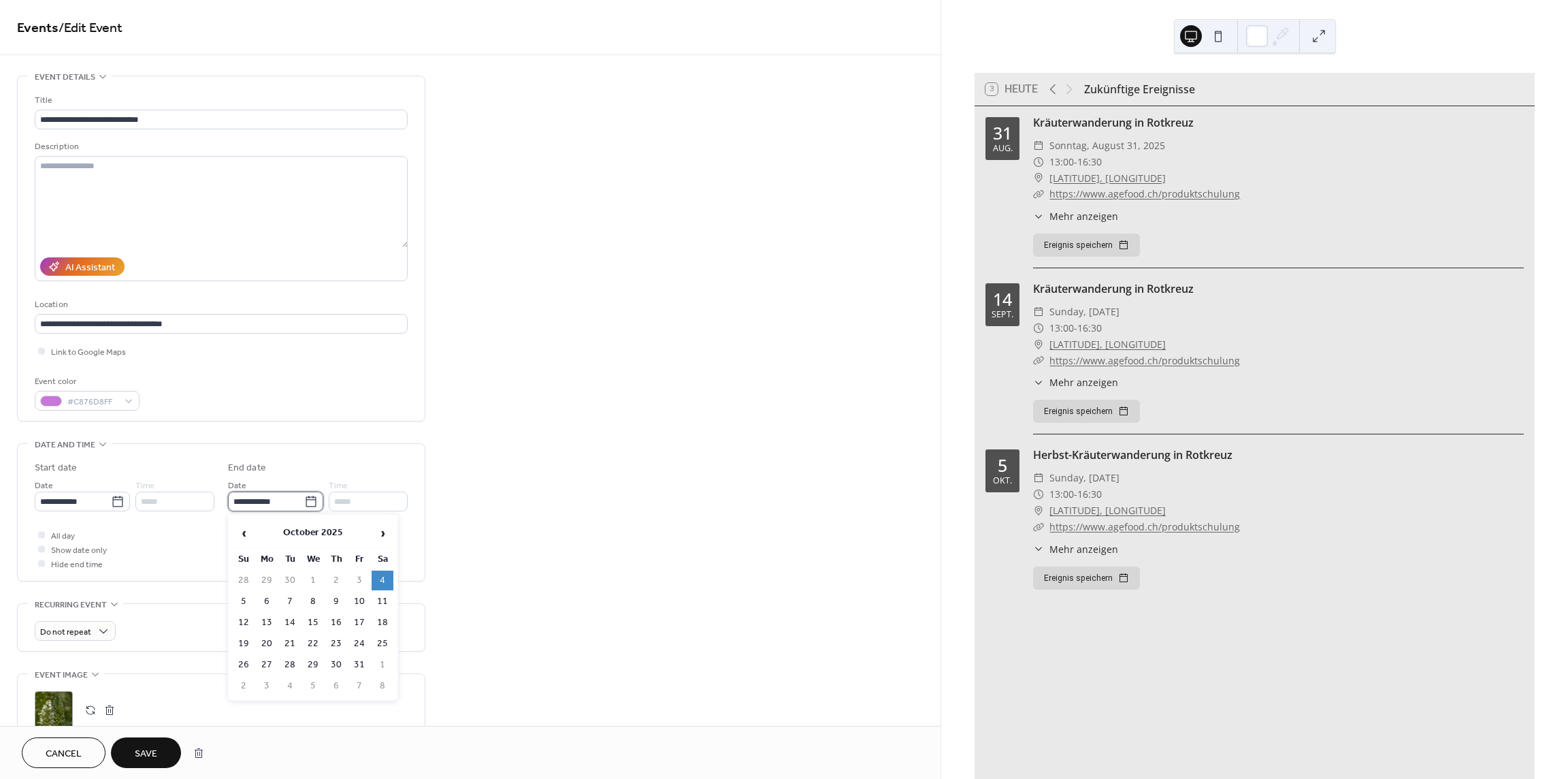 click on "**********" at bounding box center (266, 501) 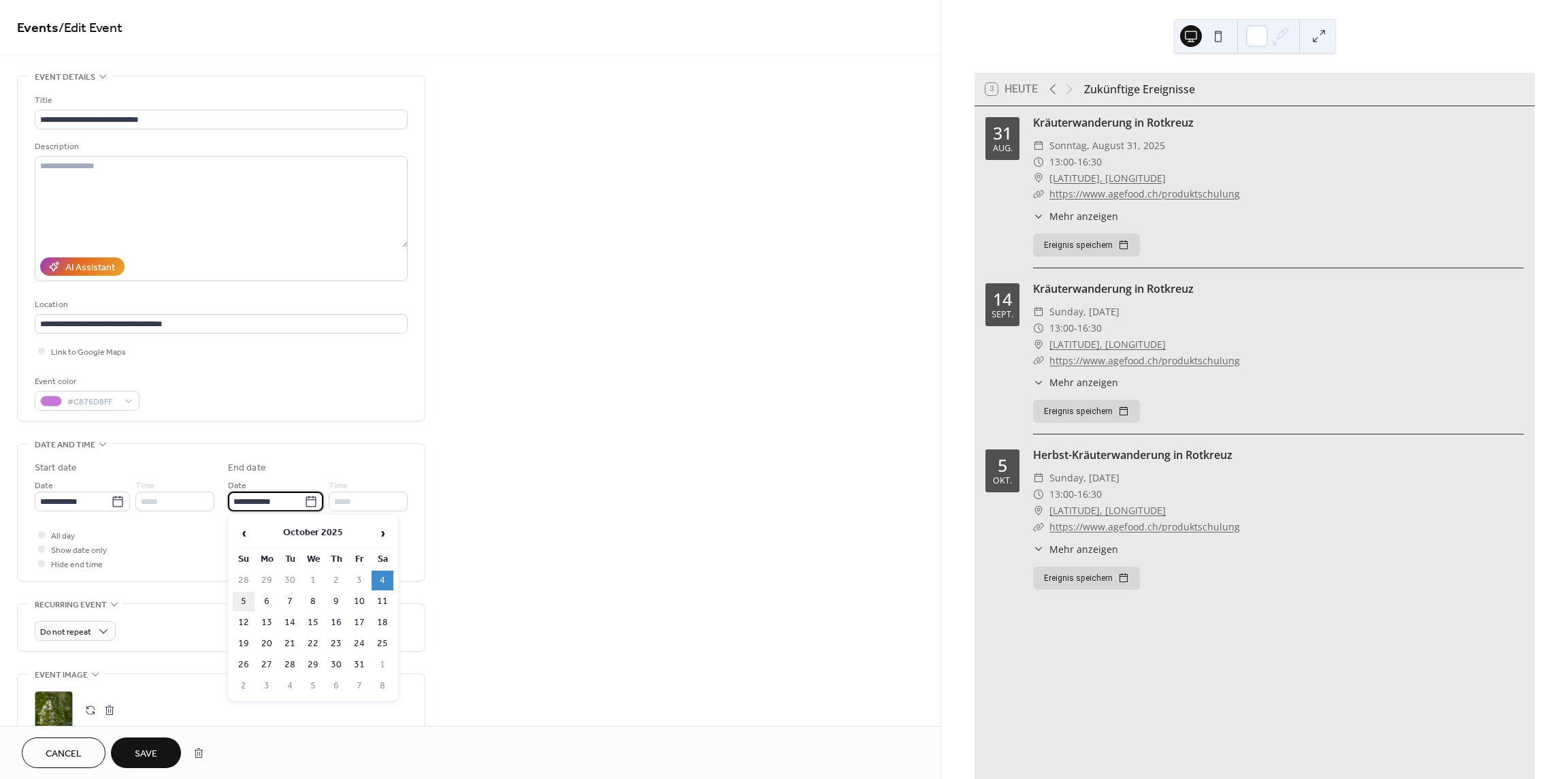 click on "5" at bounding box center (244, 601) 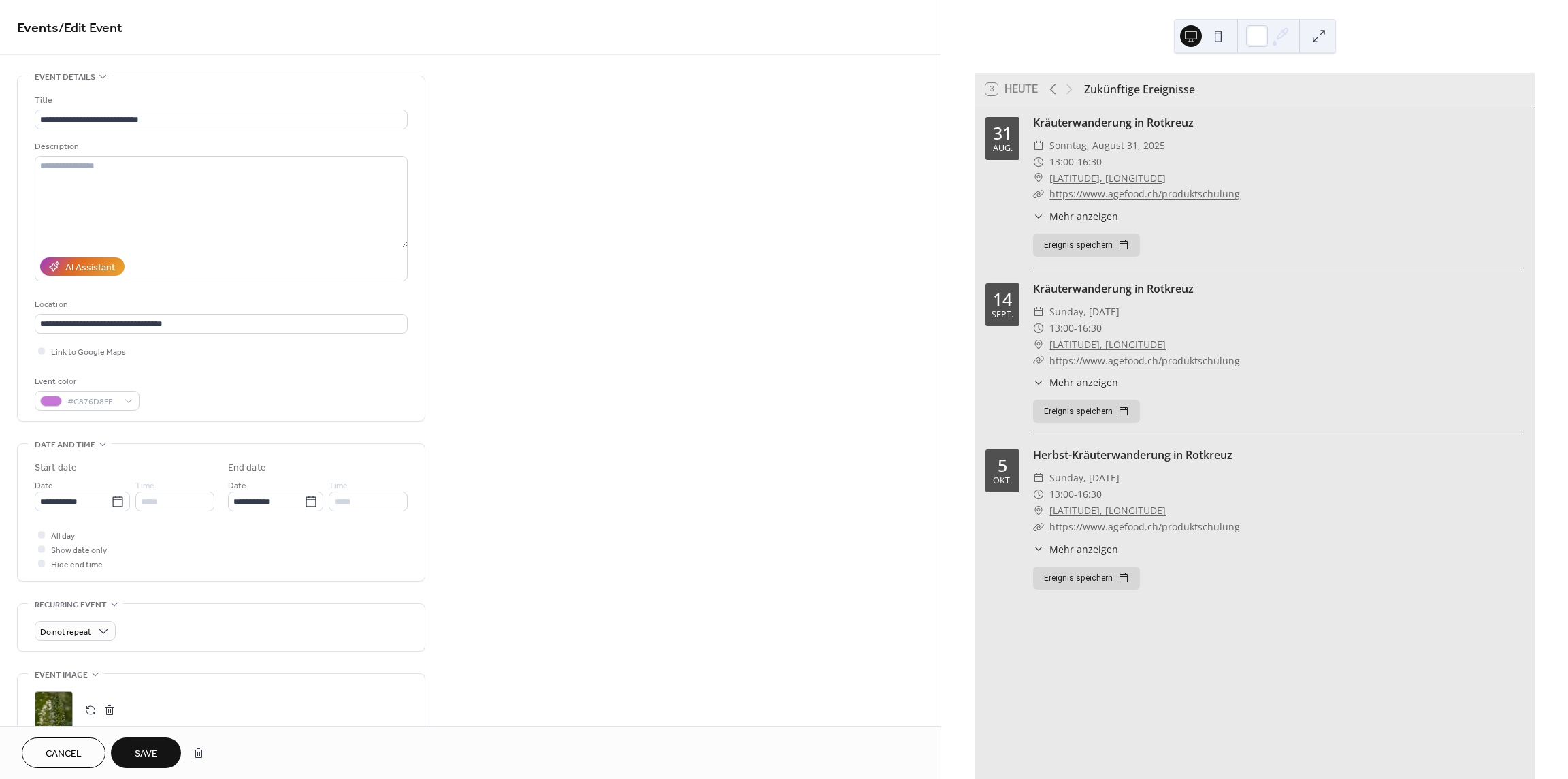 click on "Hide end time" at bounding box center [77, 565] 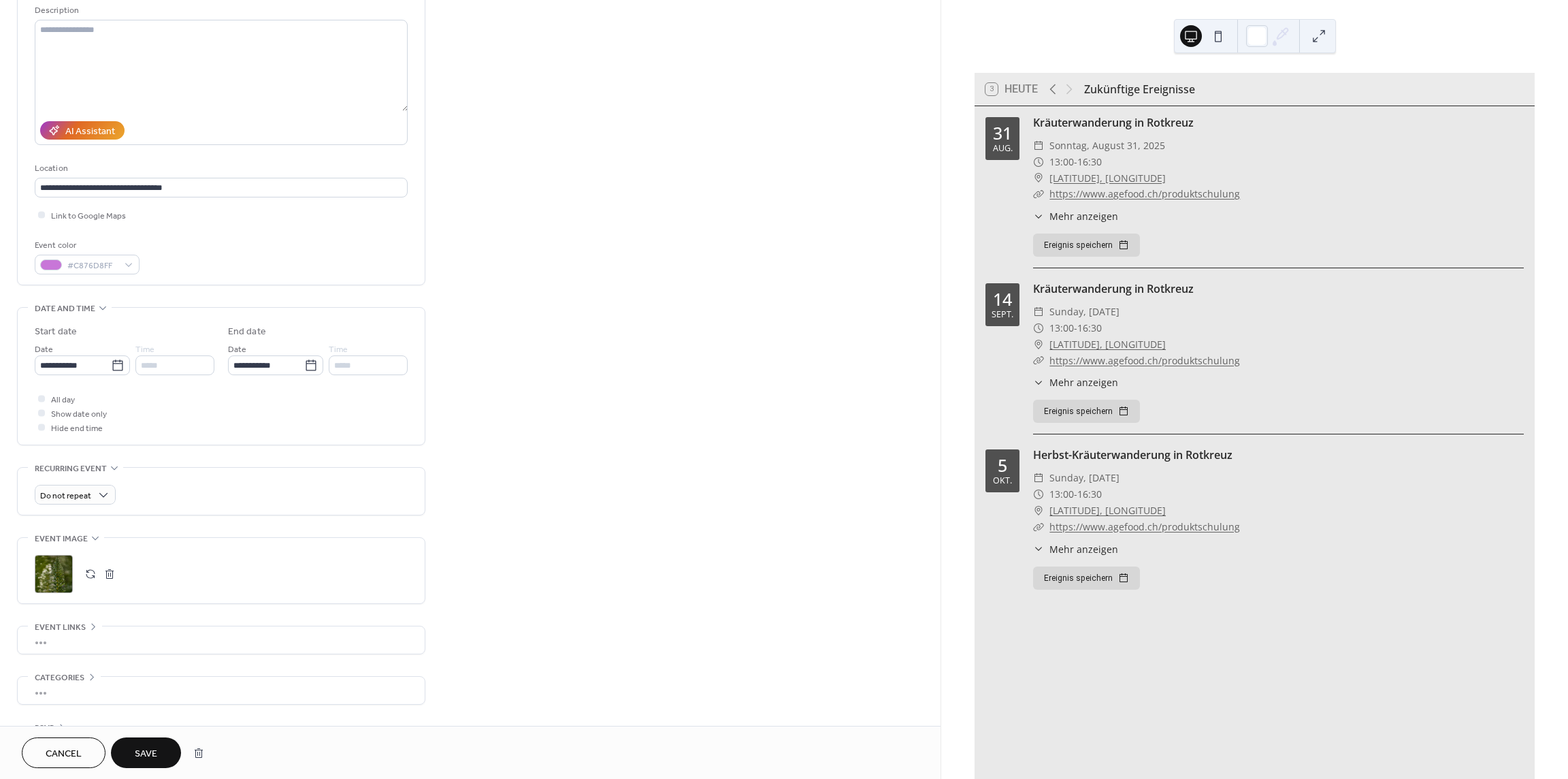 scroll, scrollTop: 175, scrollLeft: 0, axis: vertical 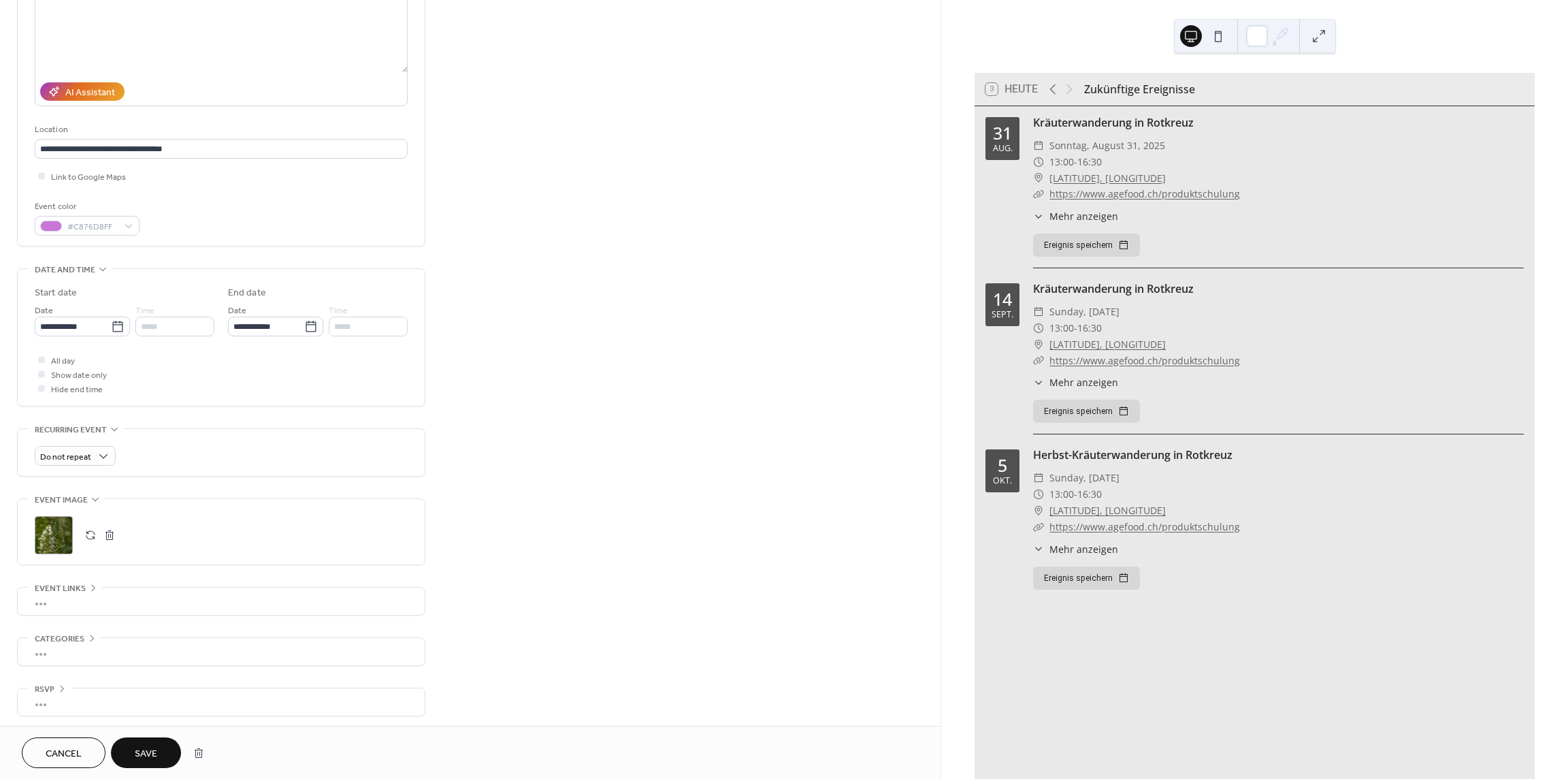 click on "•••" at bounding box center [221, 601] 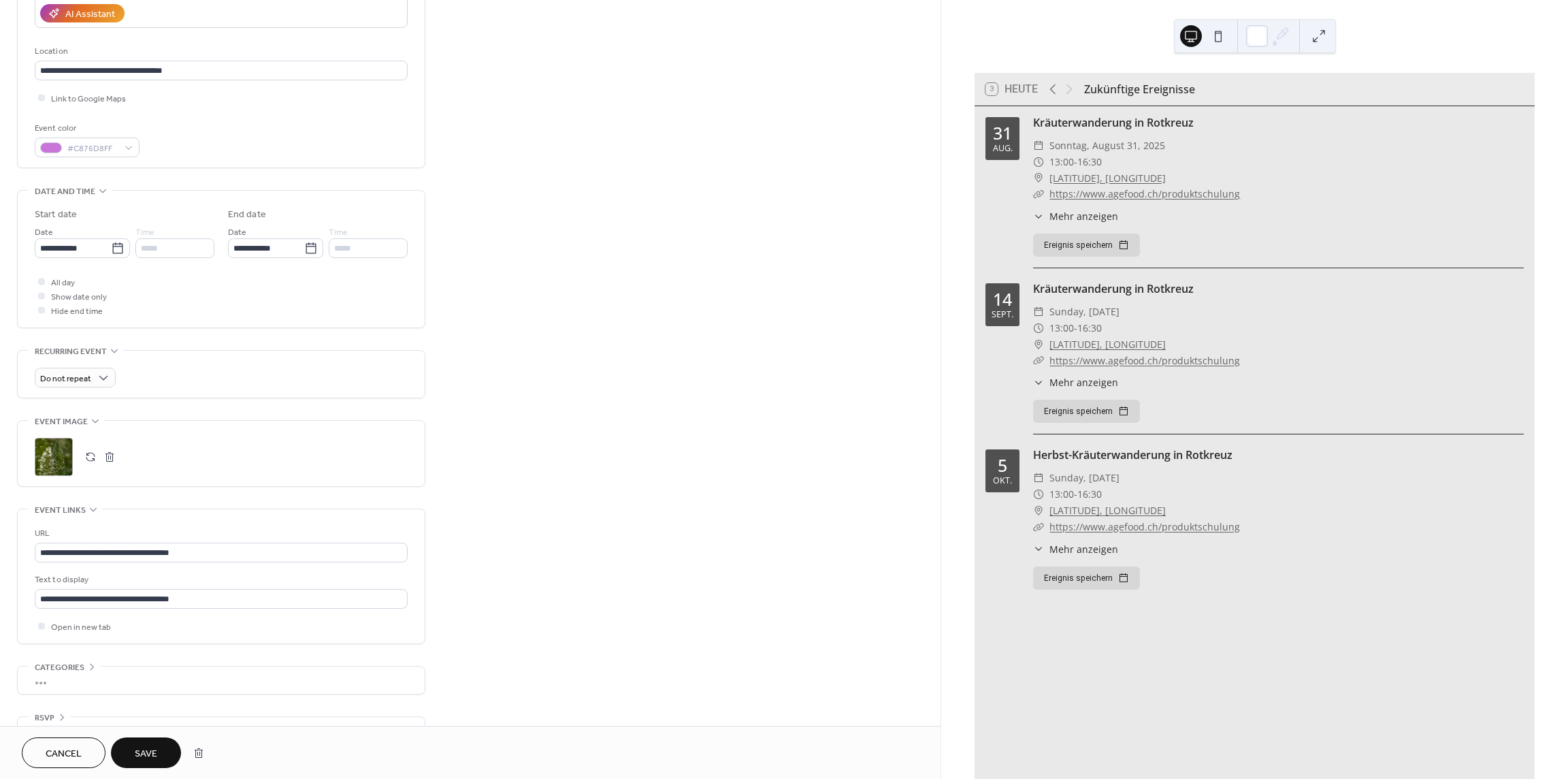 scroll, scrollTop: 0, scrollLeft: 0, axis: both 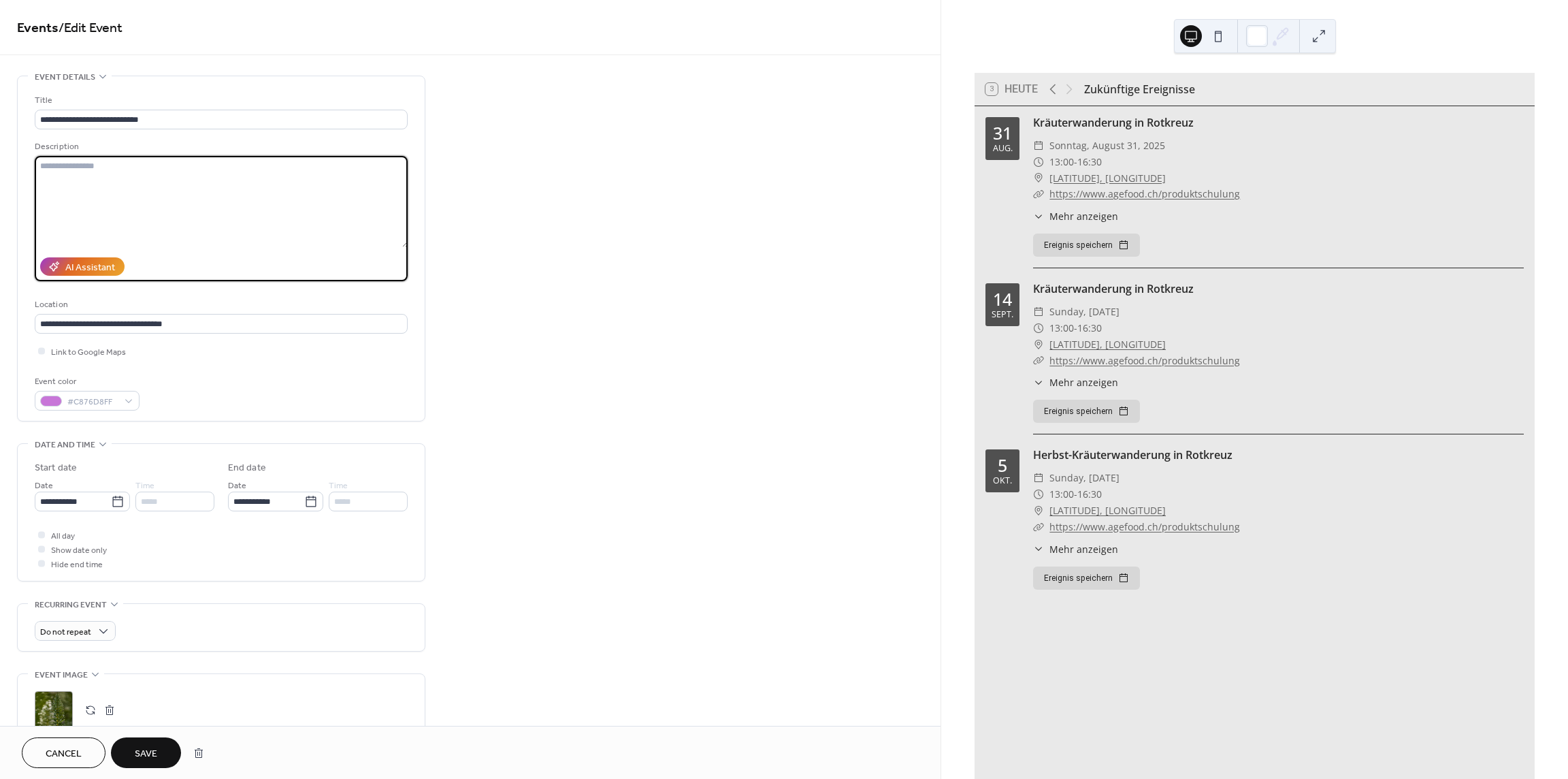 paste on "**********" 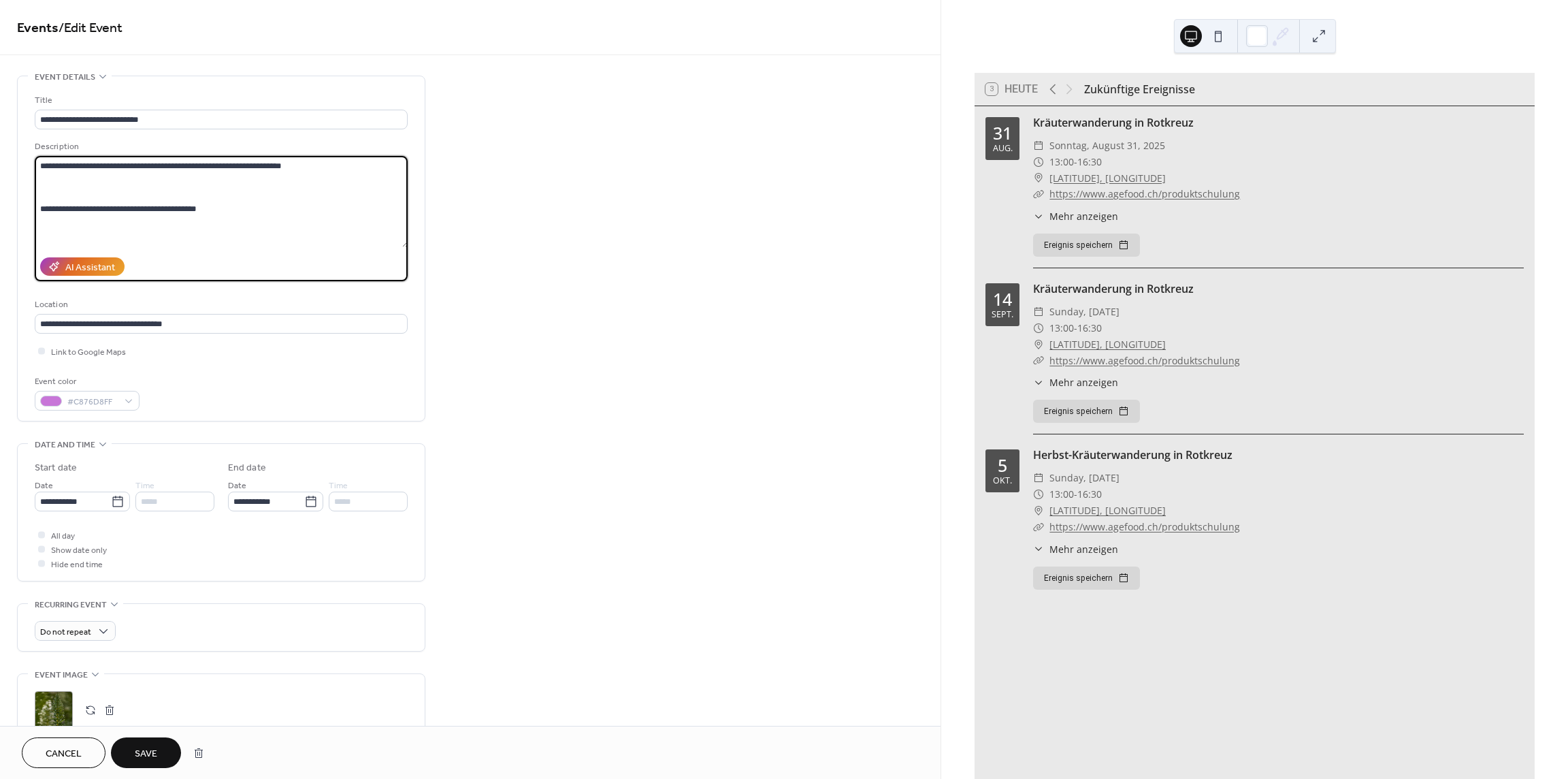 scroll, scrollTop: 98, scrollLeft: 0, axis: vertical 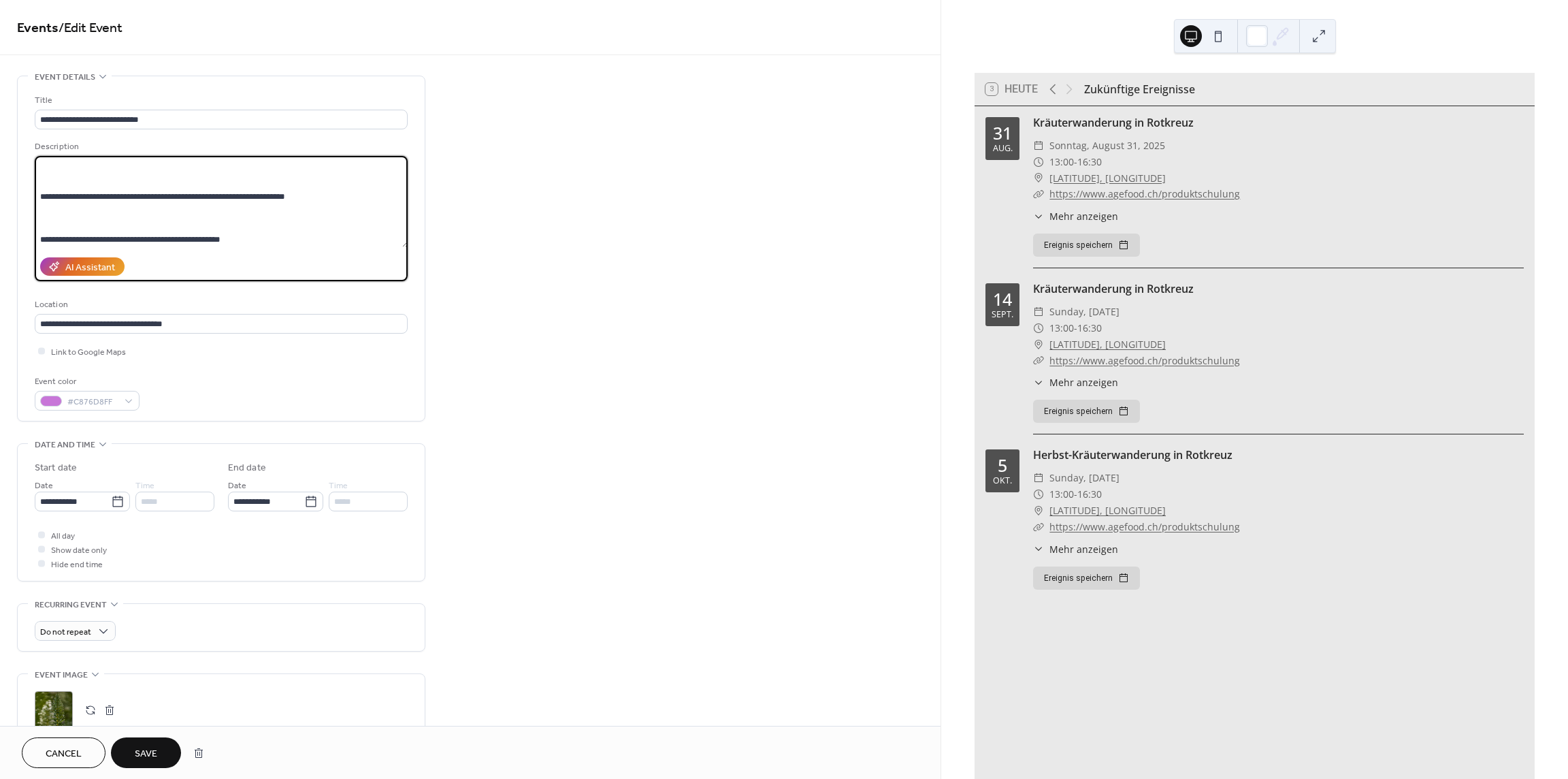 click on "**********" at bounding box center (221, 202) 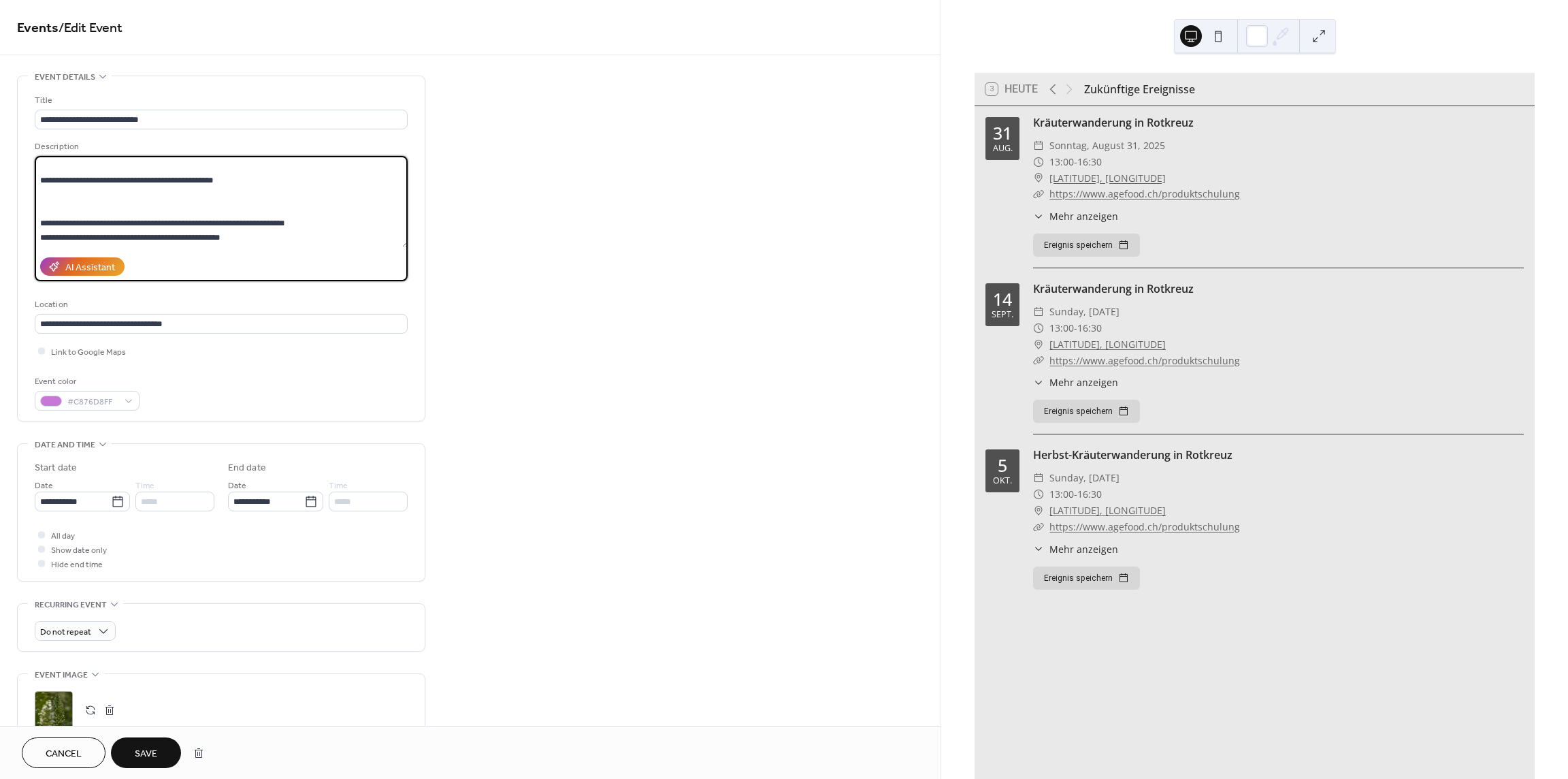 scroll, scrollTop: 71, scrollLeft: 0, axis: vertical 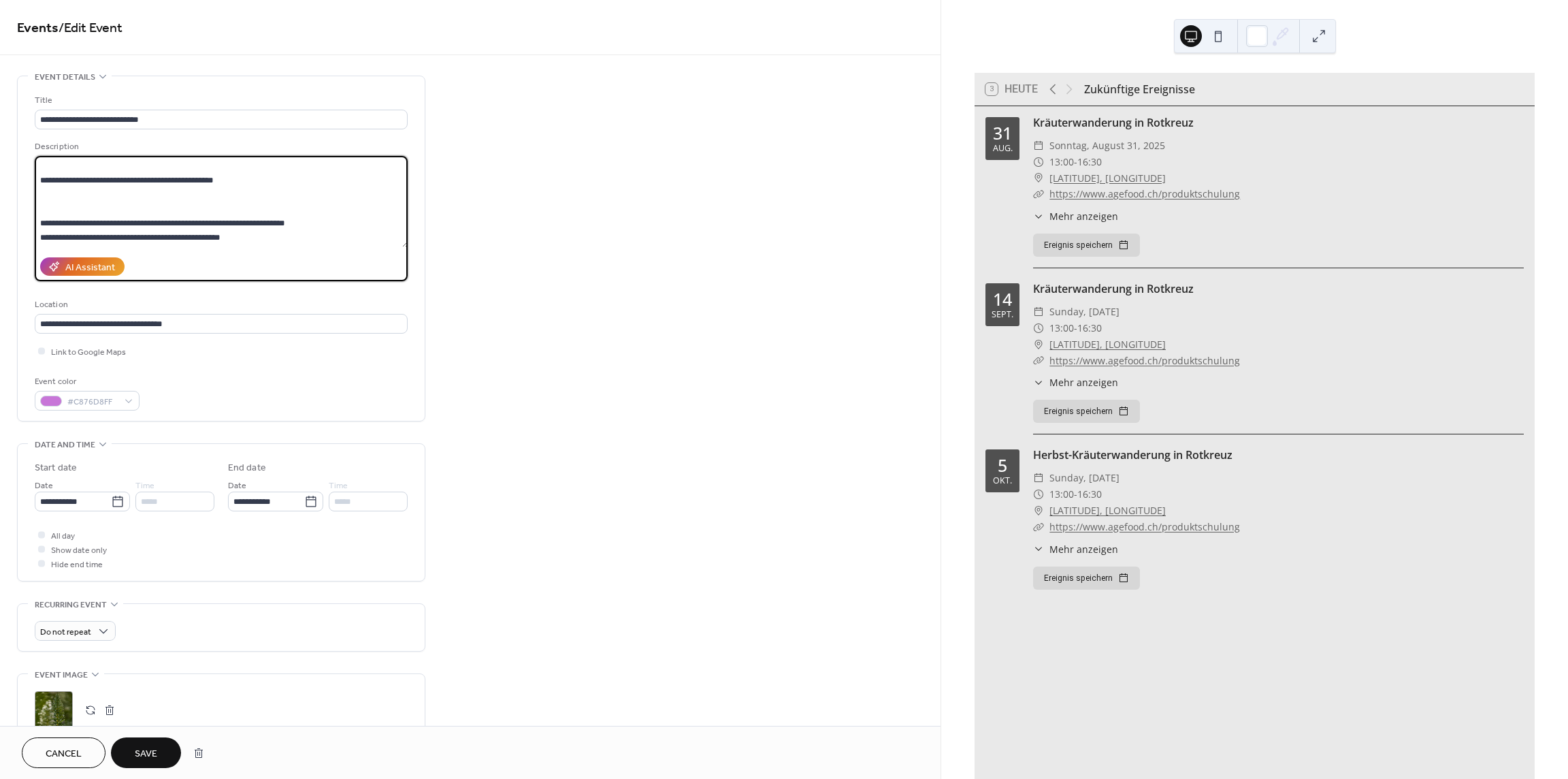 click on "**********" at bounding box center [221, 202] 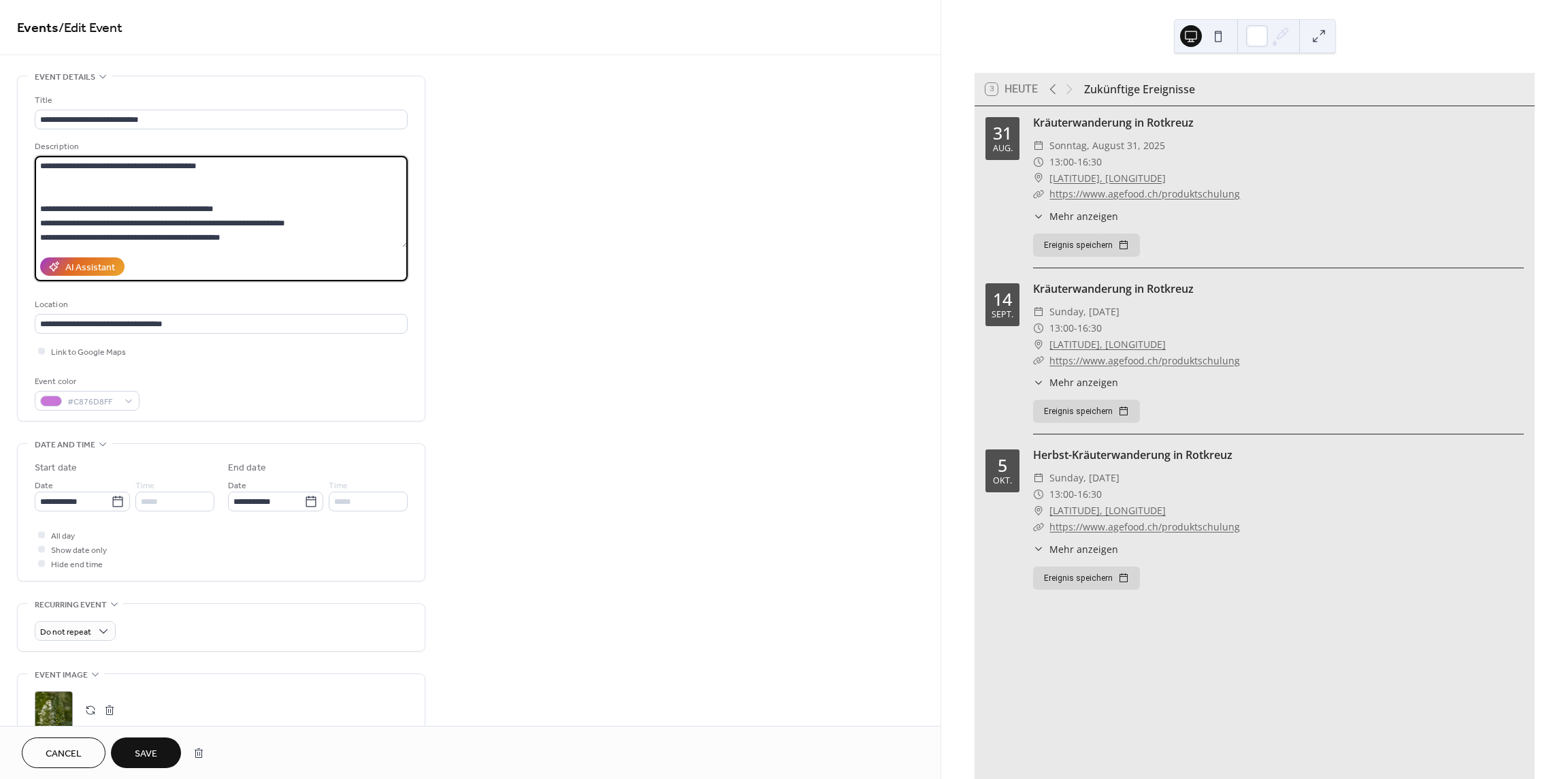 scroll, scrollTop: 43, scrollLeft: 0, axis: vertical 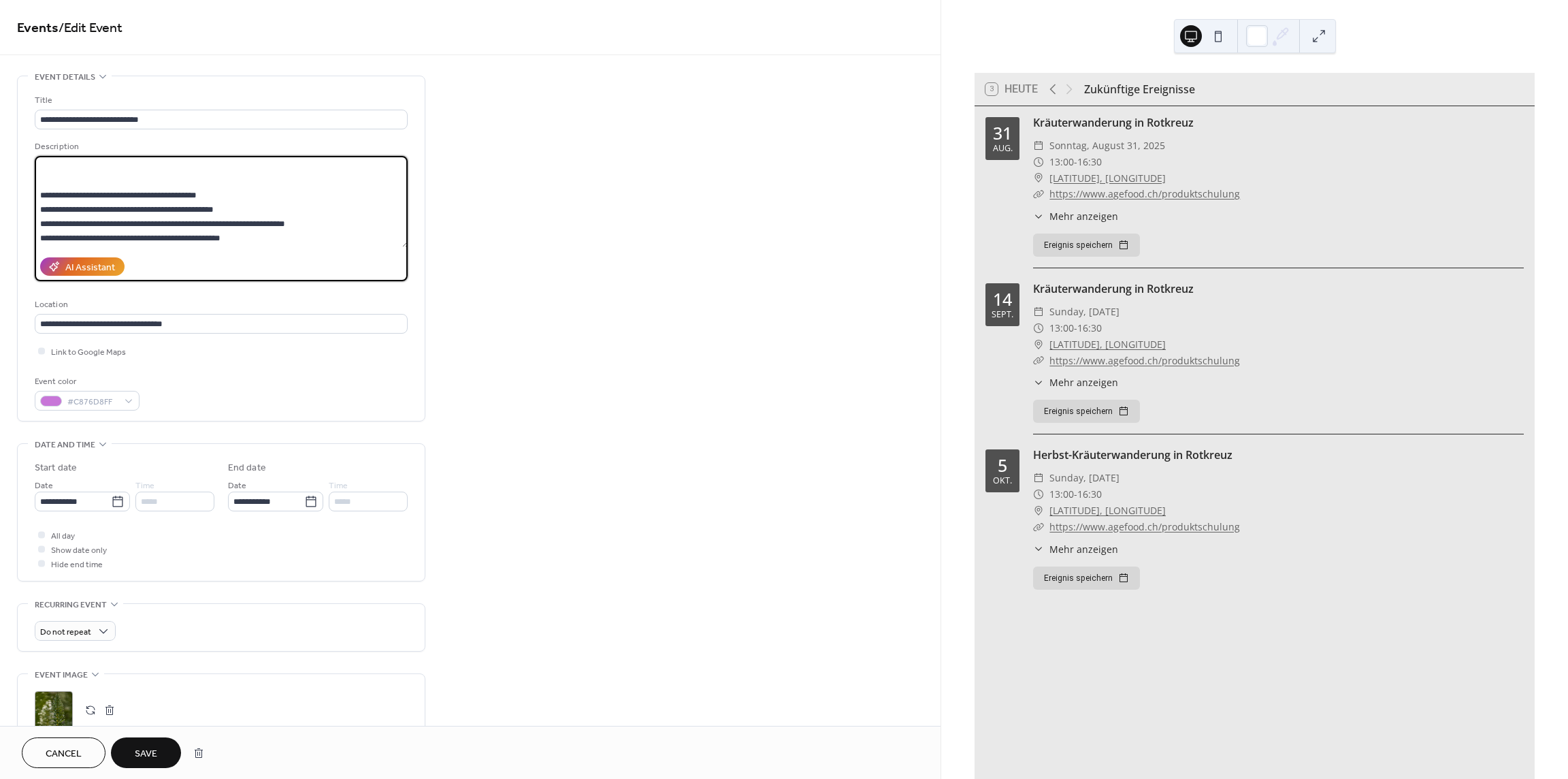 click on "**********" at bounding box center [221, 202] 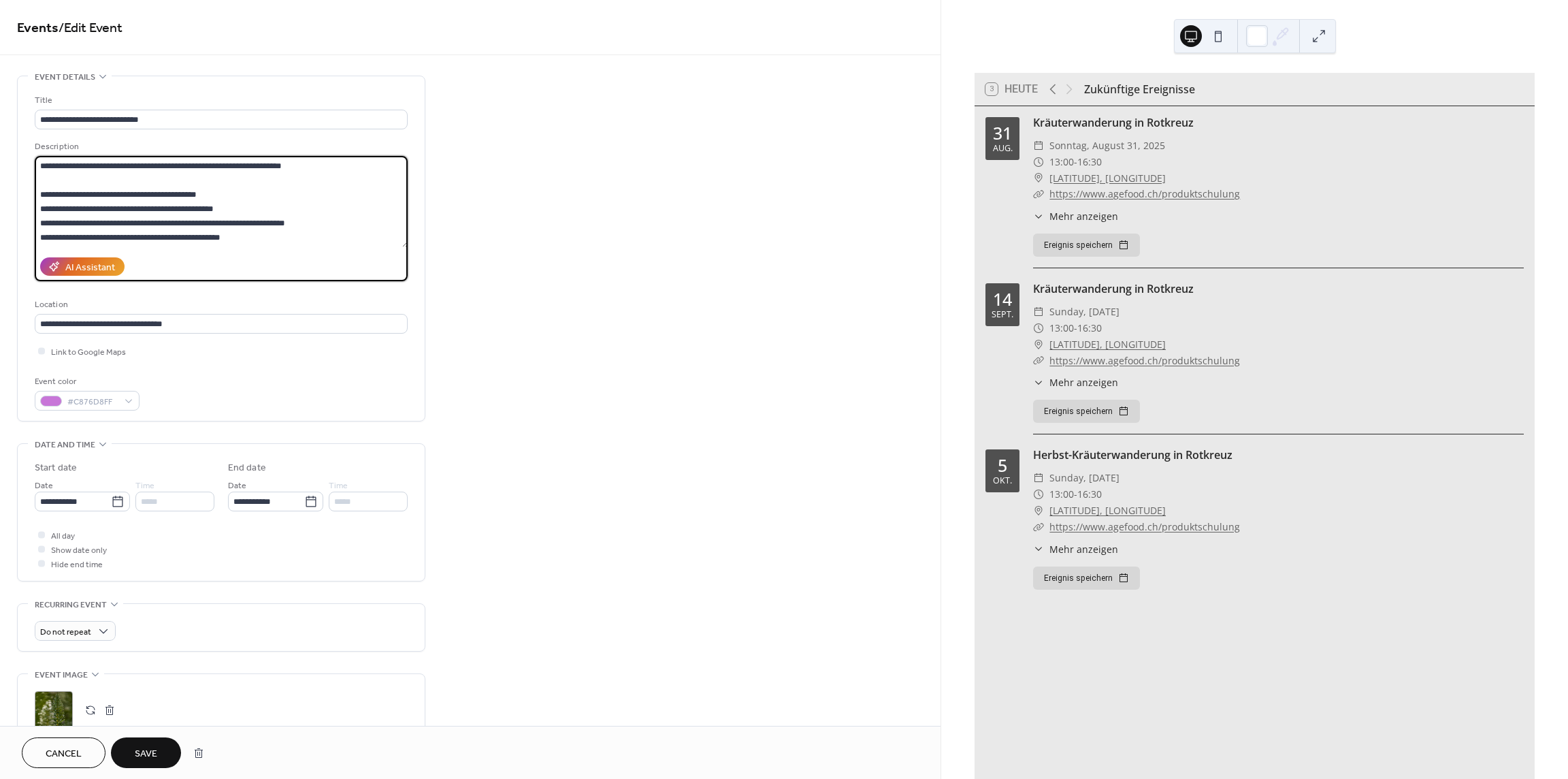 scroll, scrollTop: 0, scrollLeft: 0, axis: both 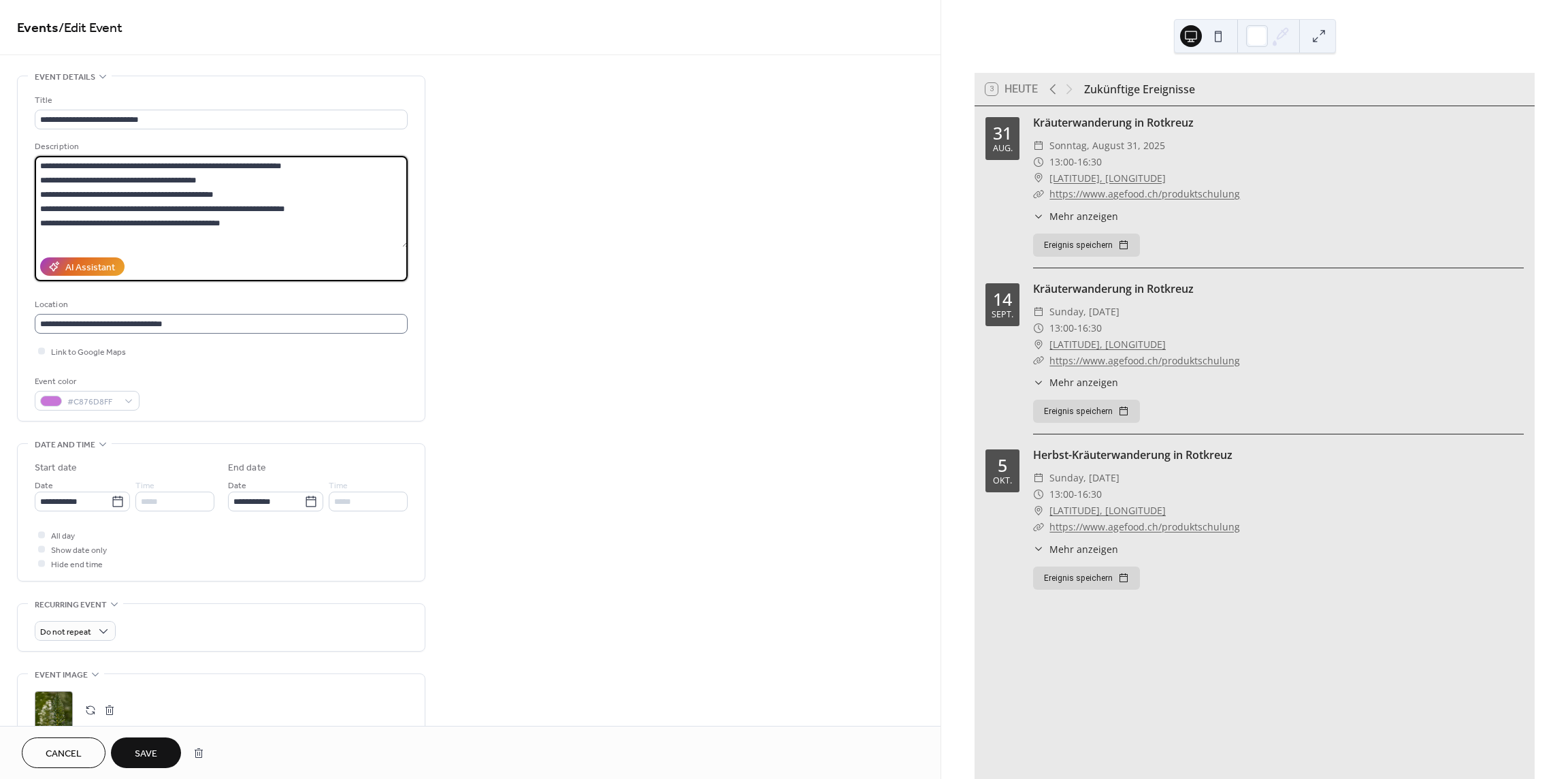 type on "**********" 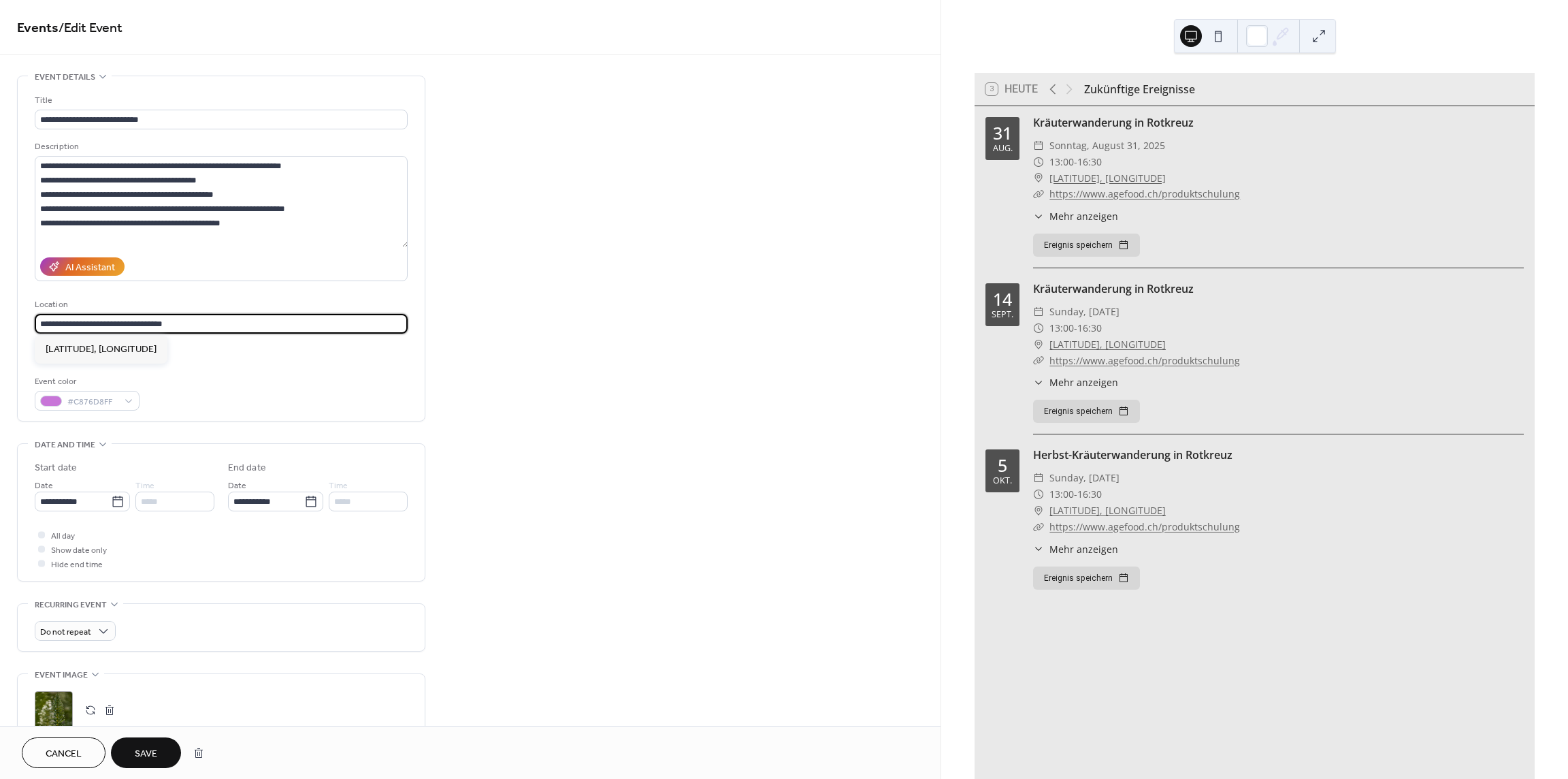 click on "**********" at bounding box center (221, 323) 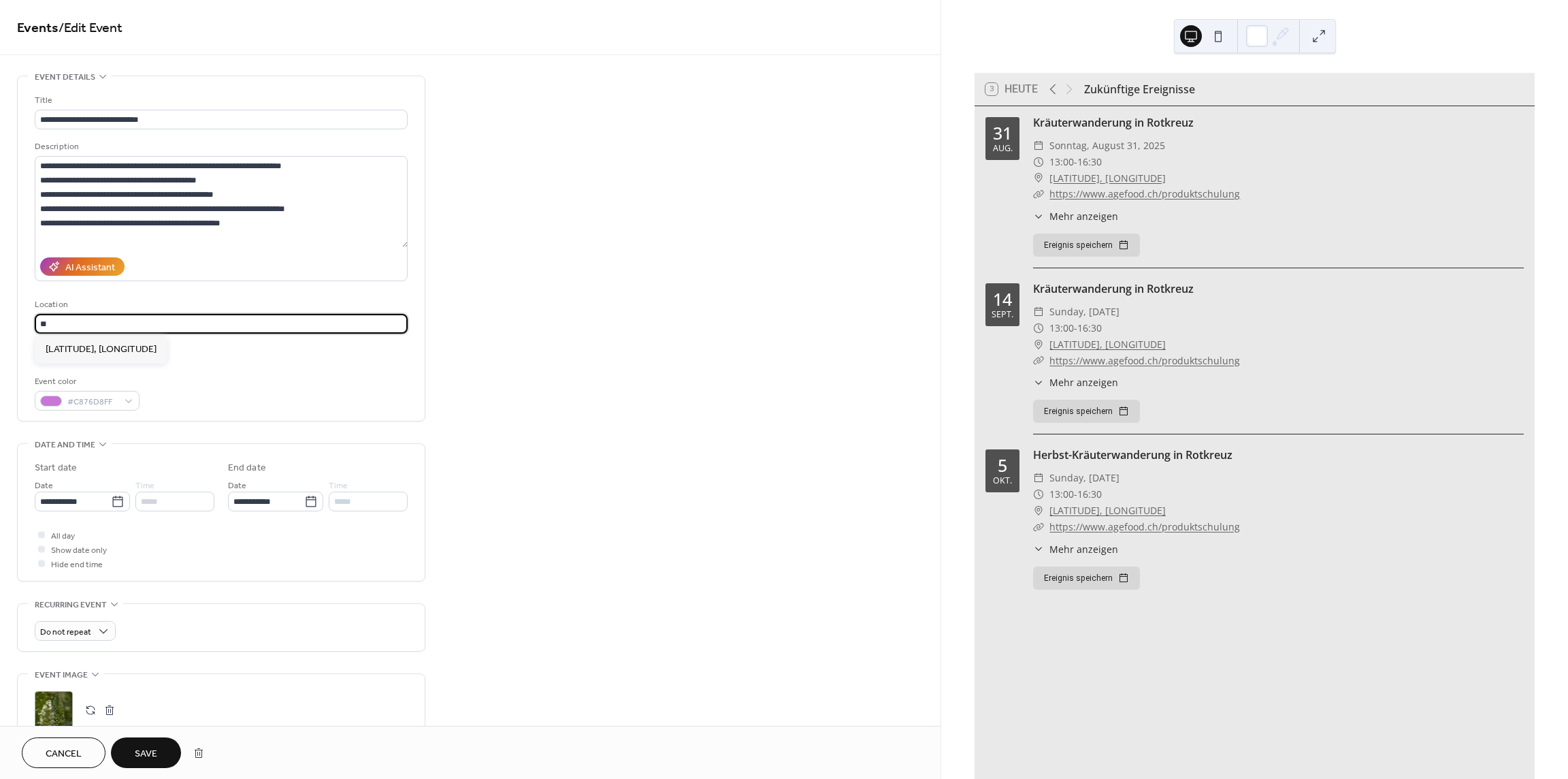 type on "*" 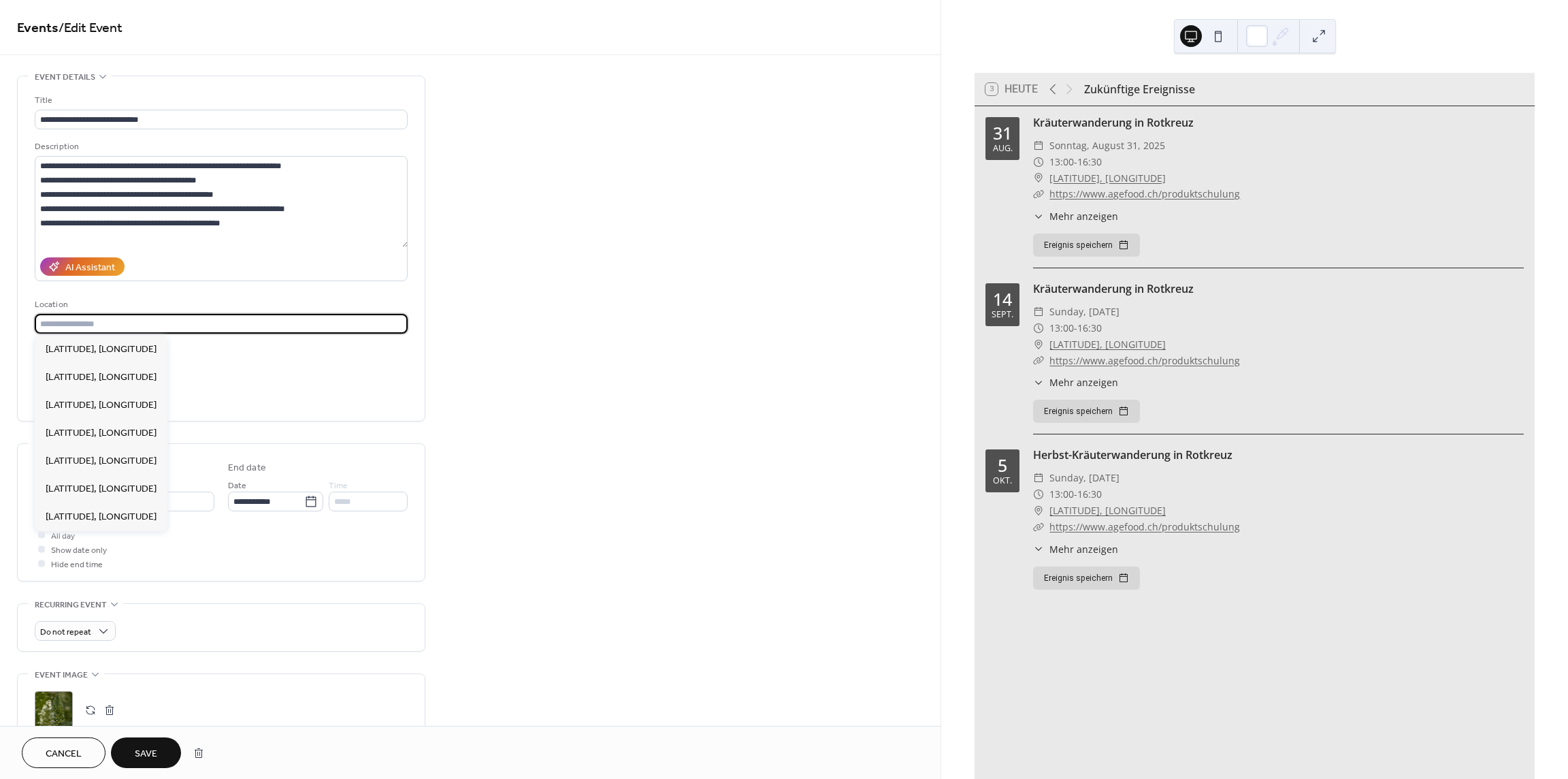 paste on "**********" 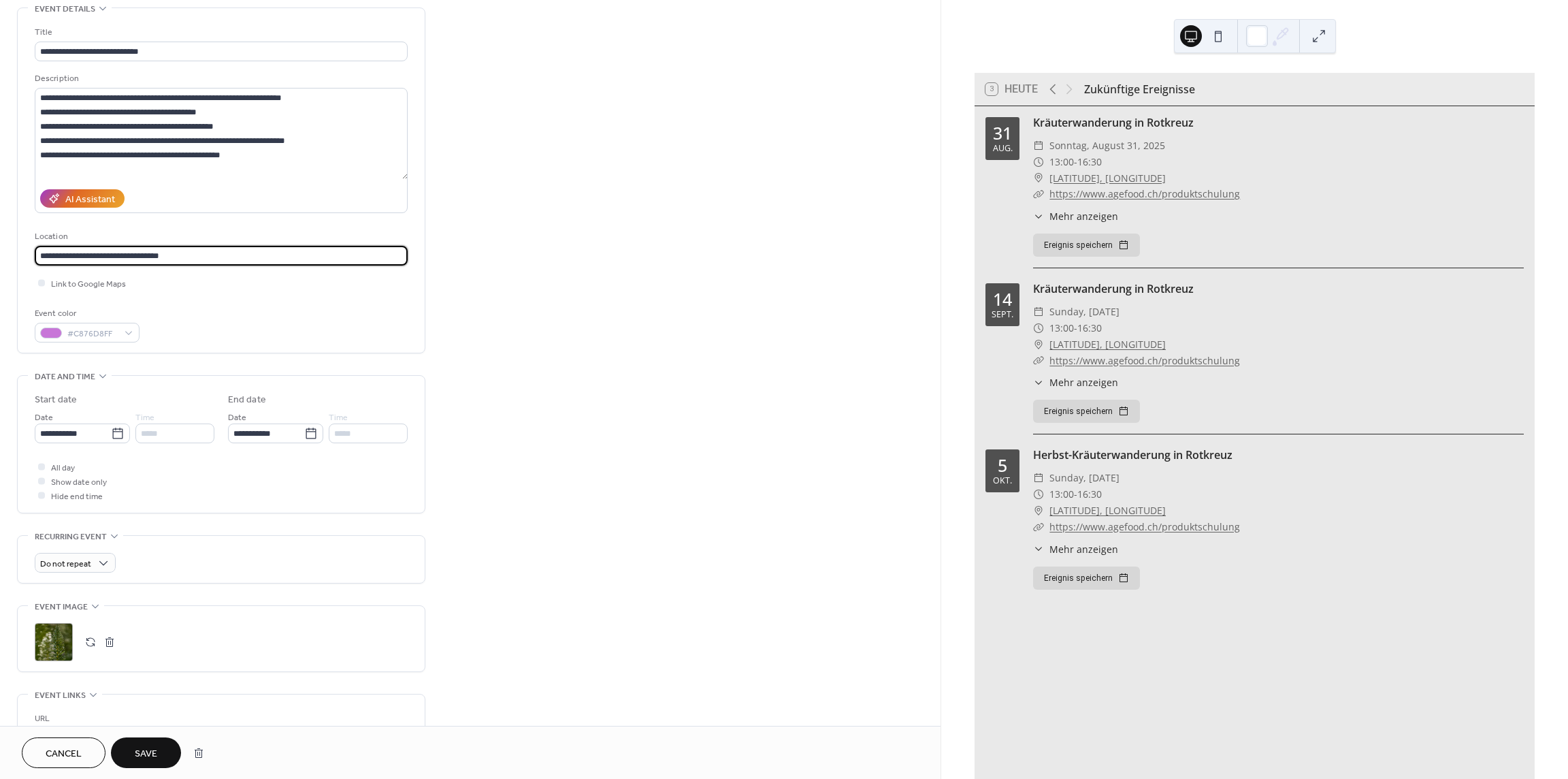 scroll, scrollTop: 136, scrollLeft: 0, axis: vertical 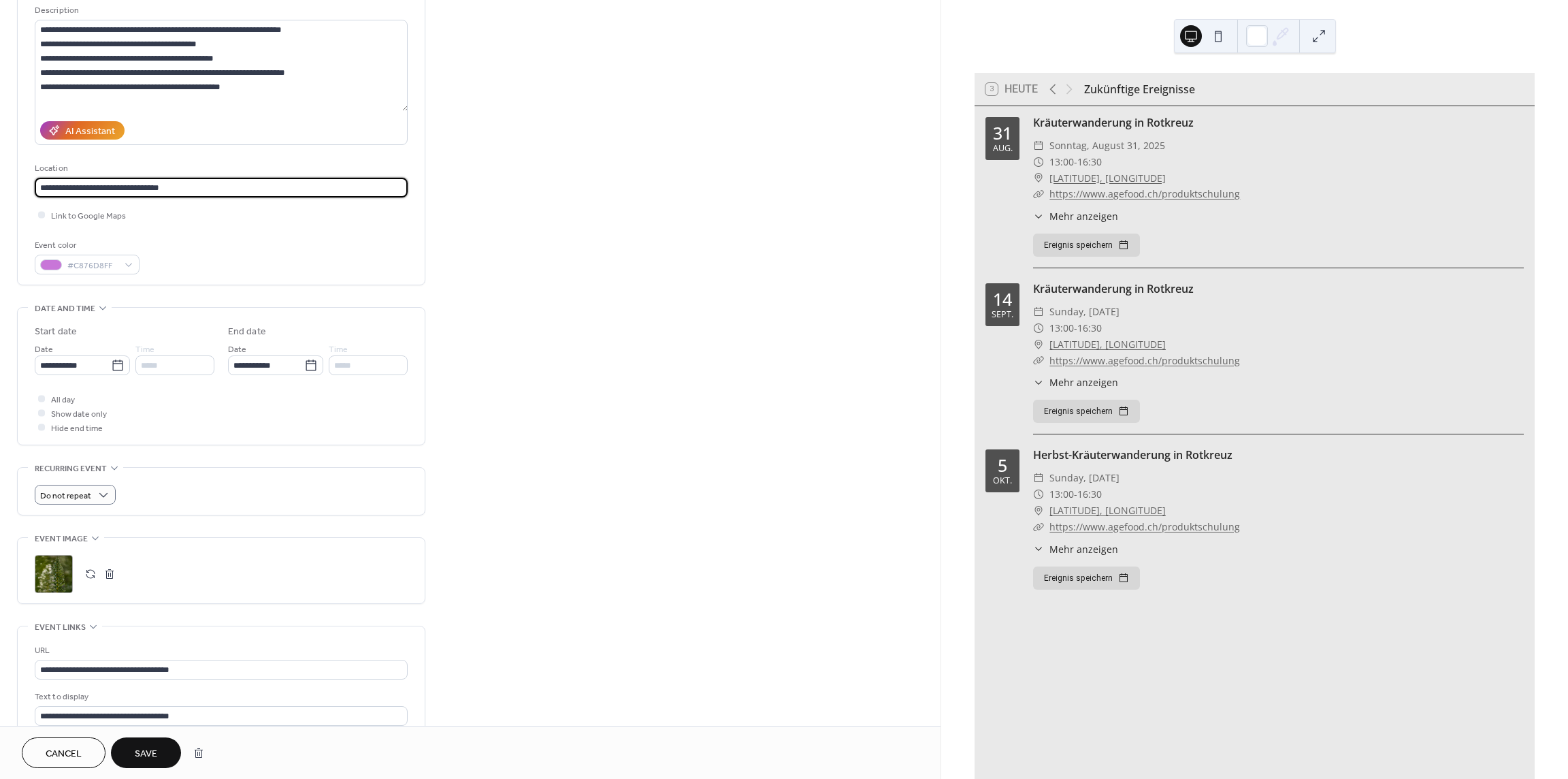 type on "**********" 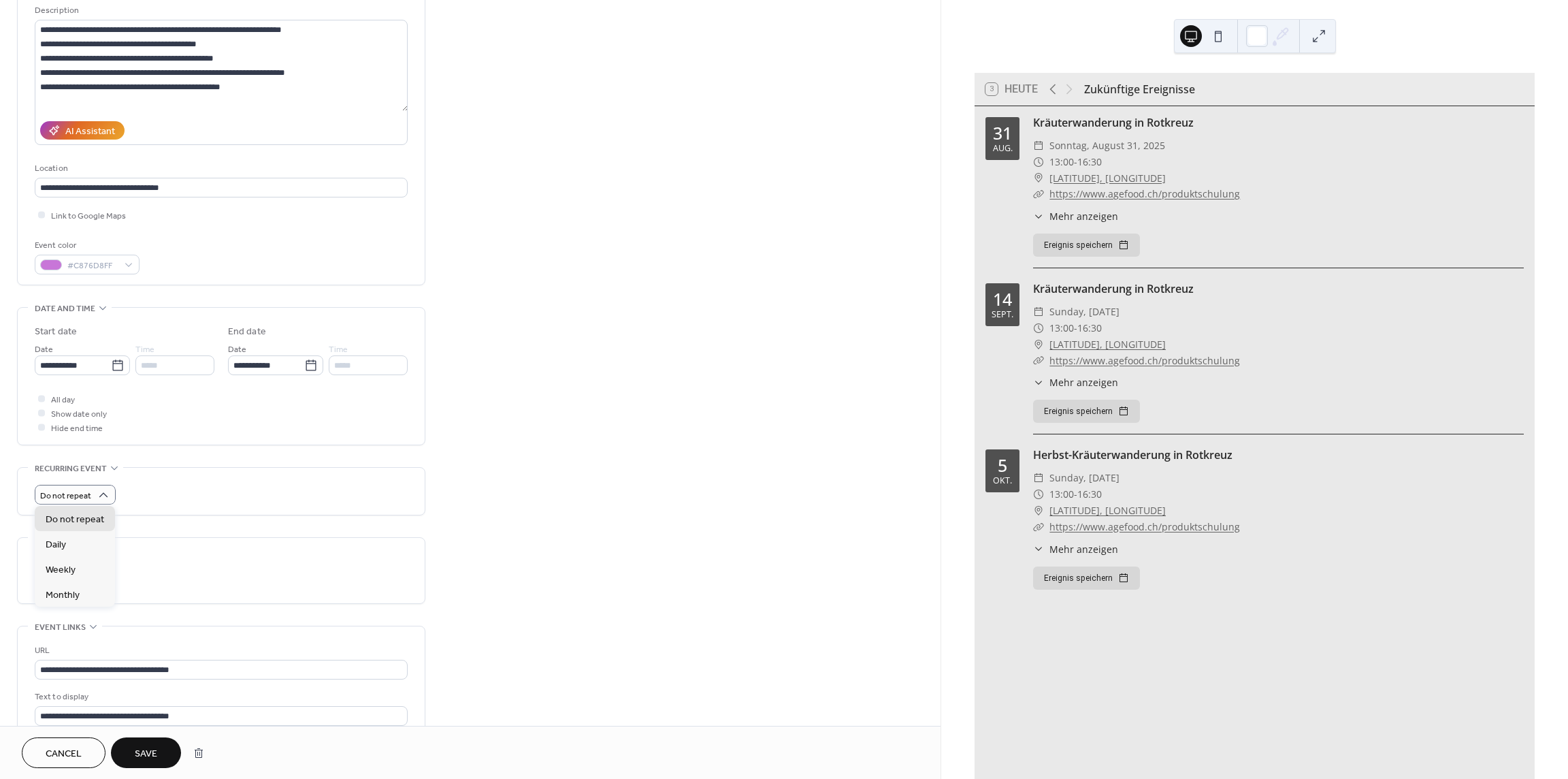 click on "**********" at bounding box center (470, 407) 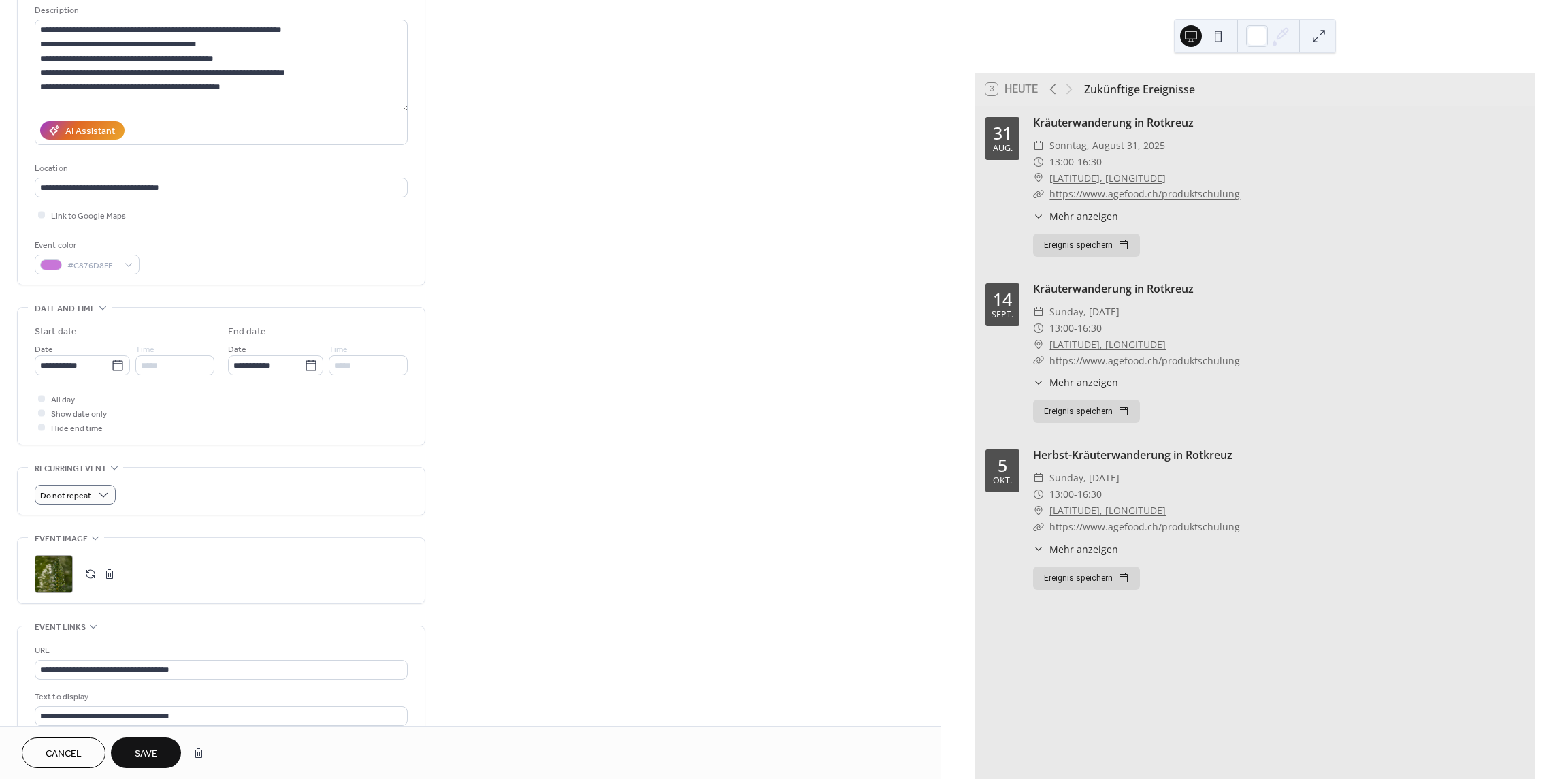 click on ";" at bounding box center (54, 574) 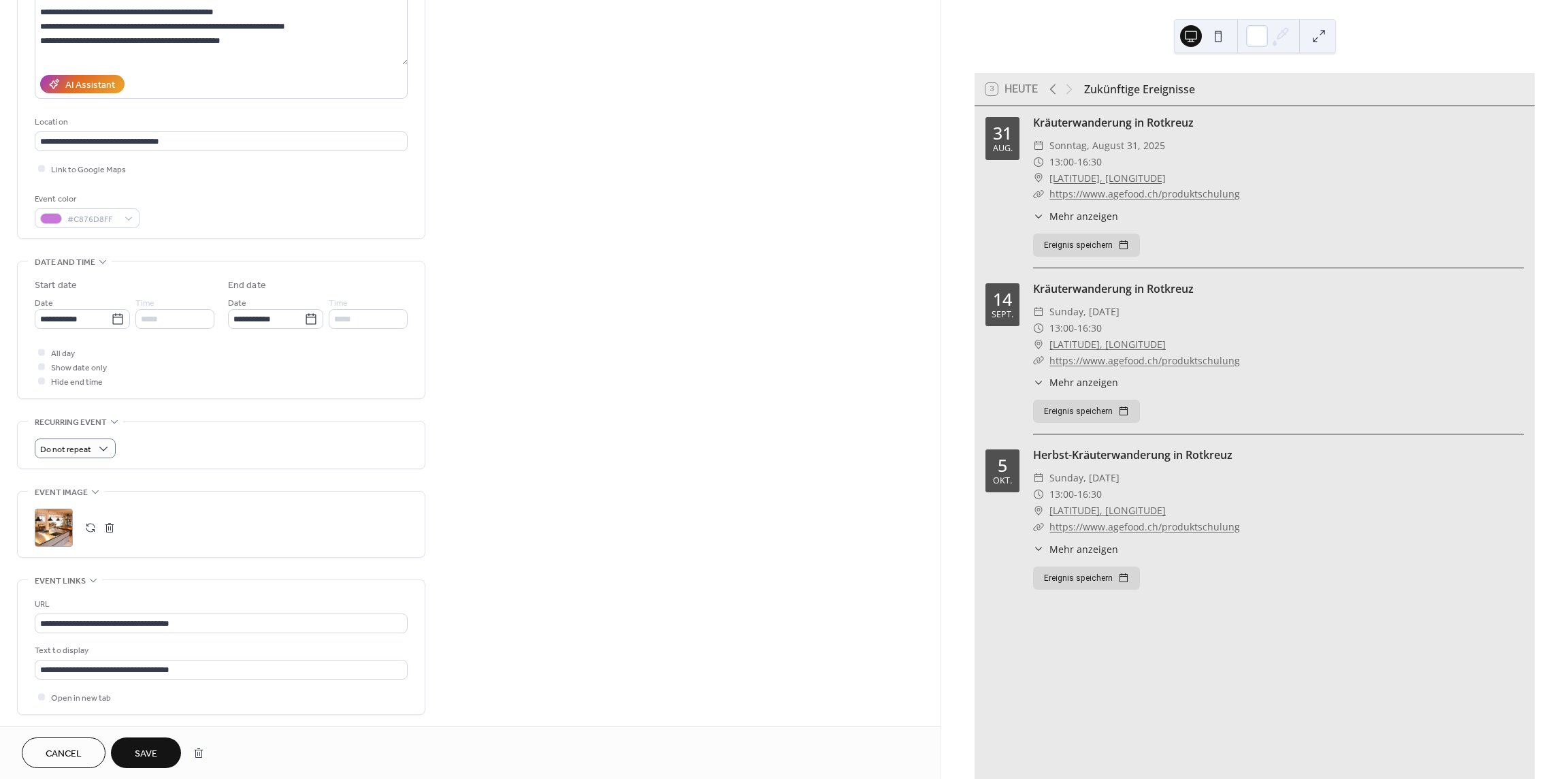 scroll, scrollTop: 272, scrollLeft: 0, axis: vertical 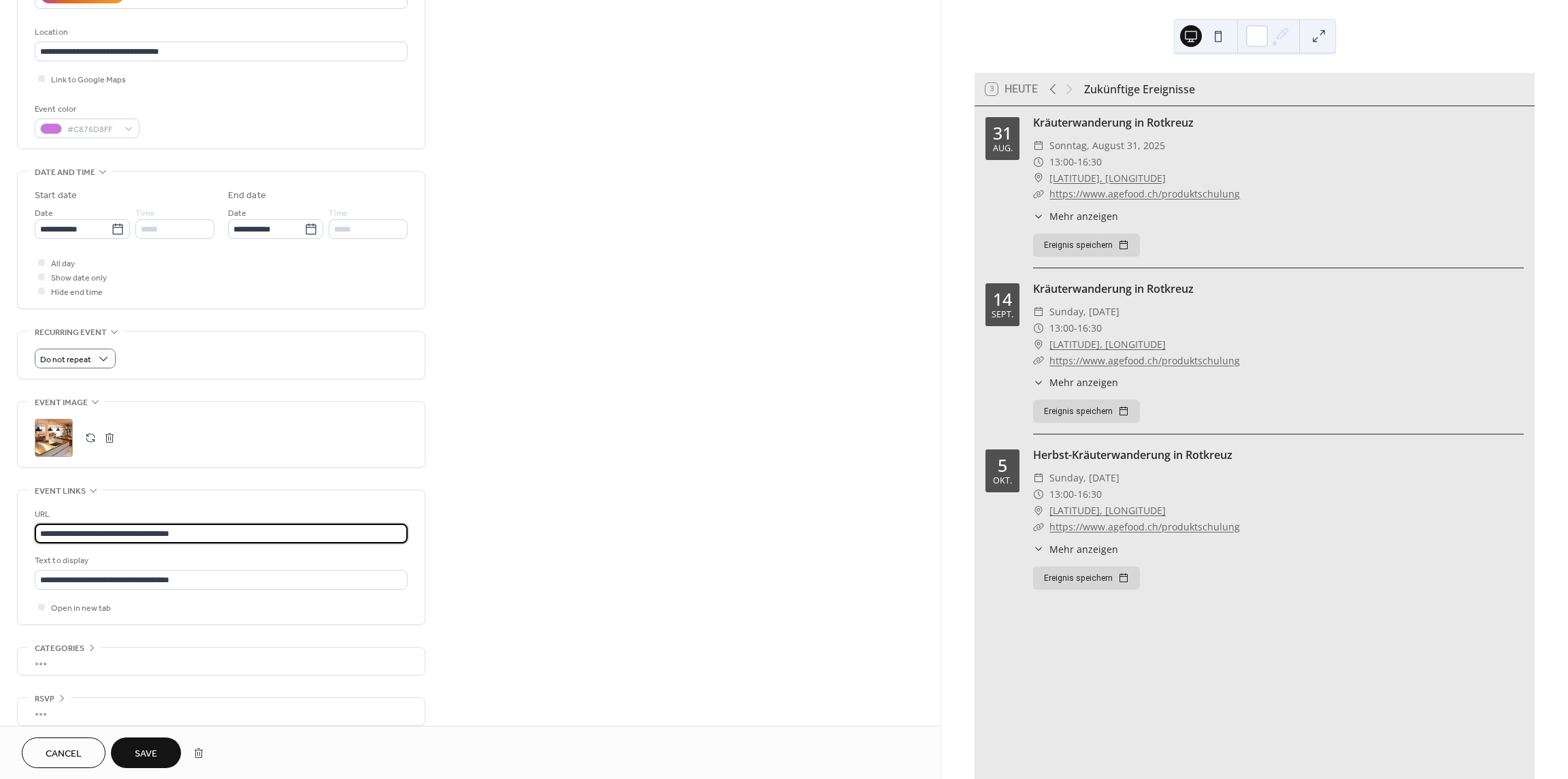 drag, startPoint x: 223, startPoint y: 535, endPoint x: 5, endPoint y: 532, distance: 218.02064 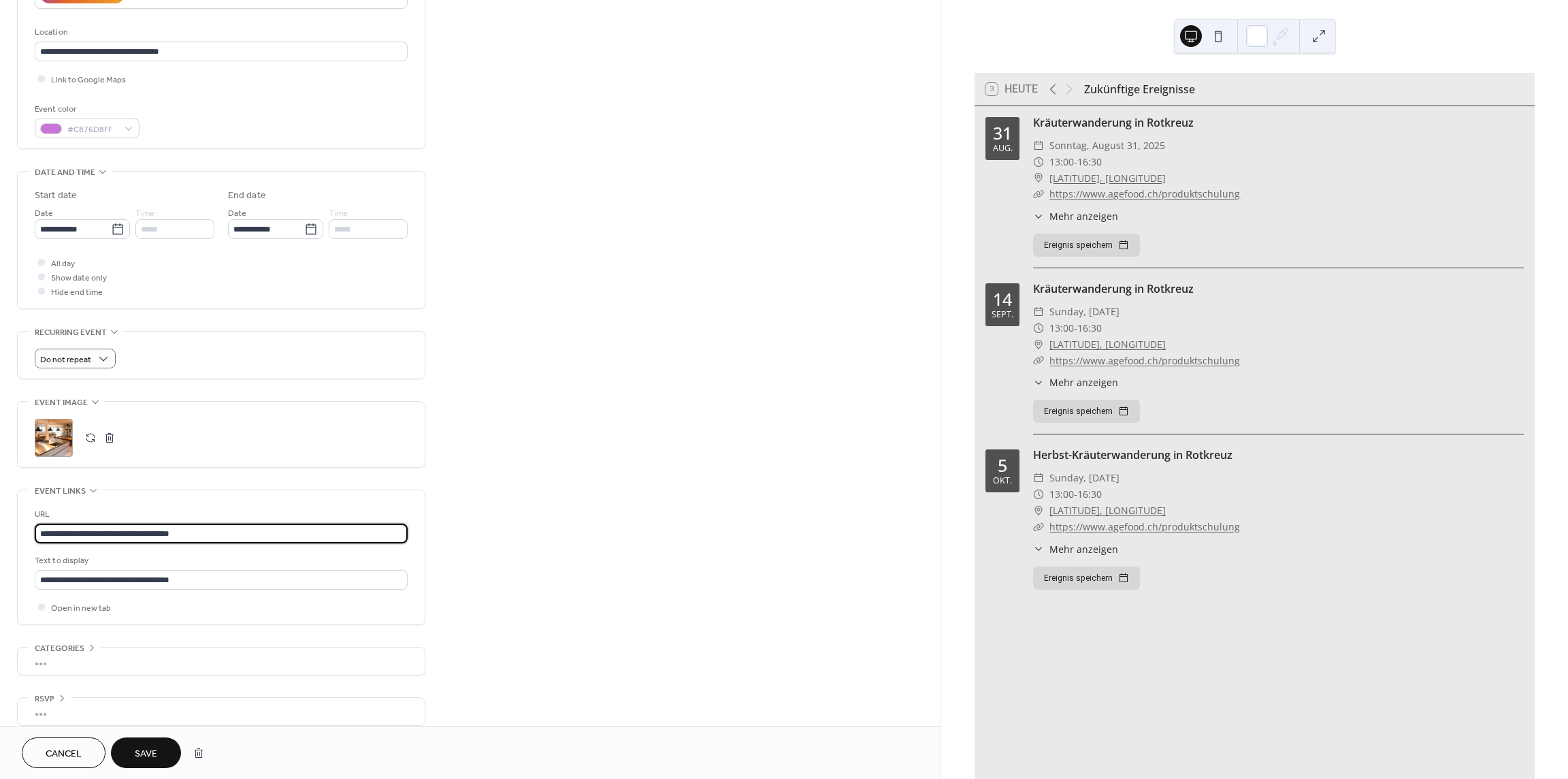 click on "**********" at bounding box center (470, 271) 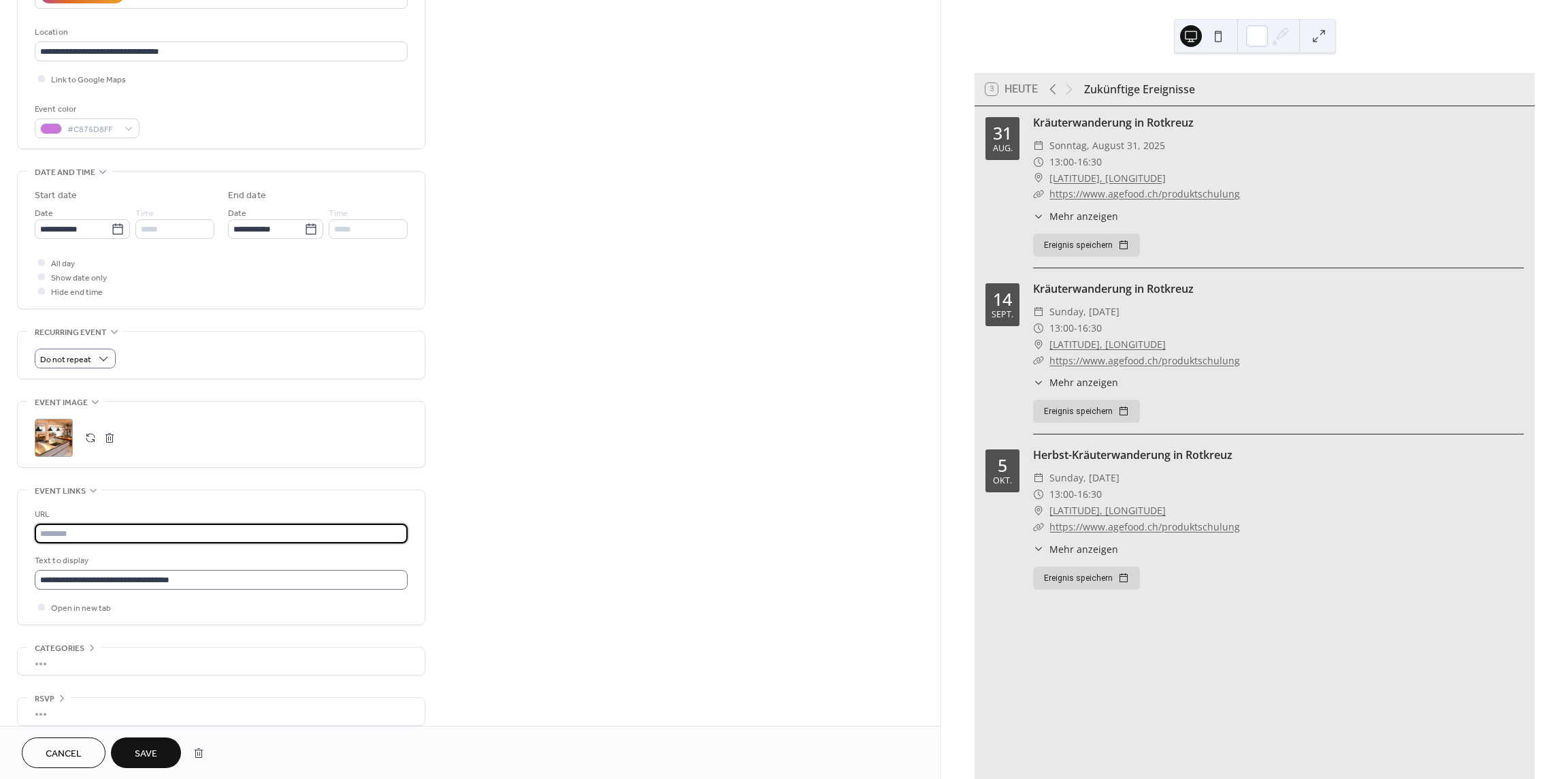type 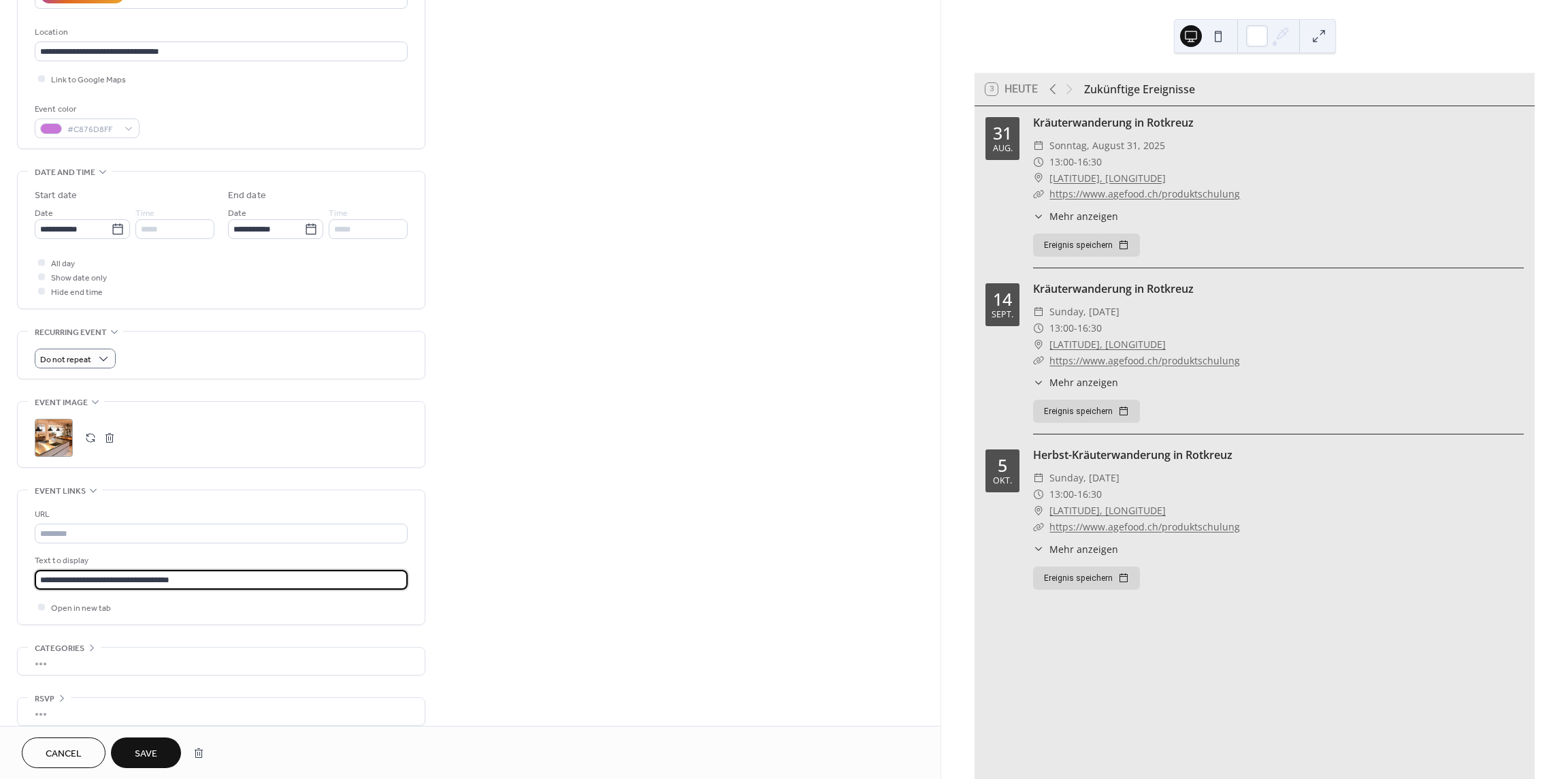 drag, startPoint x: 196, startPoint y: 577, endPoint x: -87, endPoint y: 565, distance: 283.2543 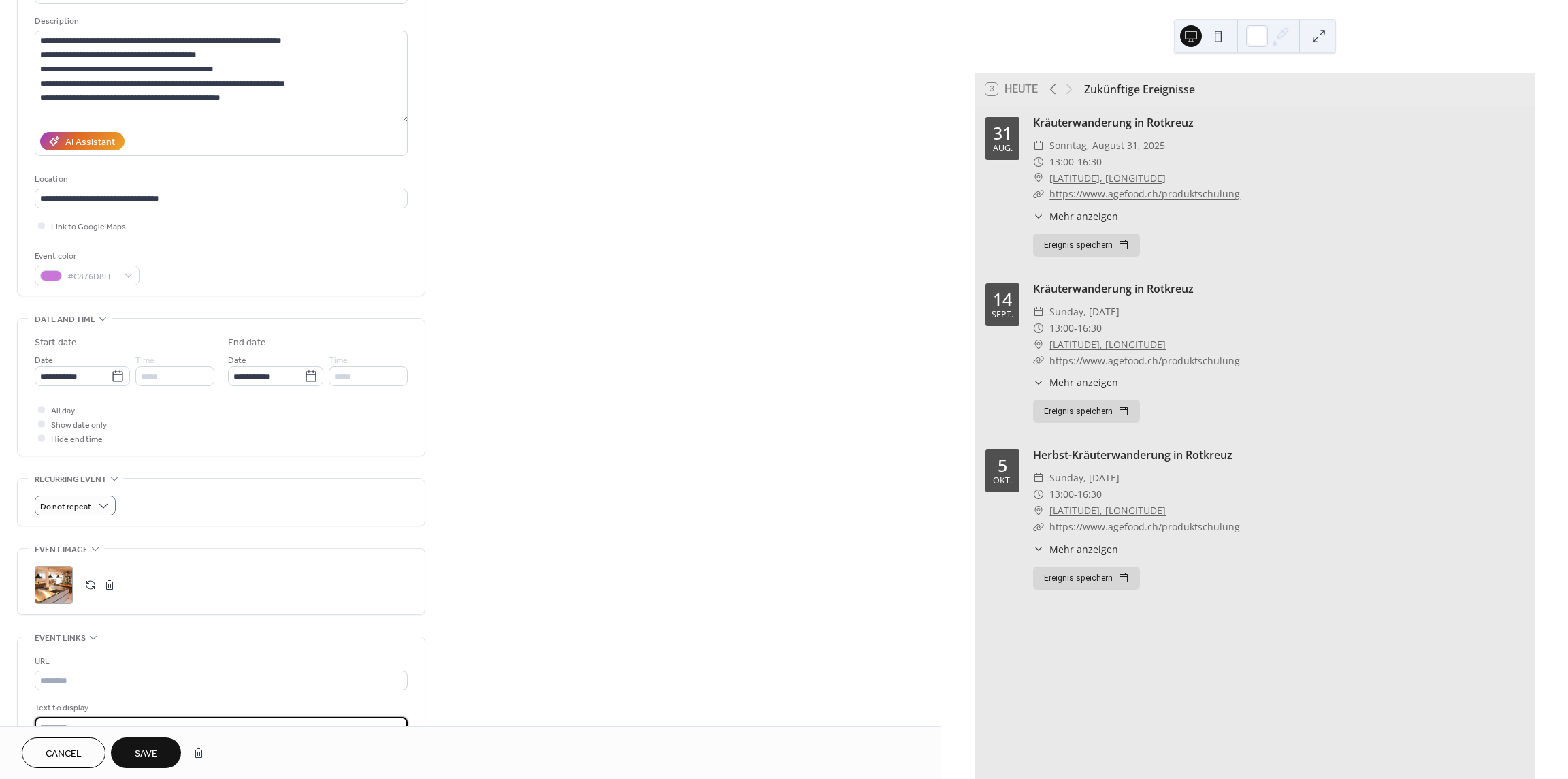 scroll, scrollTop: 0, scrollLeft: 0, axis: both 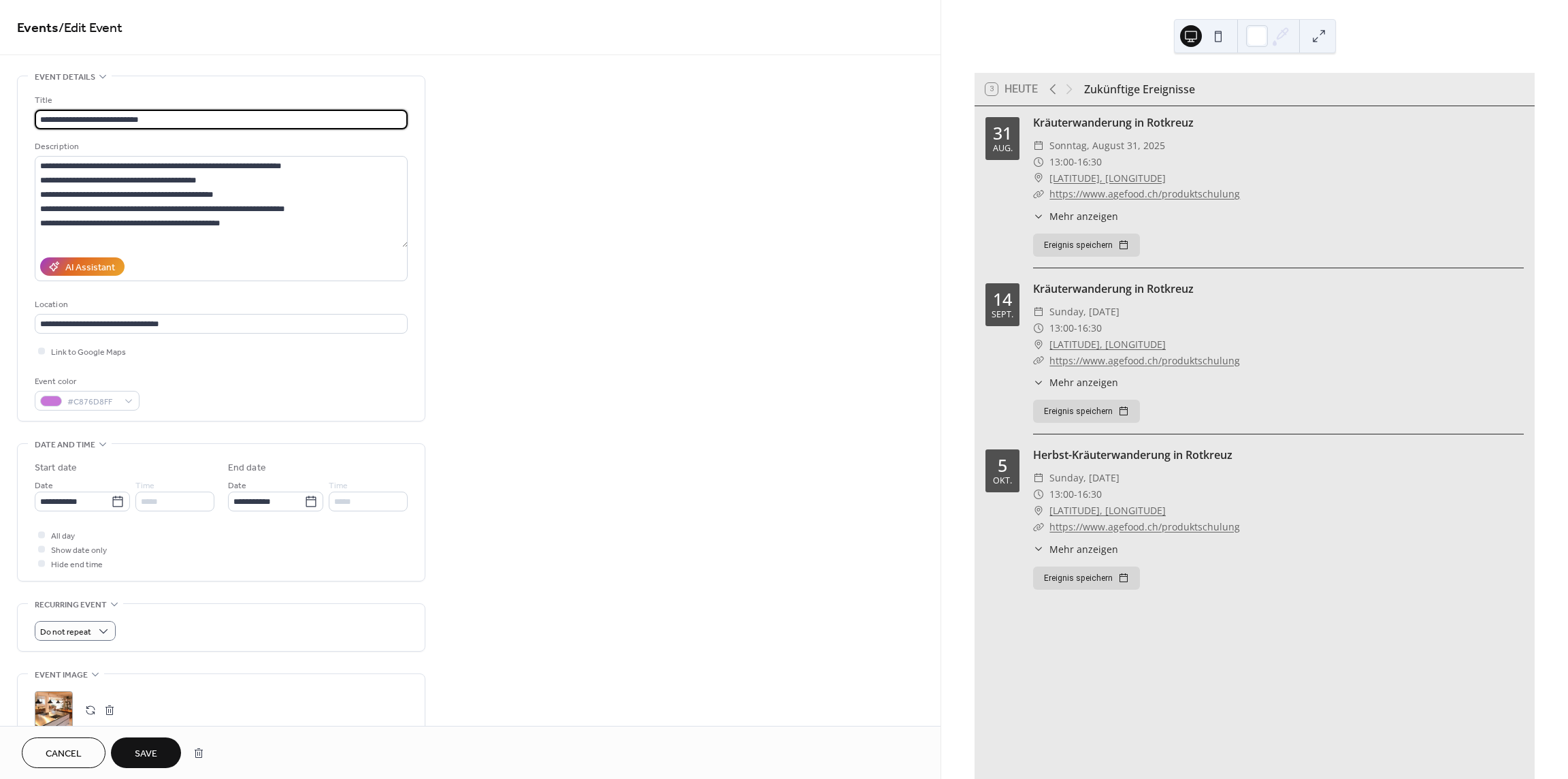 drag, startPoint x: 159, startPoint y: 119, endPoint x: 34, endPoint y: 116, distance: 125.03599 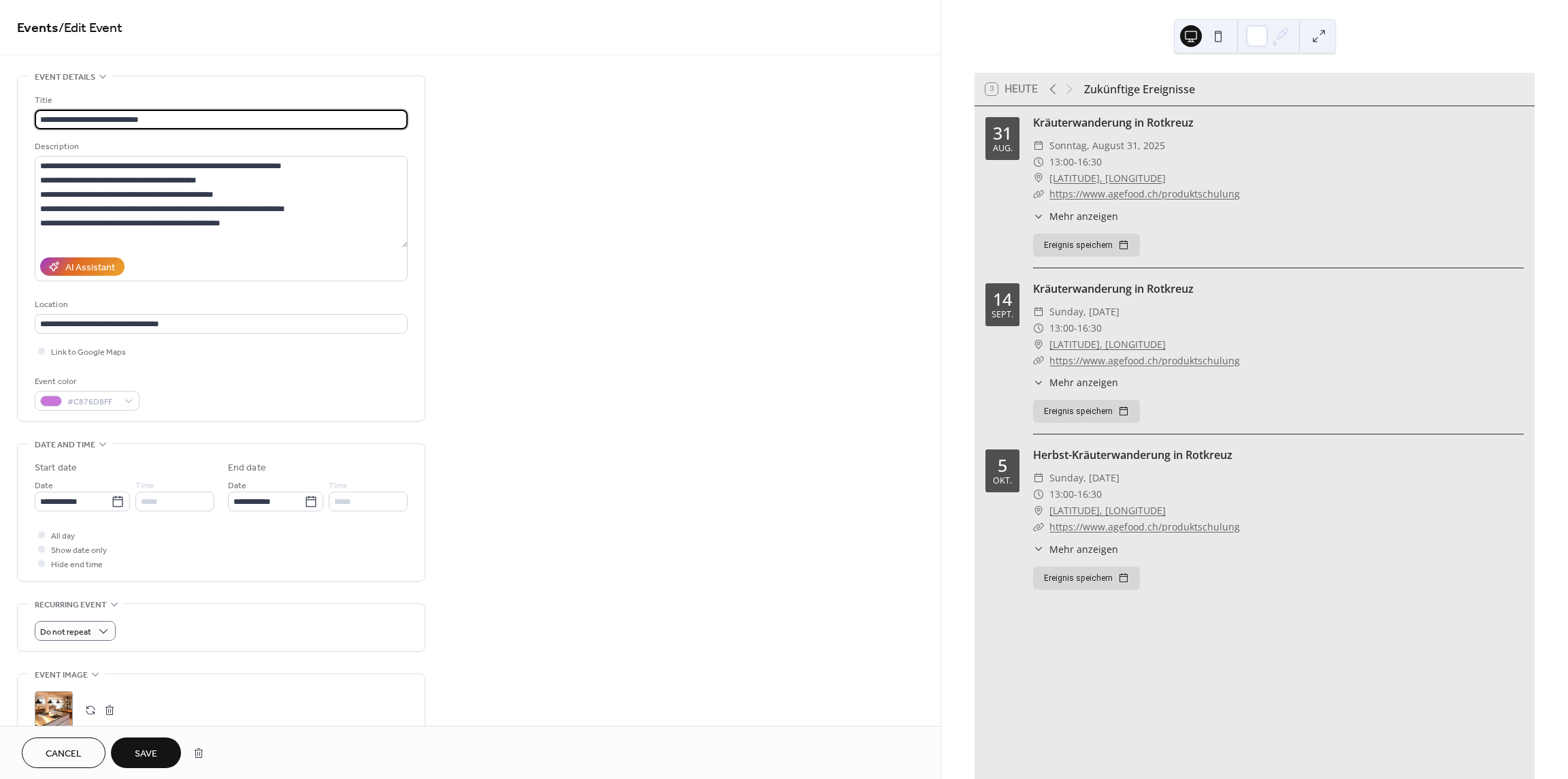 click on "**********" at bounding box center [221, 119] 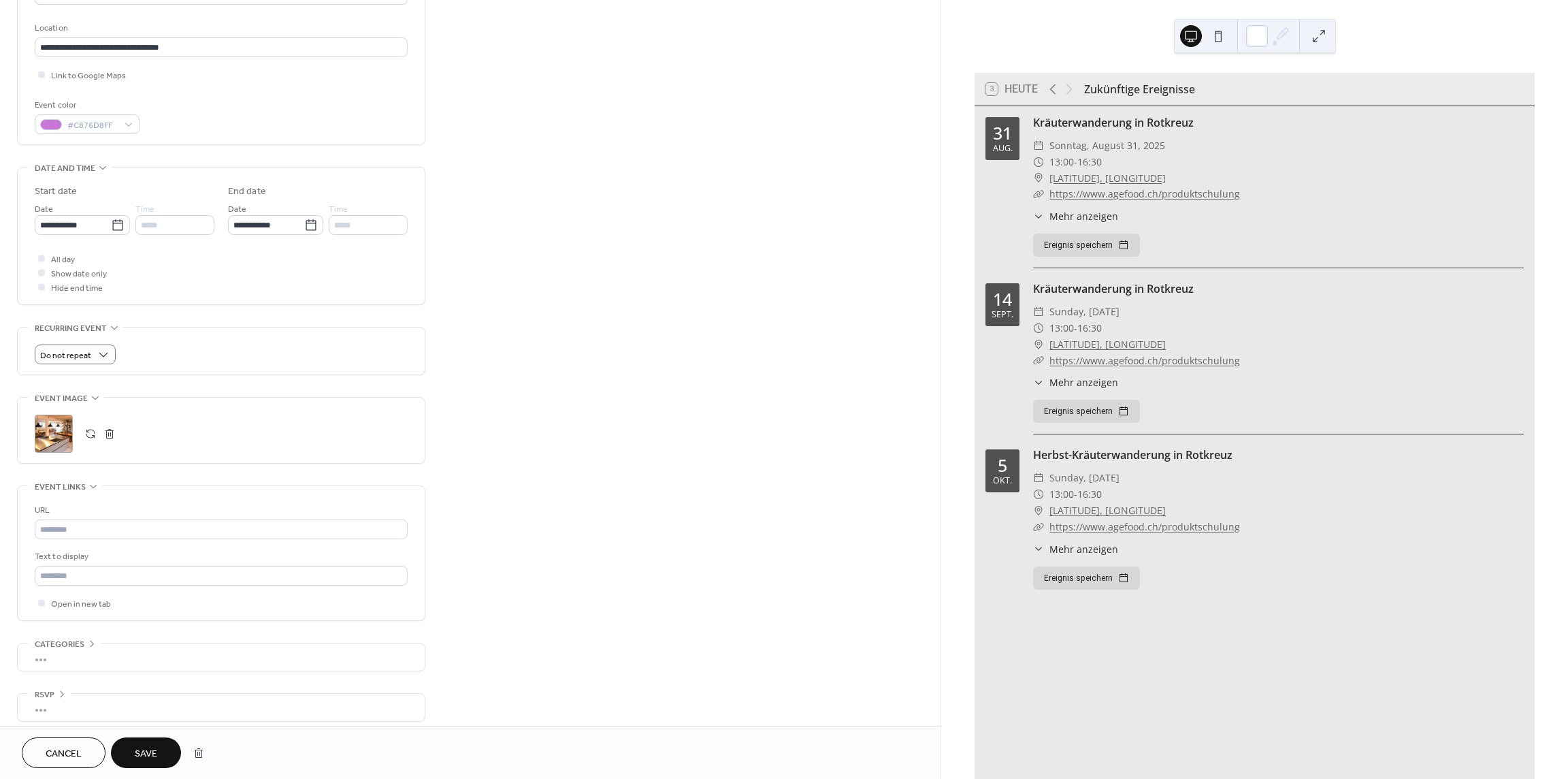 scroll, scrollTop: 282, scrollLeft: 0, axis: vertical 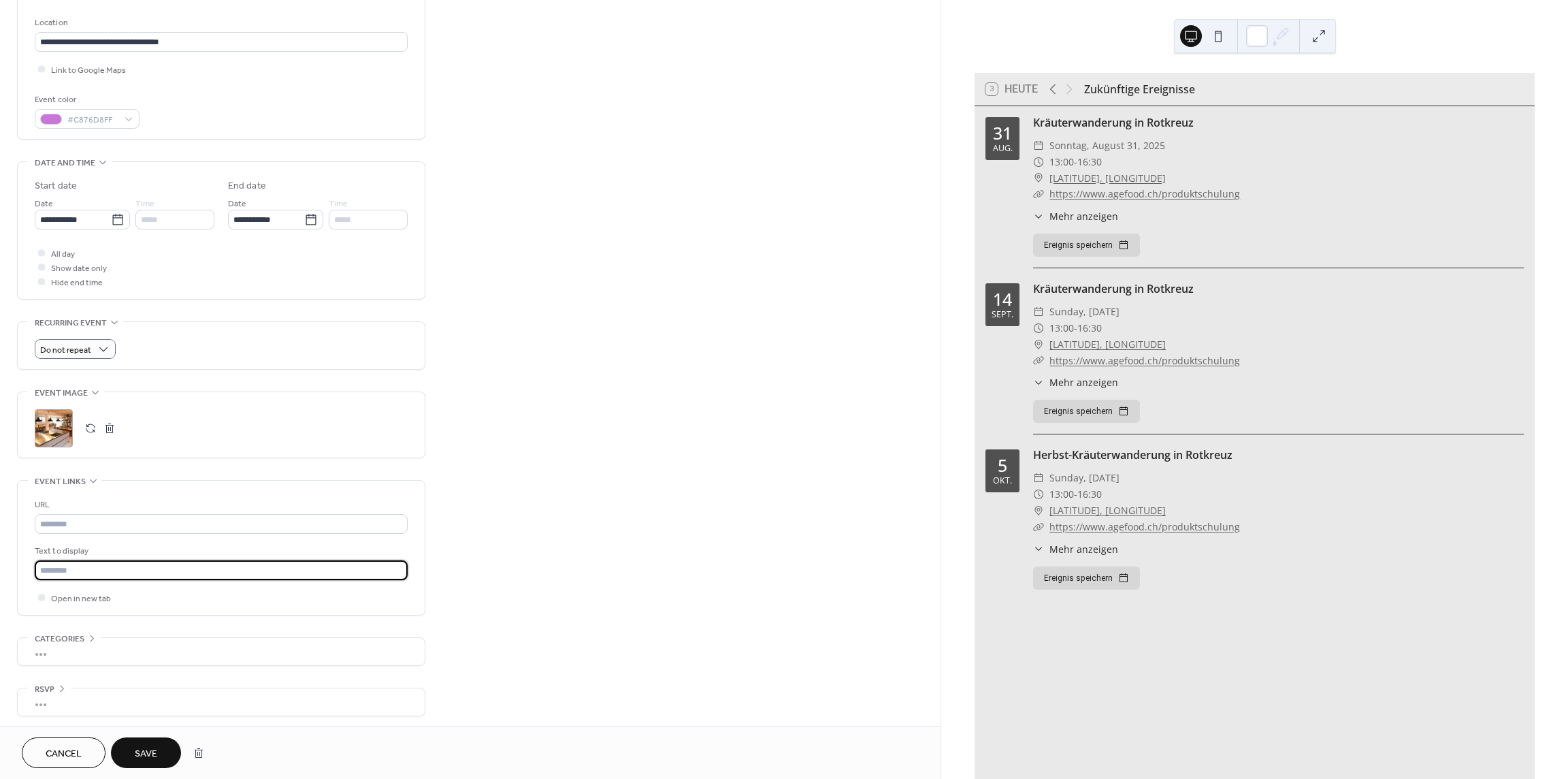 click at bounding box center (221, 570) 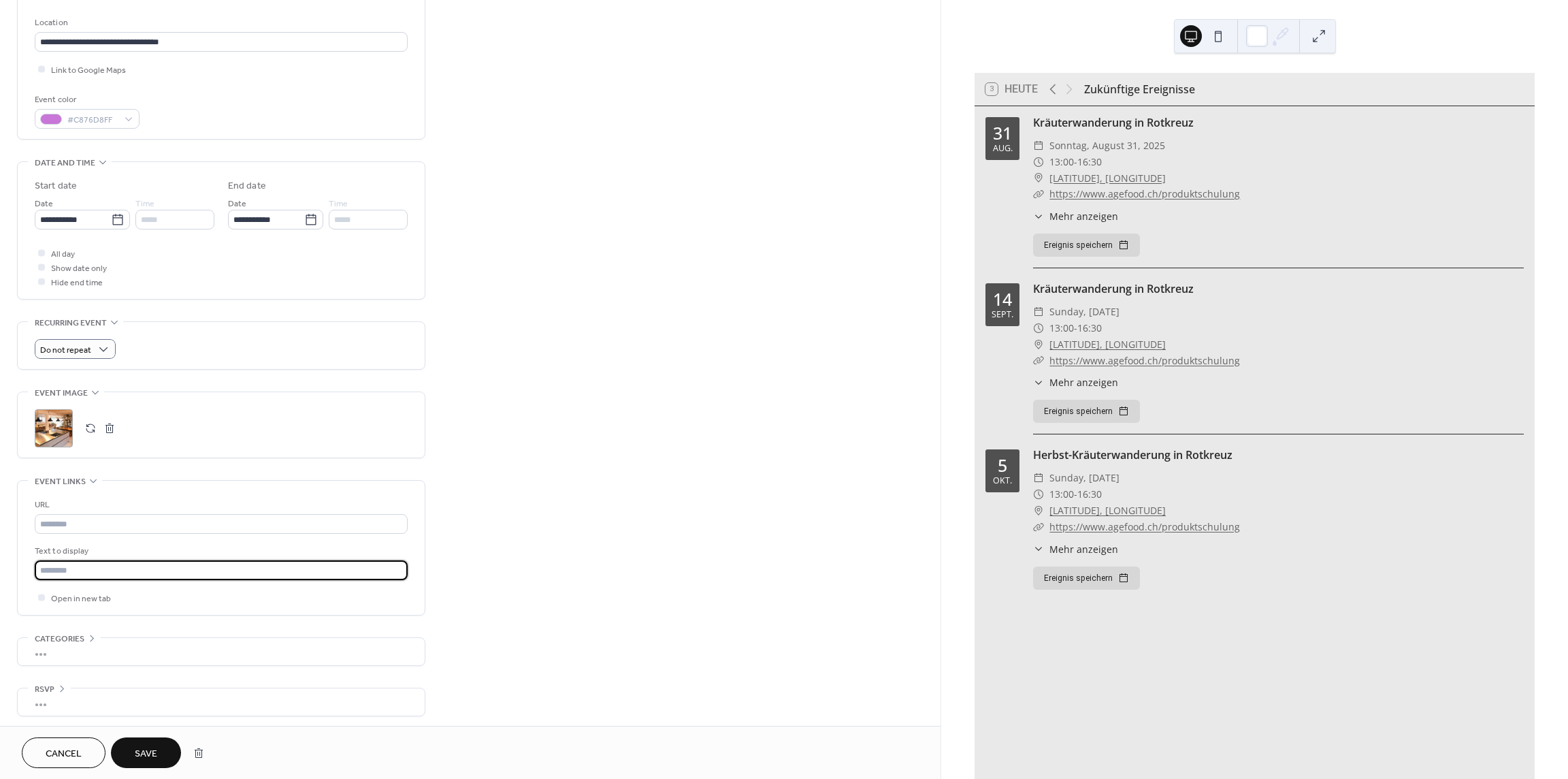 paste on "**********" 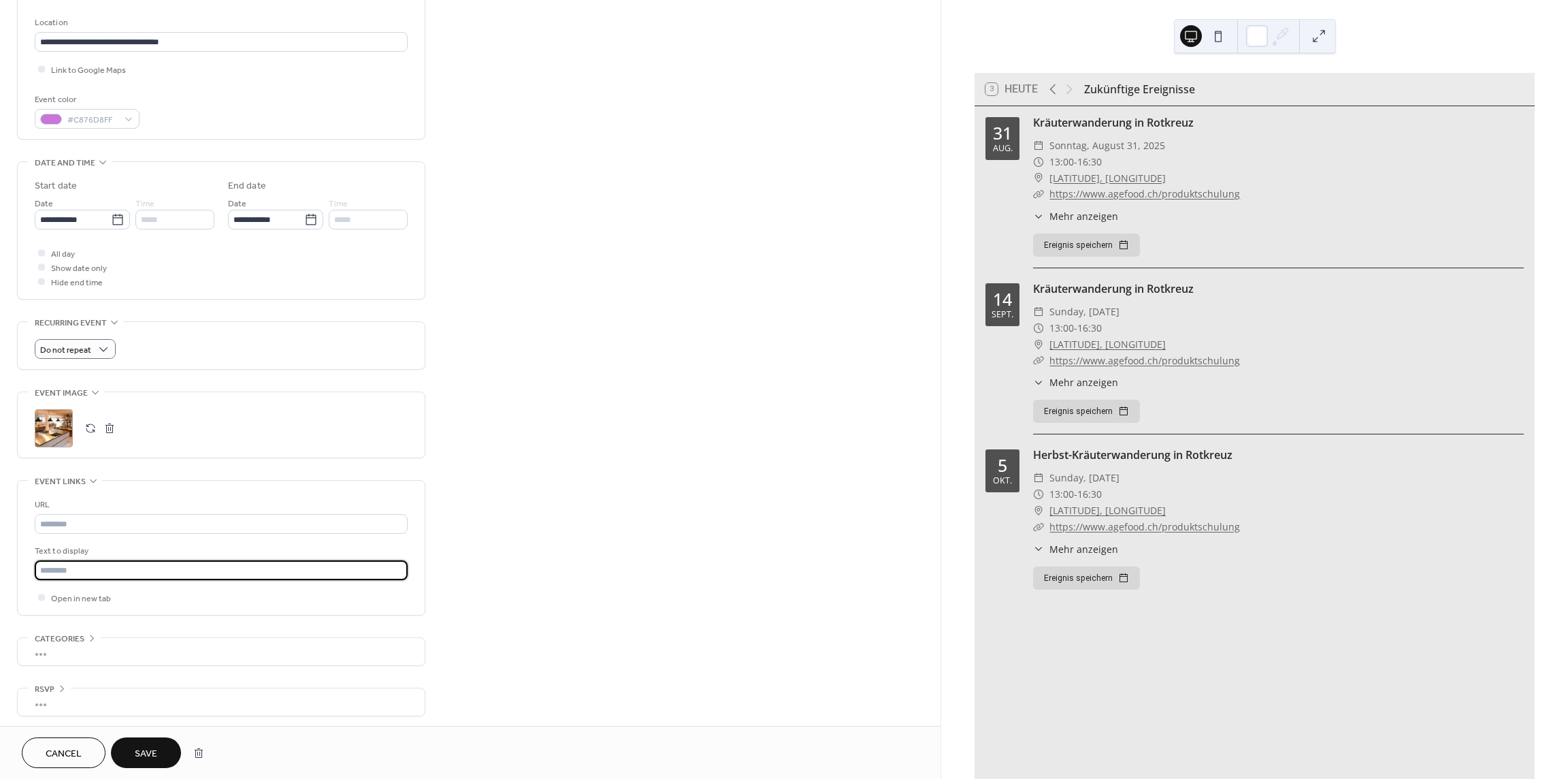type on "**********" 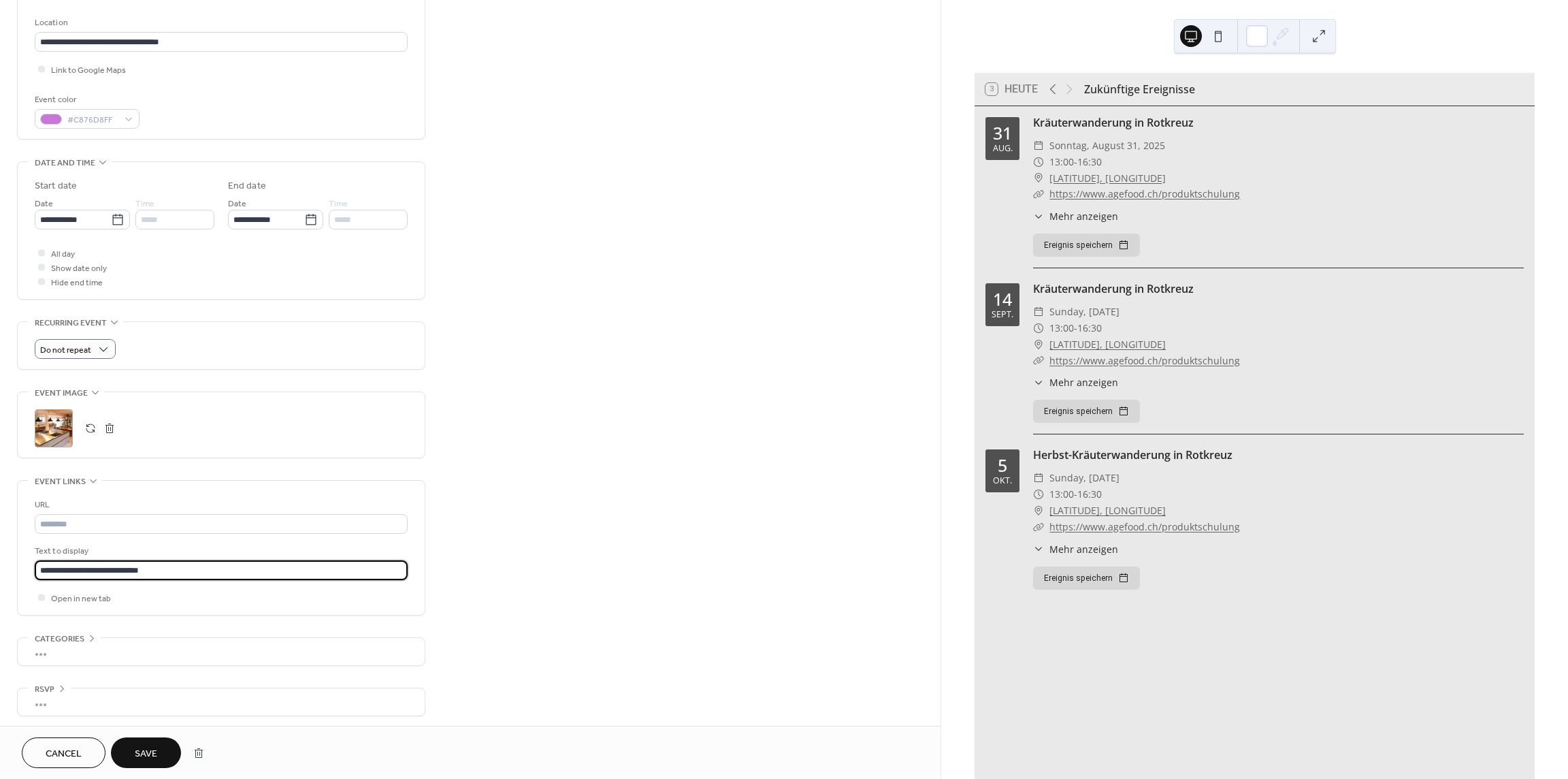 click on "**********" at bounding box center (221, 570) 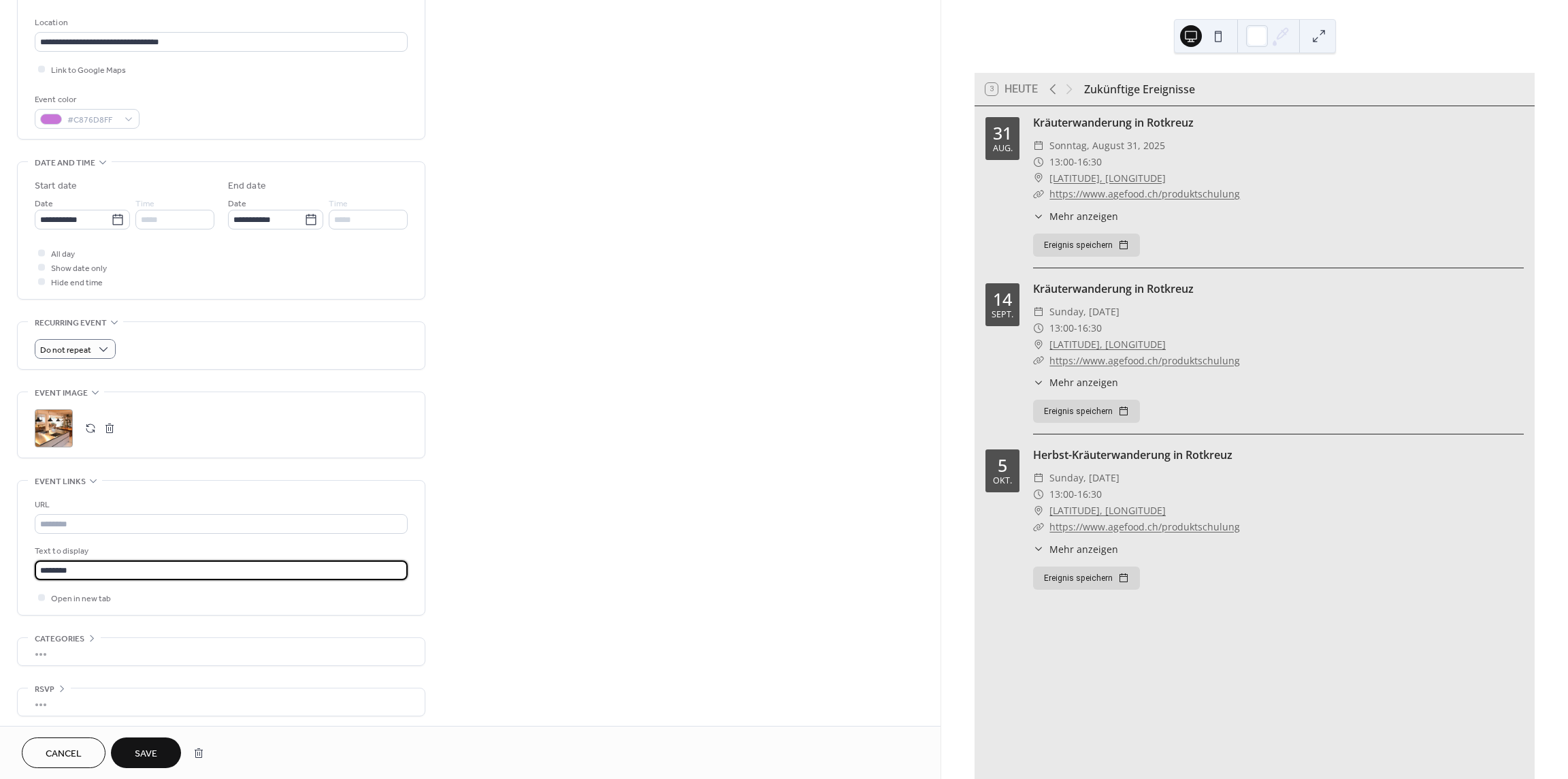 type on "********" 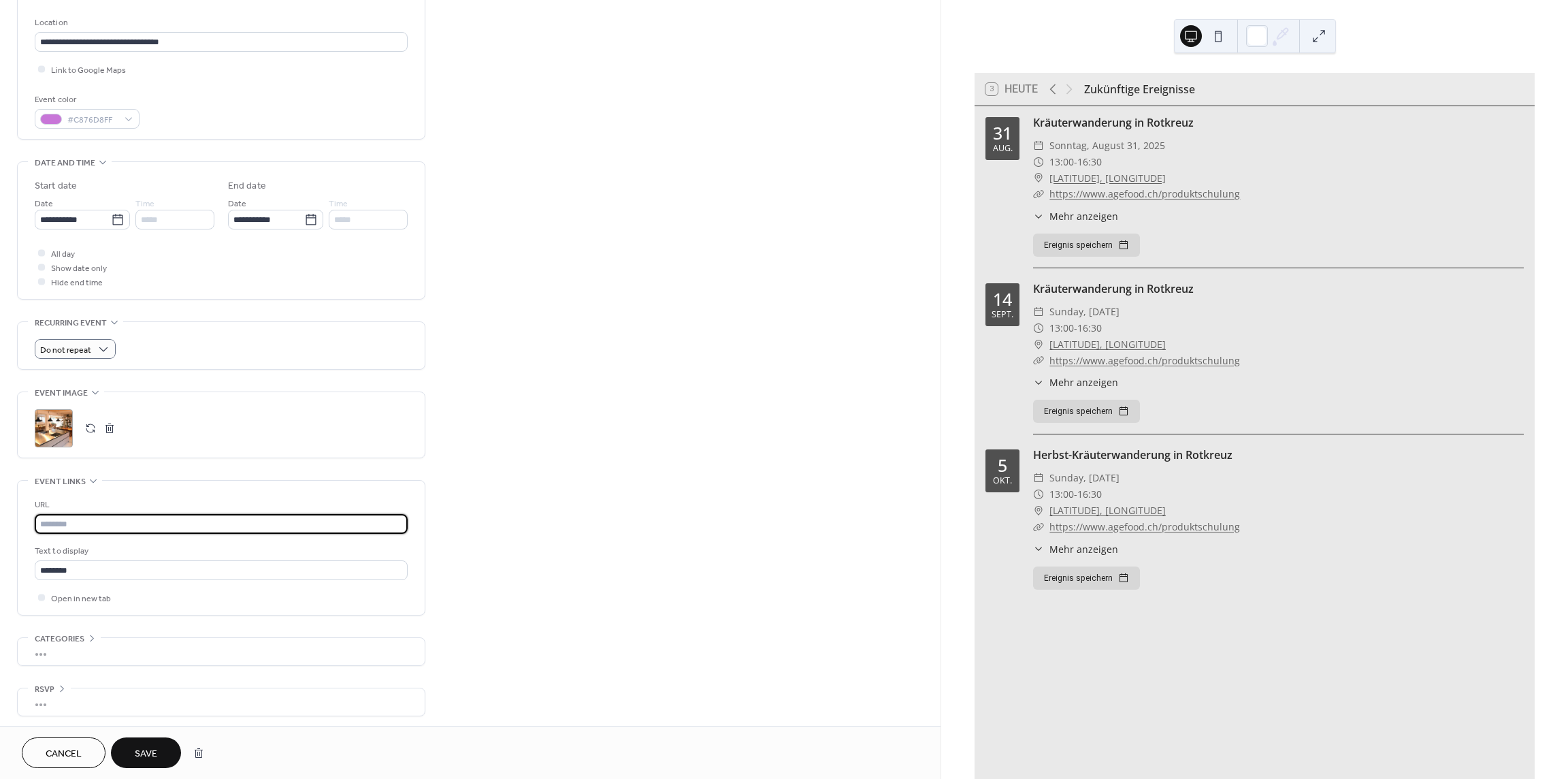 paste on "**********" 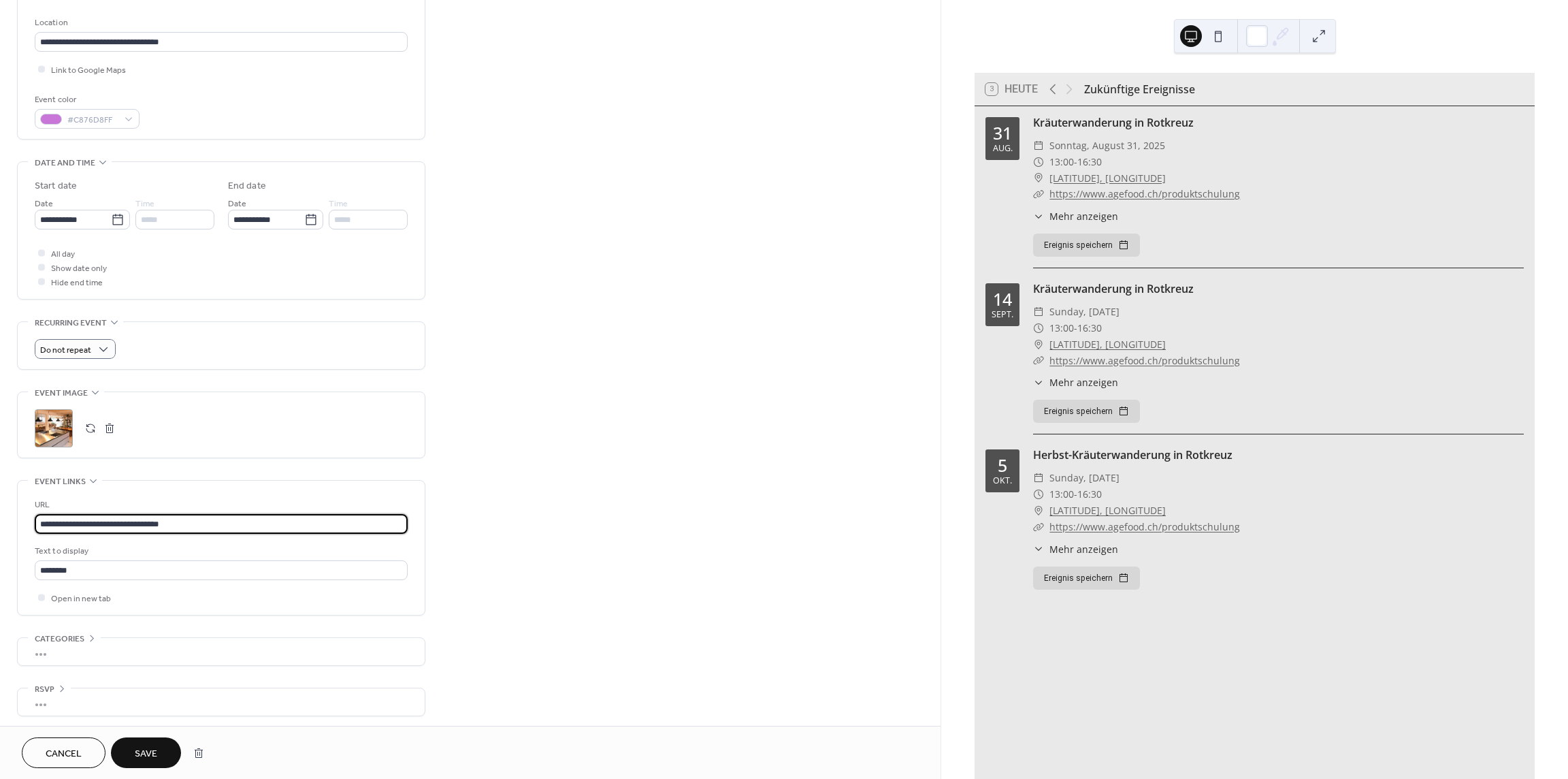 type on "**********" 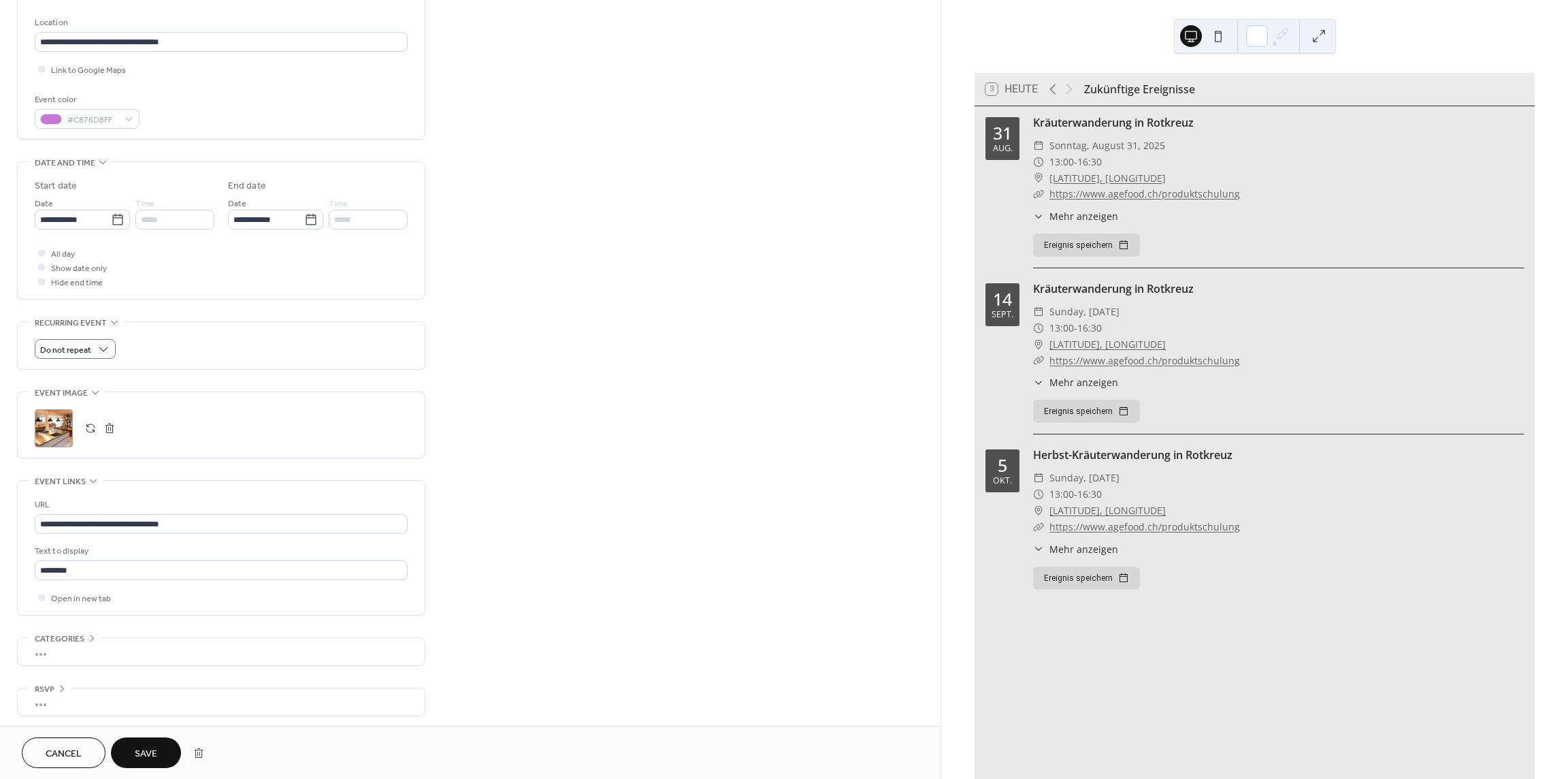 click on "•••" at bounding box center [221, 652] 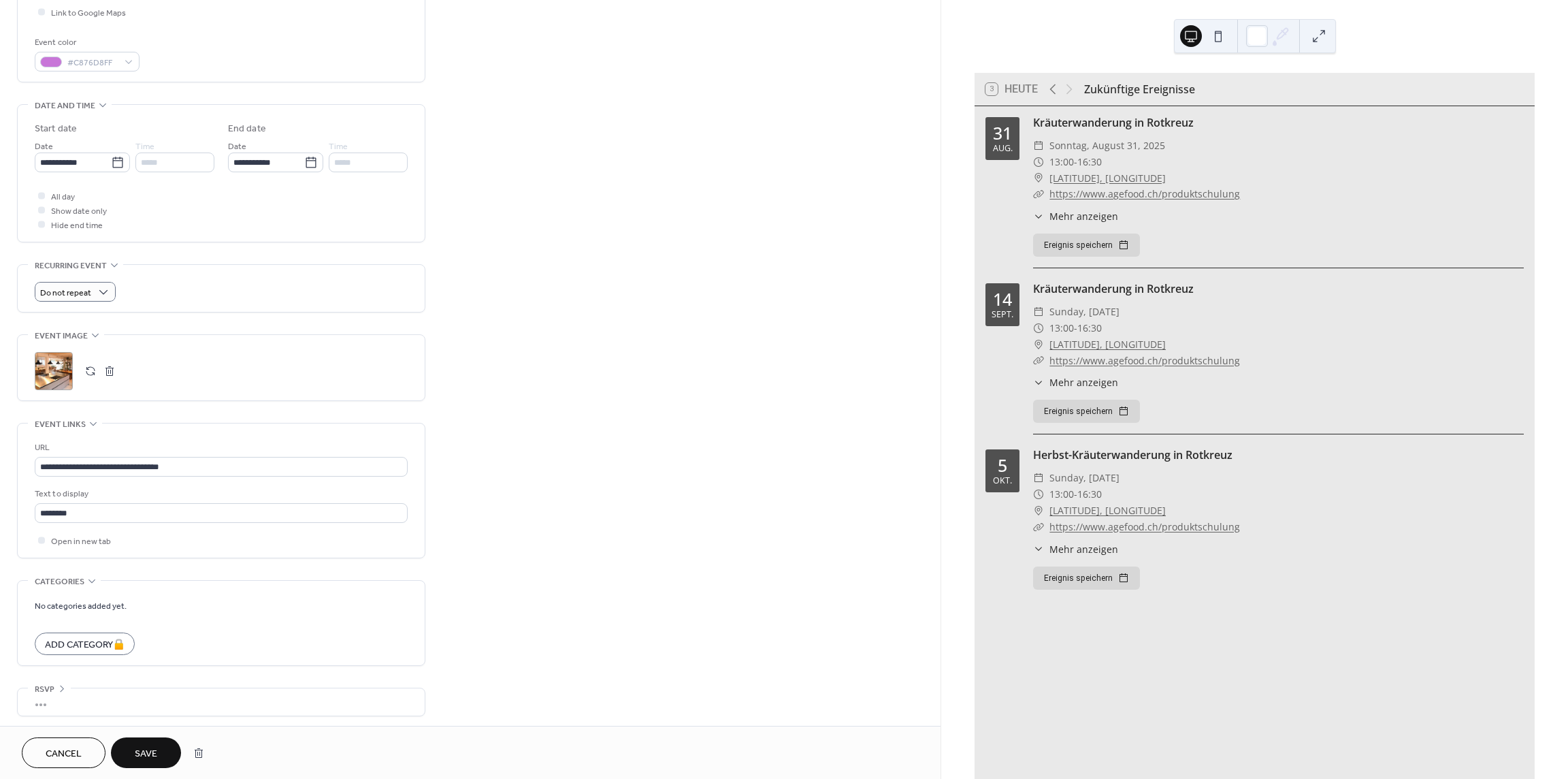 scroll, scrollTop: 339, scrollLeft: 0, axis: vertical 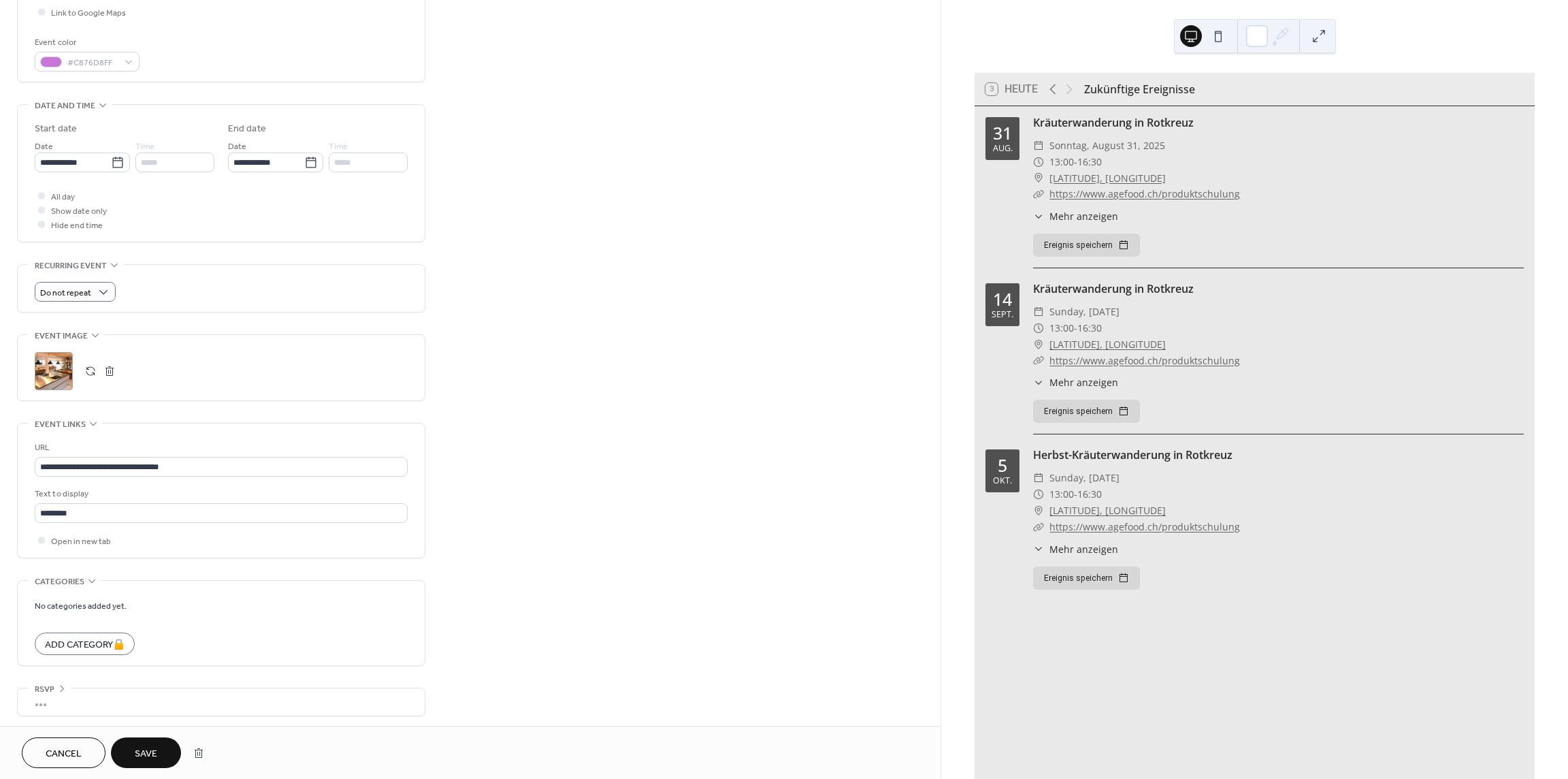click on "•••" at bounding box center [221, 702] 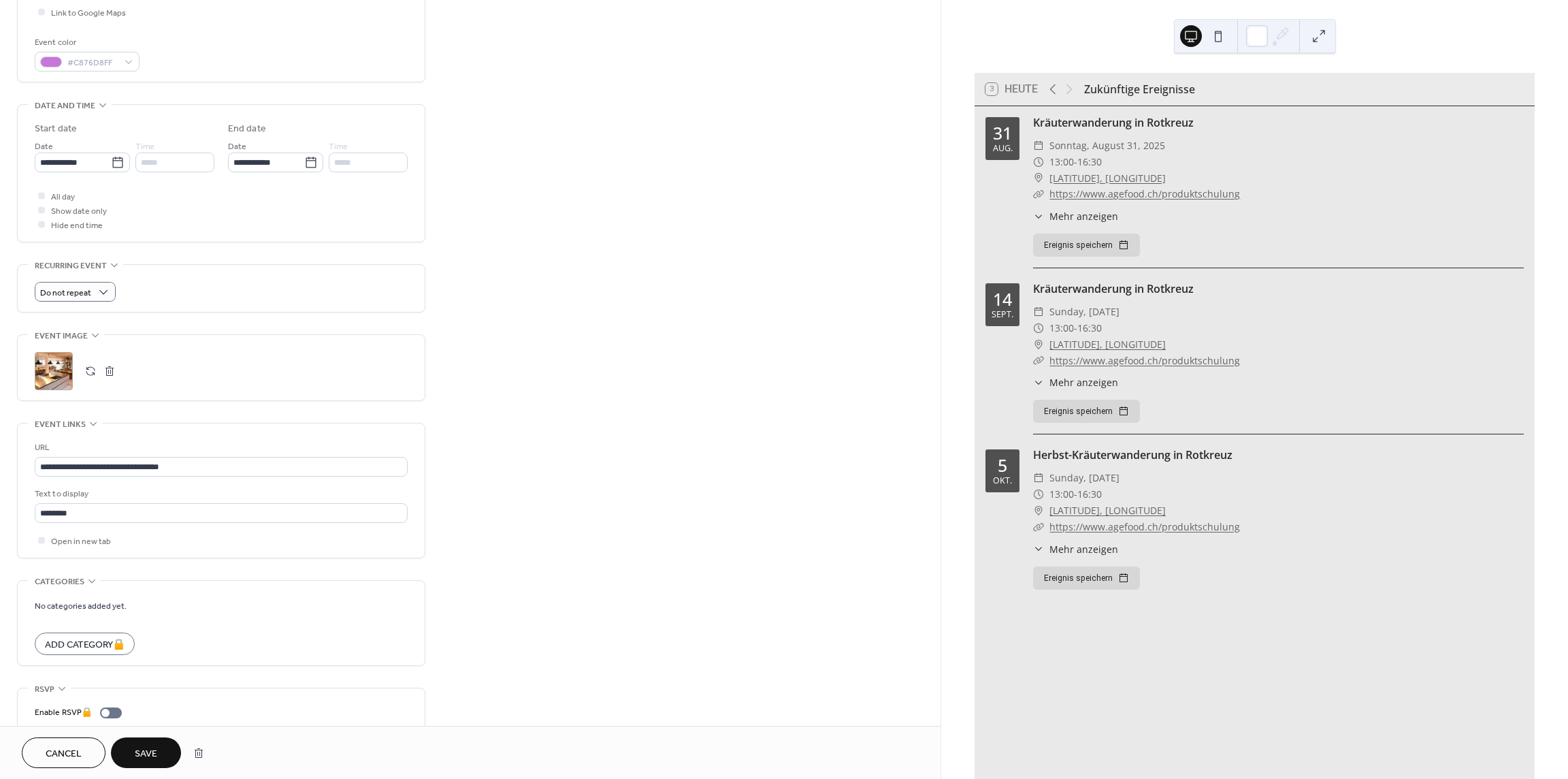 click on "Save" at bounding box center (146, 754) 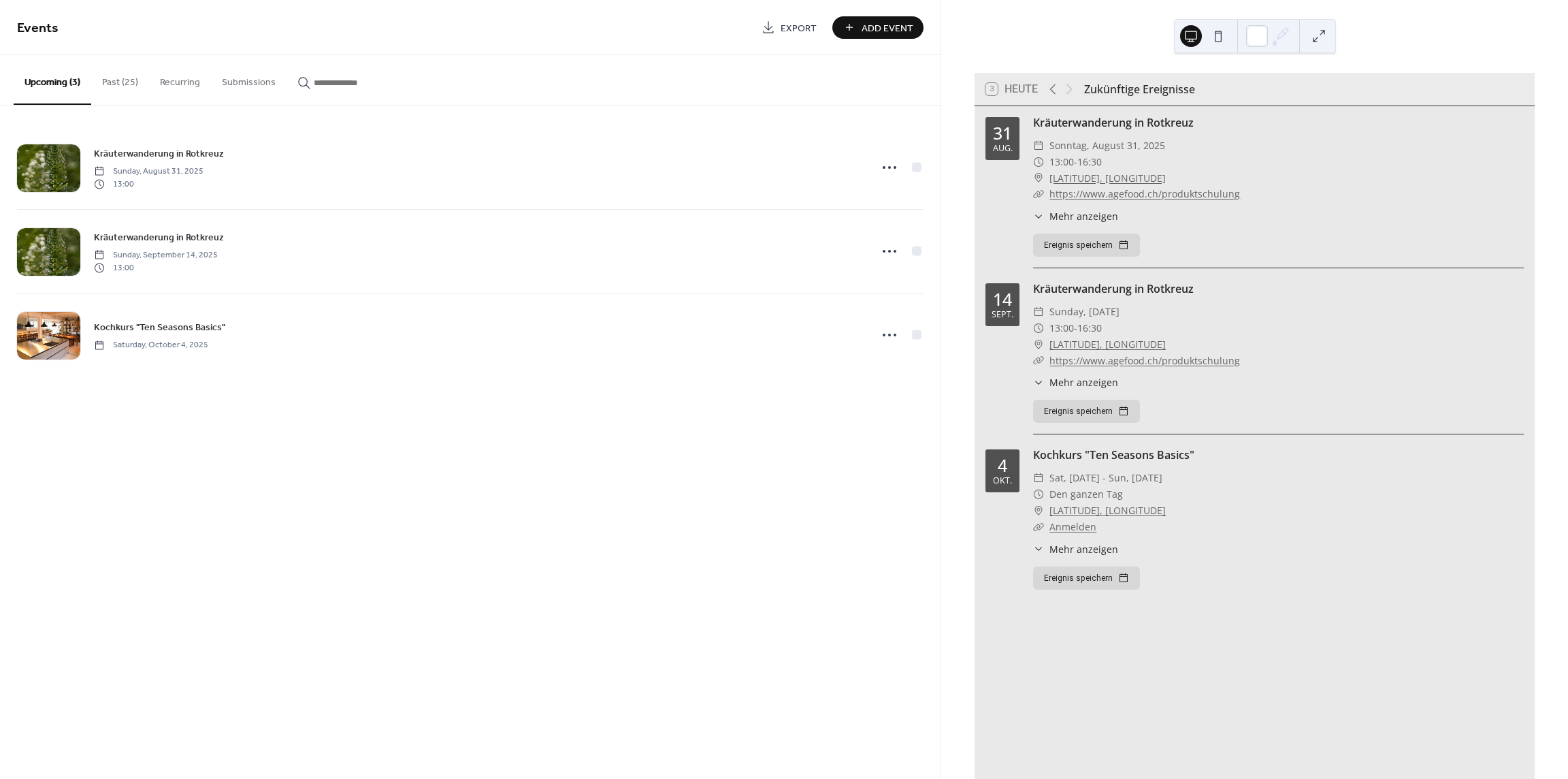 click on "47.3637462788961, 8.553499955734038" at bounding box center [1107, 511] 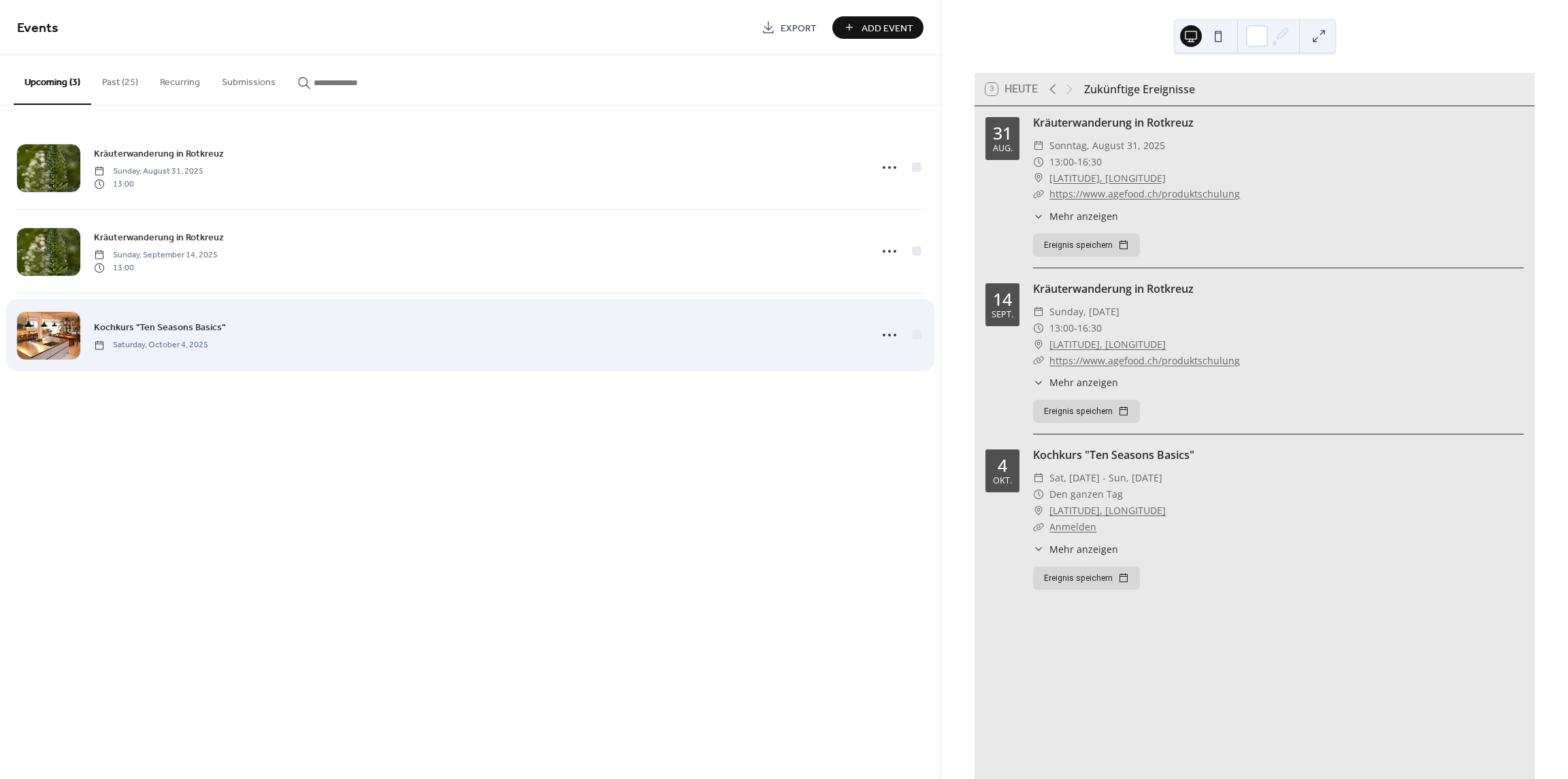click on "Saturday, October 4, 2025" at bounding box center (151, 345) 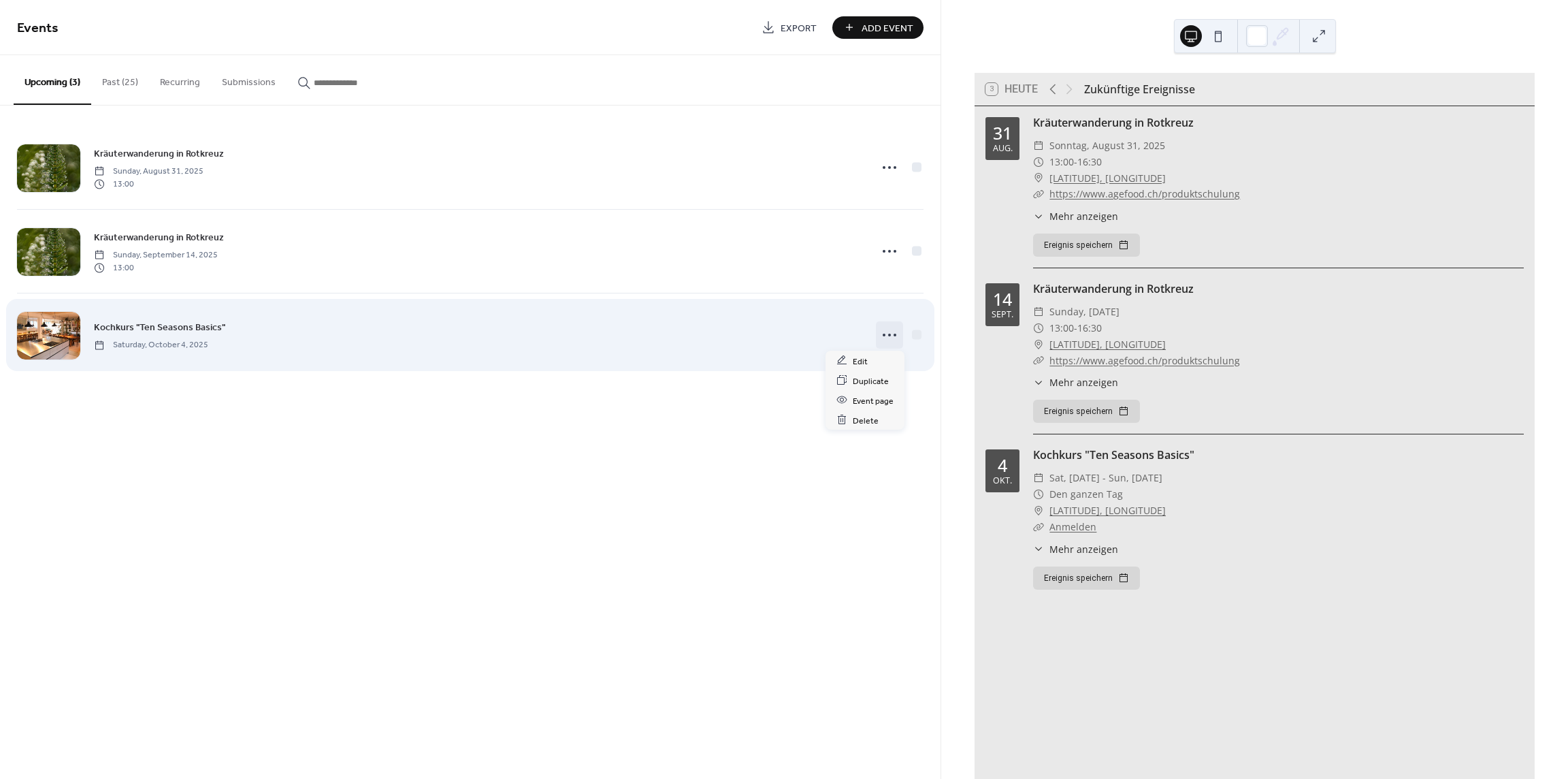 click 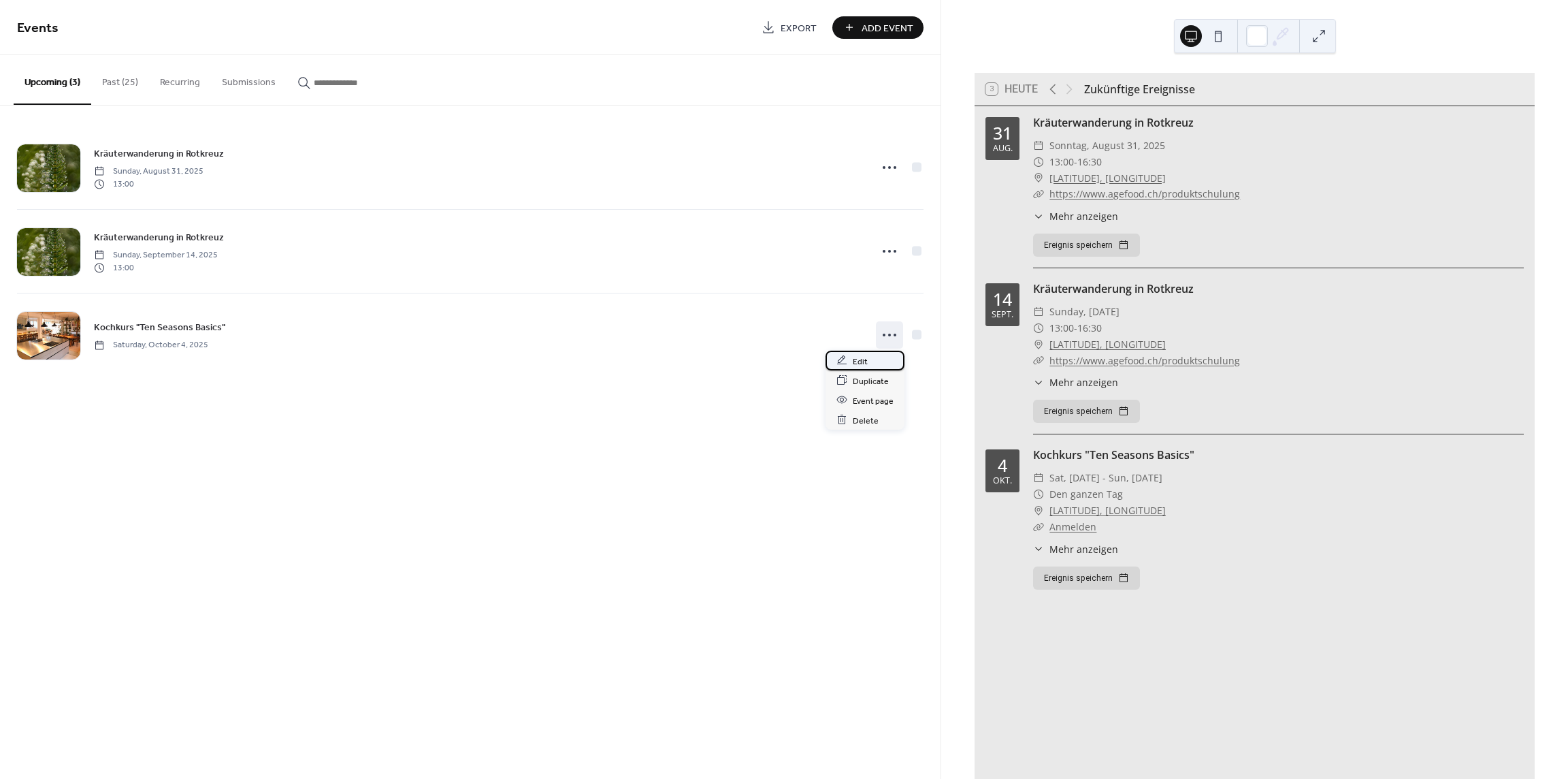 click on "Edit" at bounding box center (860, 361) 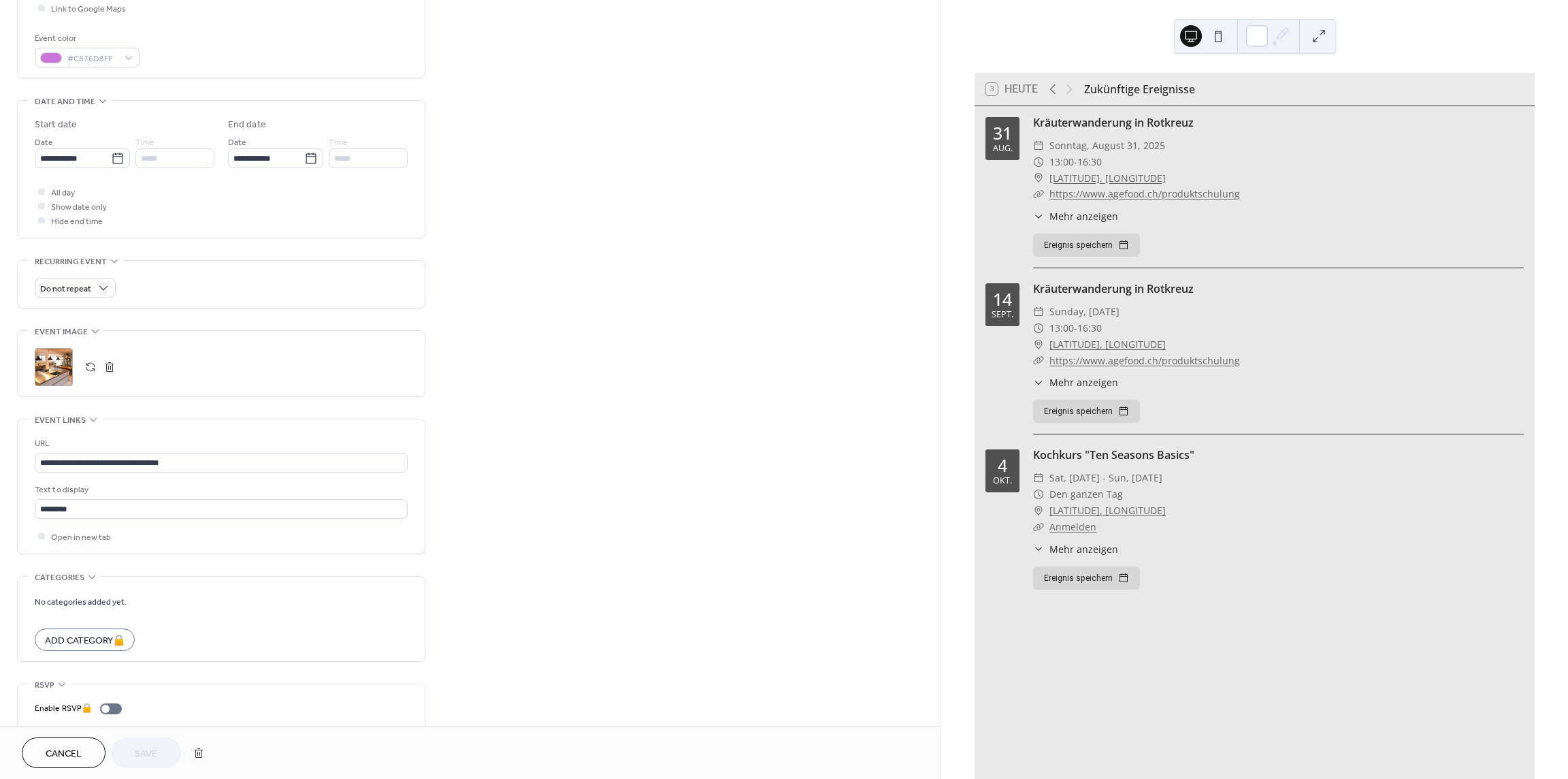 scroll, scrollTop: 180, scrollLeft: 0, axis: vertical 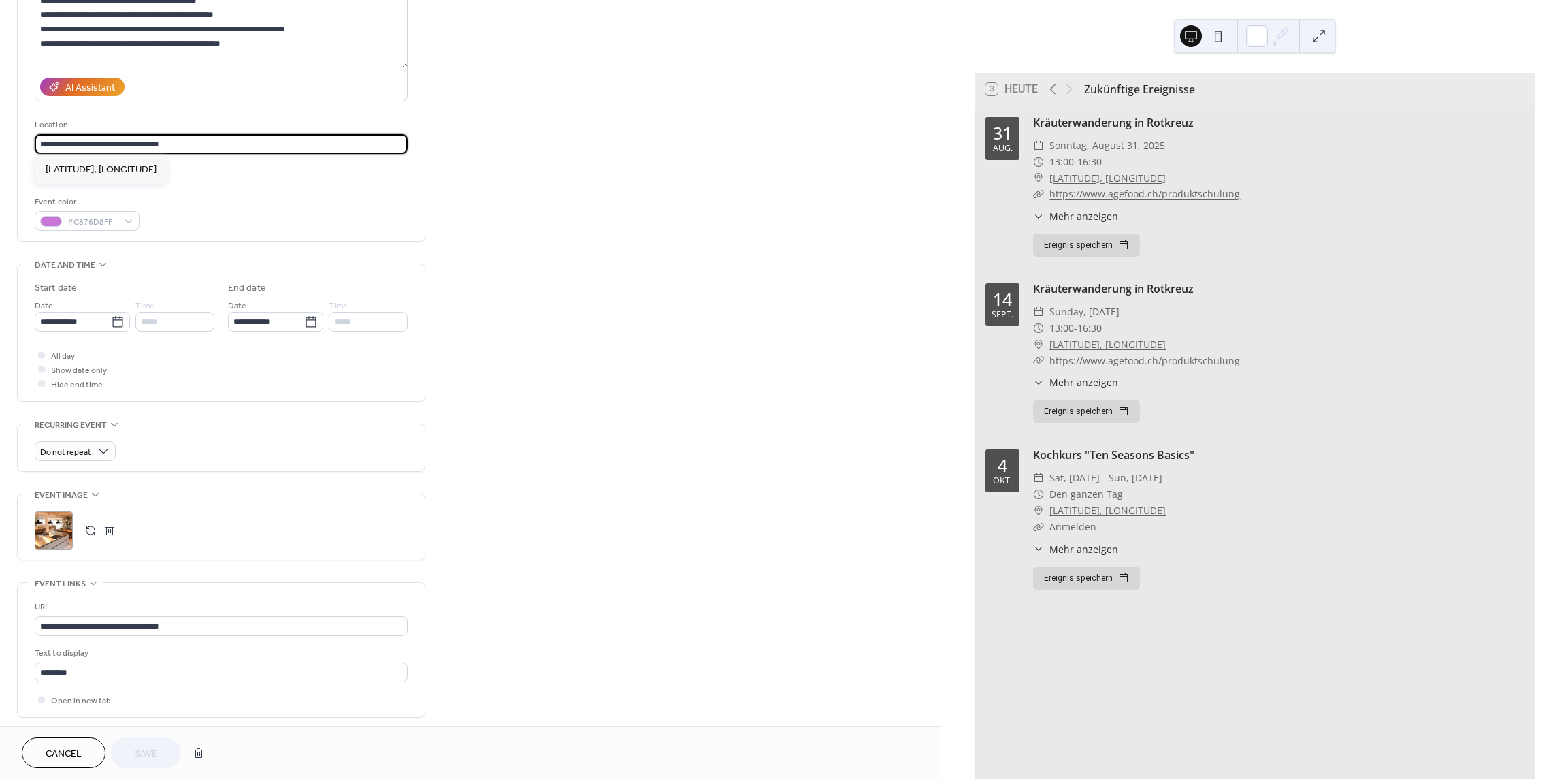 drag, startPoint x: 197, startPoint y: 144, endPoint x: -82, endPoint y: 144, distance: 279 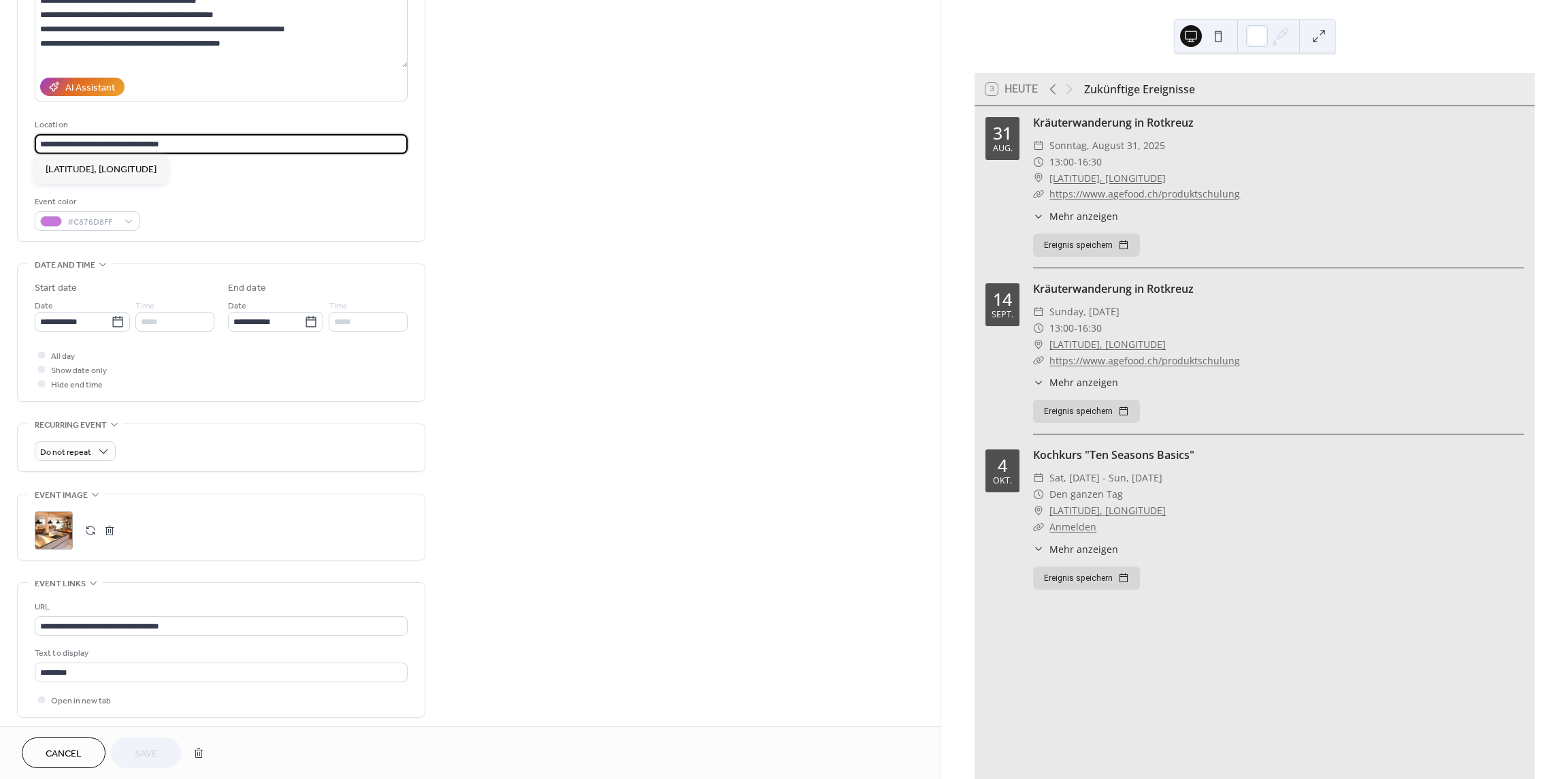 click on "**********" at bounding box center (784, 390) 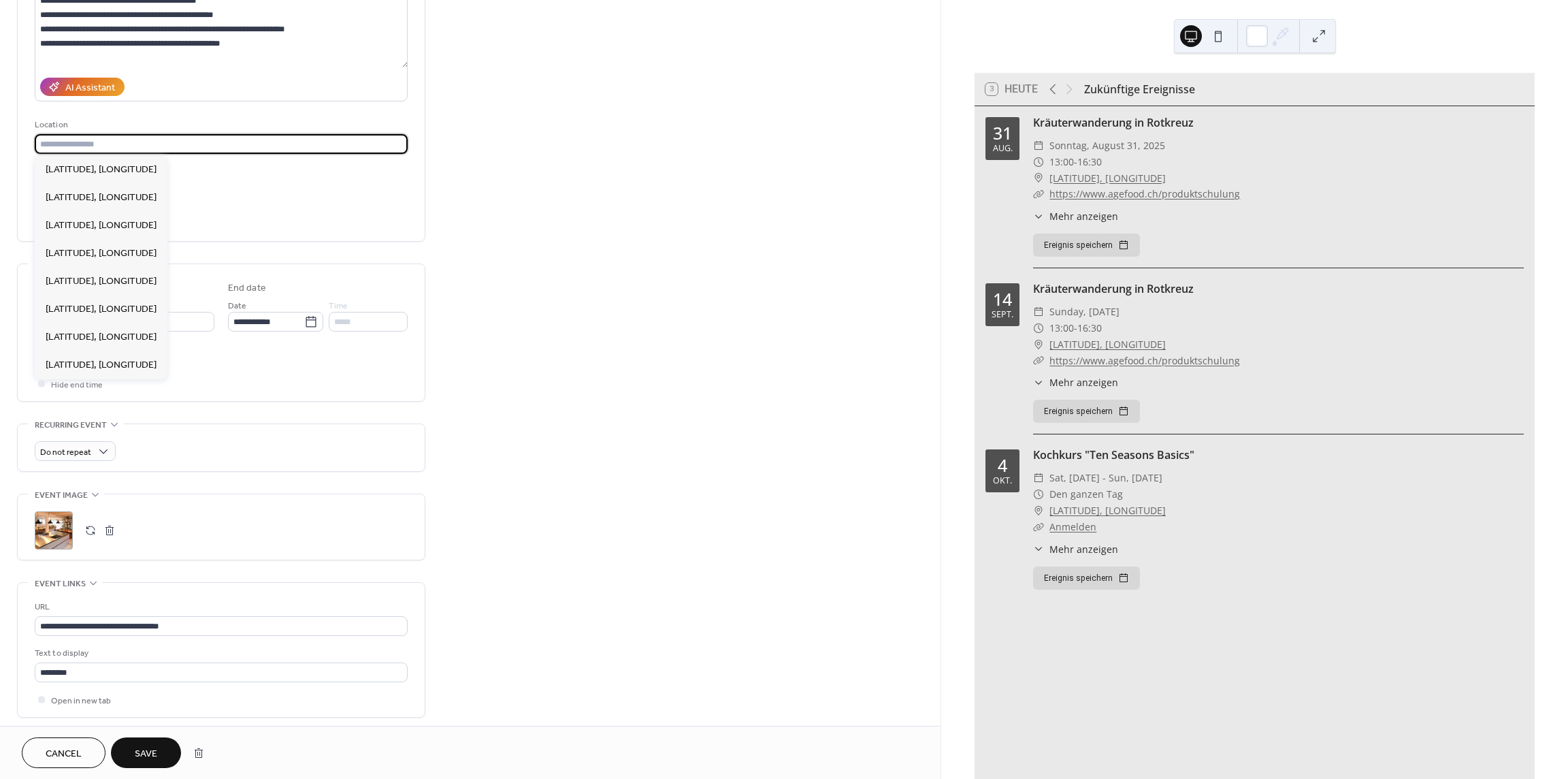 paste on "**********" 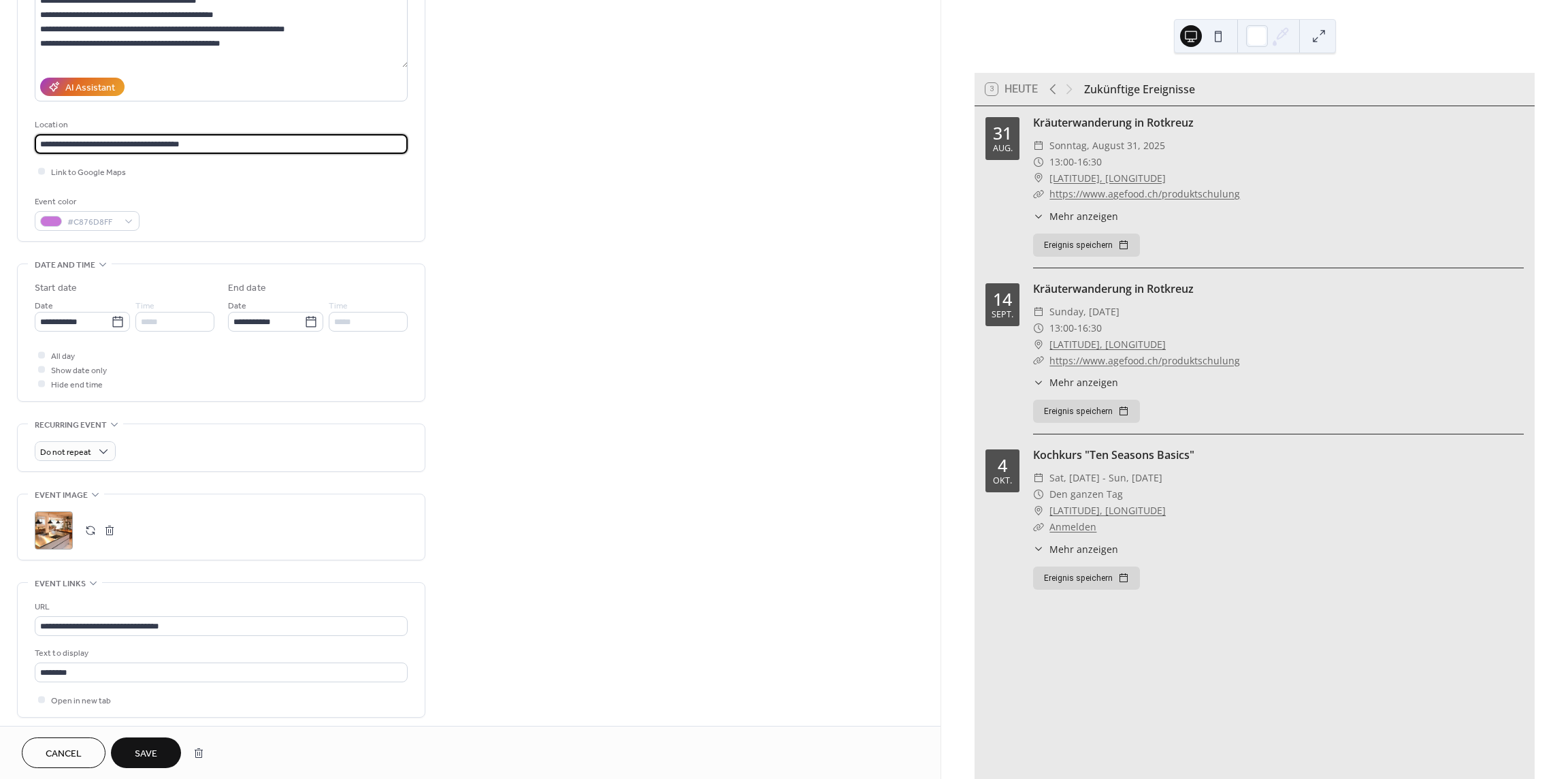 type on "**********" 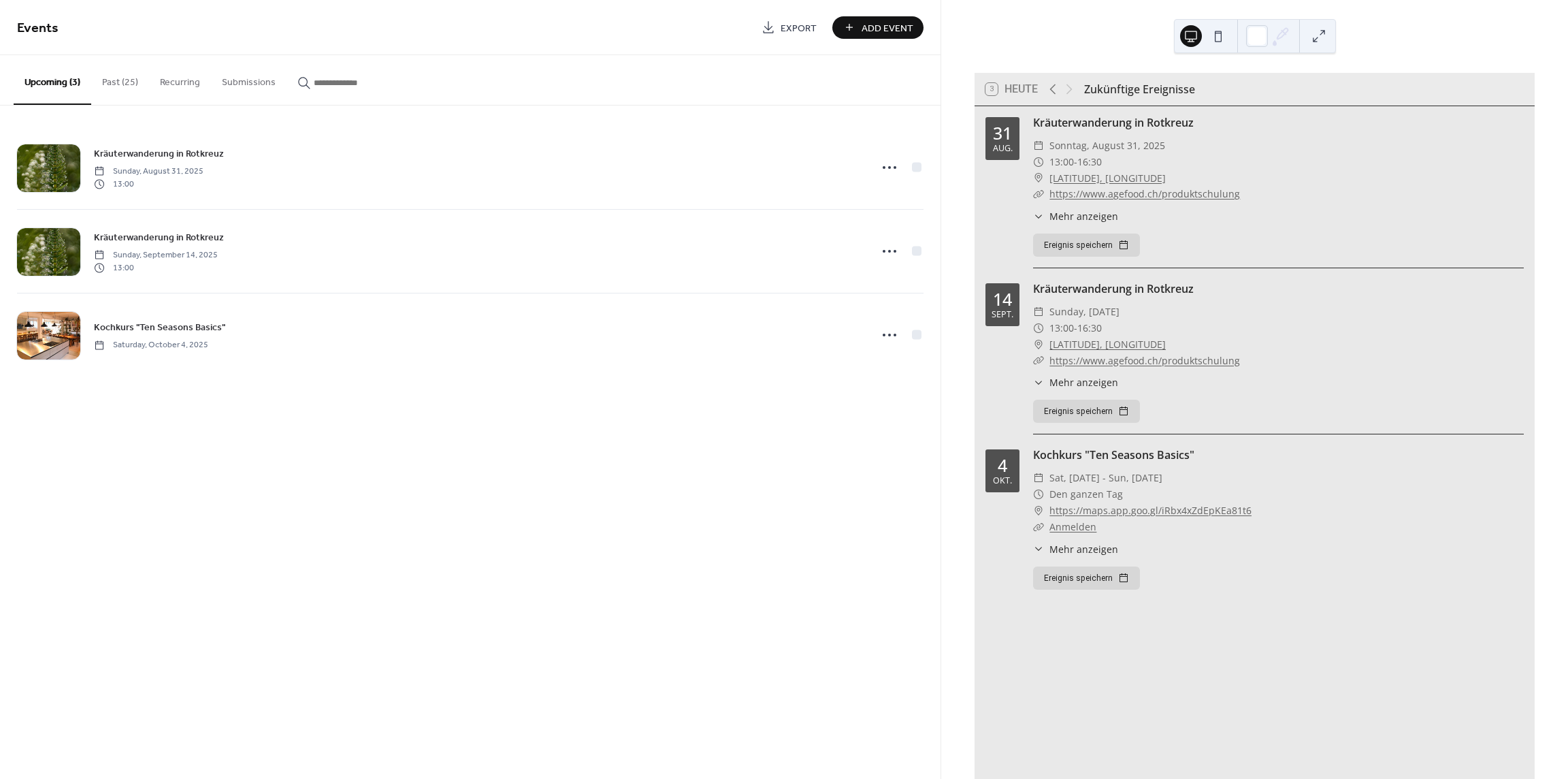 click on "https://maps.app.goo.gl/iRbx4xZdEpKEa81t6" at bounding box center (1150, 511) 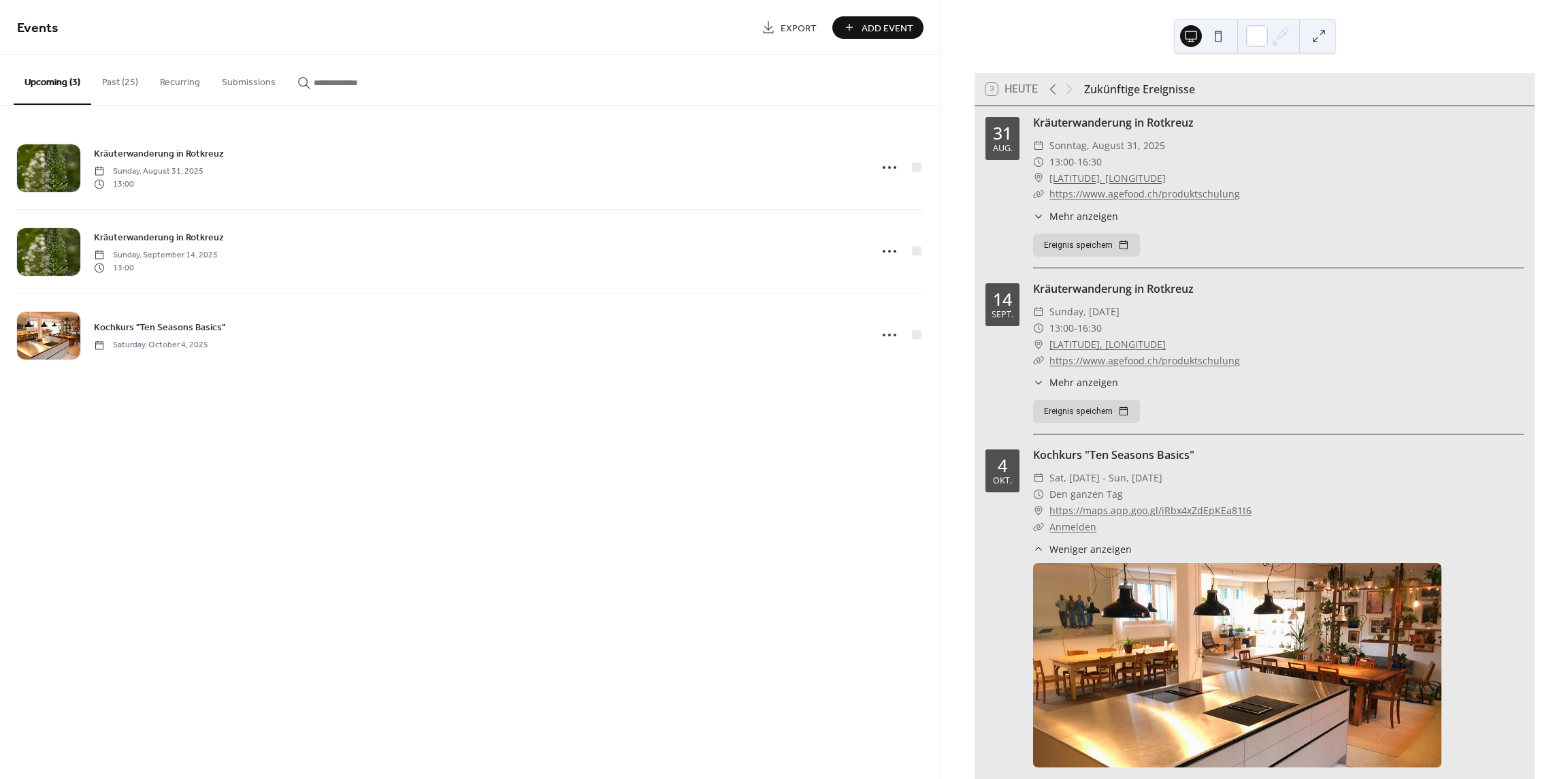 scroll, scrollTop: 50, scrollLeft: 0, axis: vertical 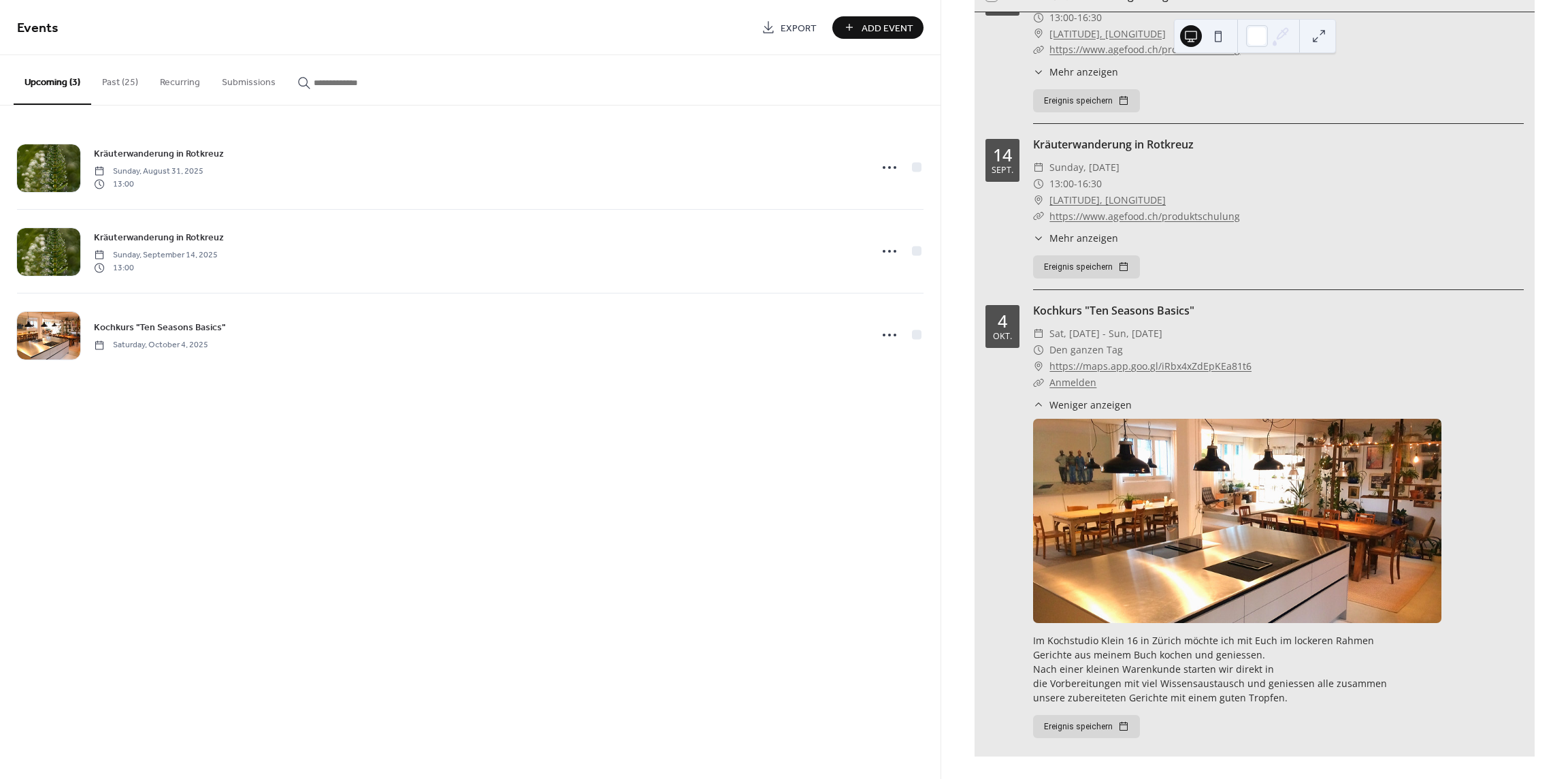 click on "Events Export Add Event Upcoming (3) Past (25) Recurring Submissions Kräuterwanderung in Rotkreuz Sunday, August 31, 2025 13:00 Kräuterwanderung in Rotkreuz Sunday, September 14, 2025 13:00 Kochkurs "Ten Seasons Basics" Saturday, October 4, 2025 Cancel" at bounding box center [470, 390] 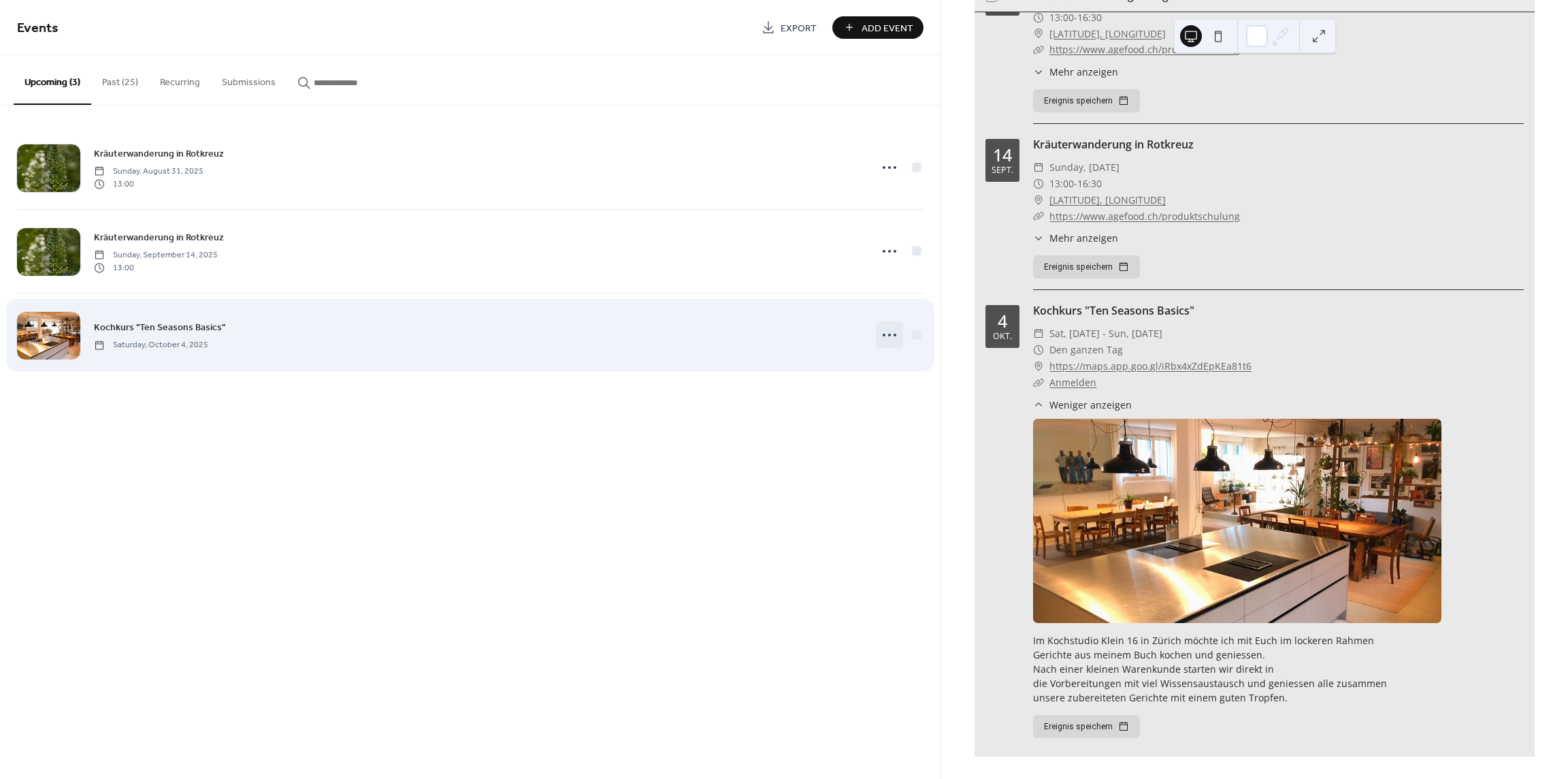 click 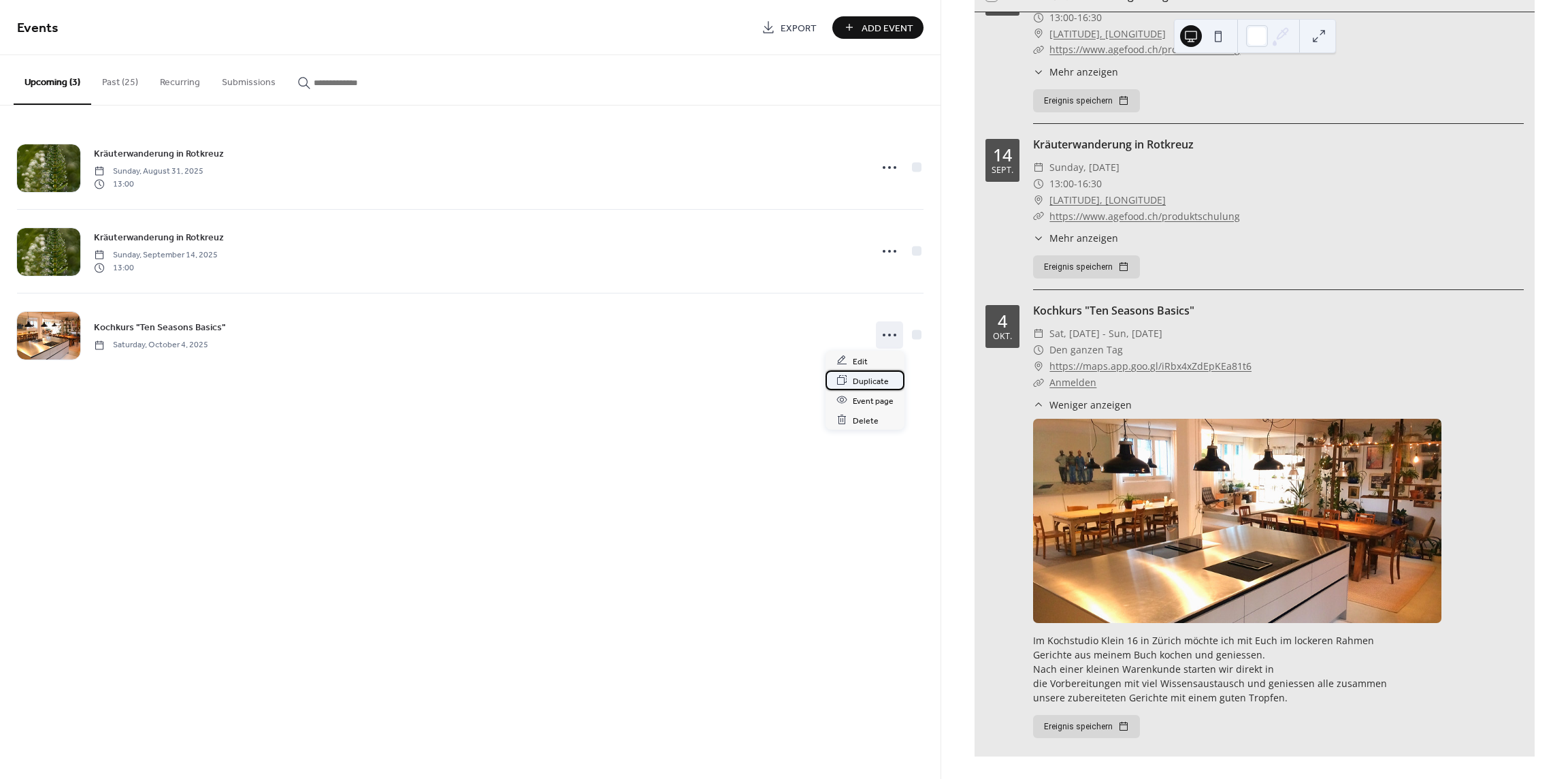 click on "Duplicate" at bounding box center [870, 381] 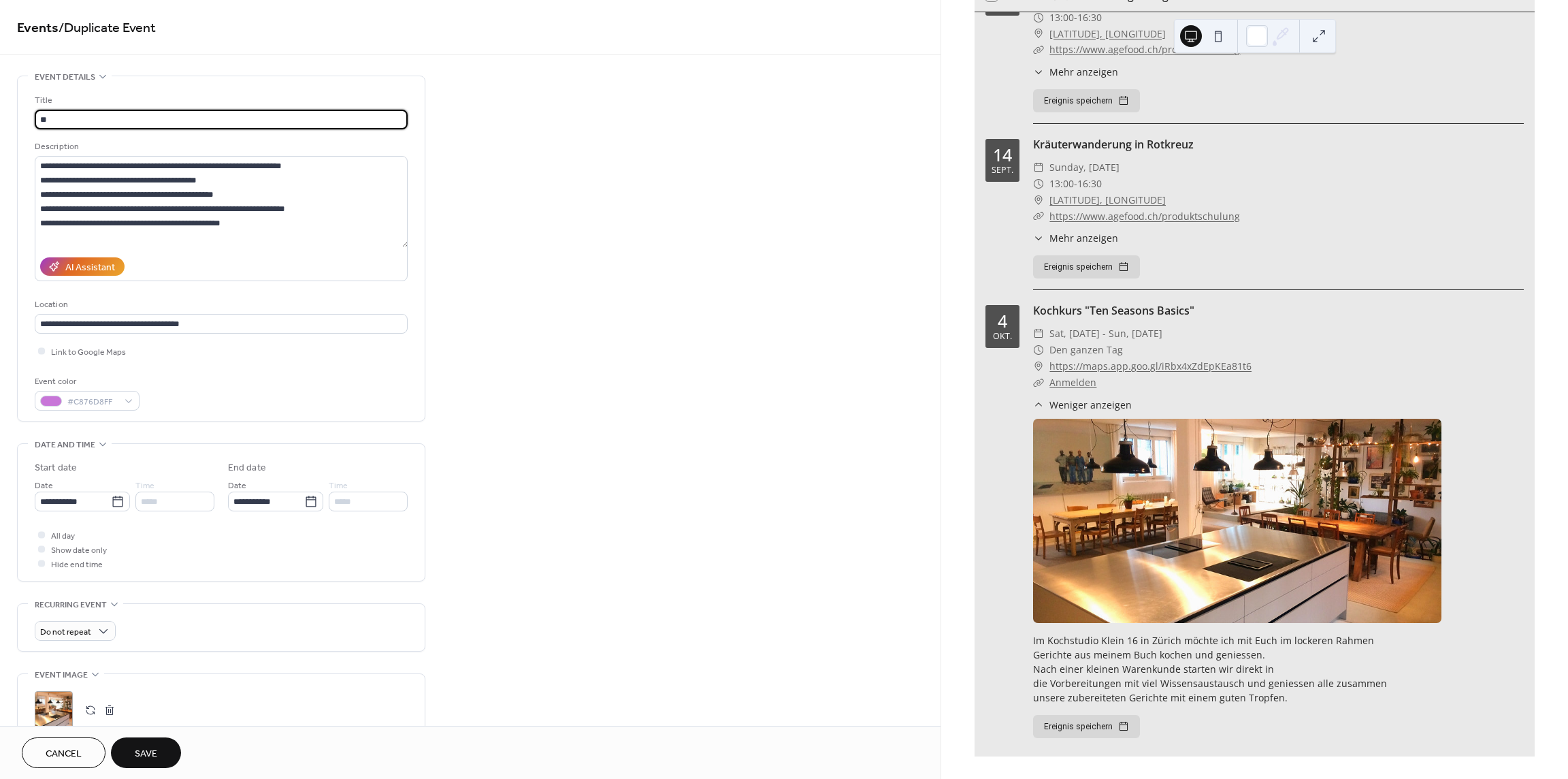 type on "*" 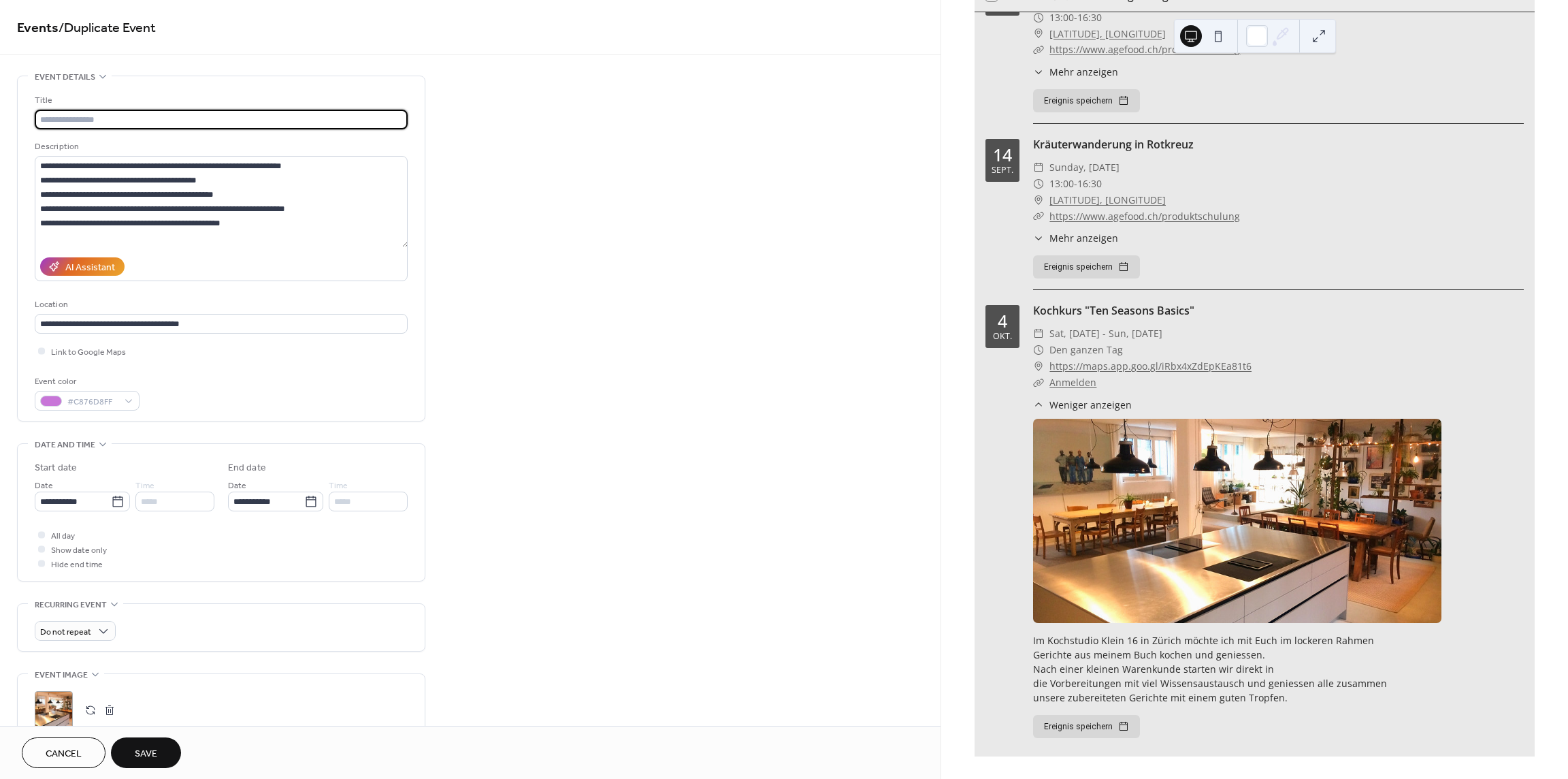 paste on "**********" 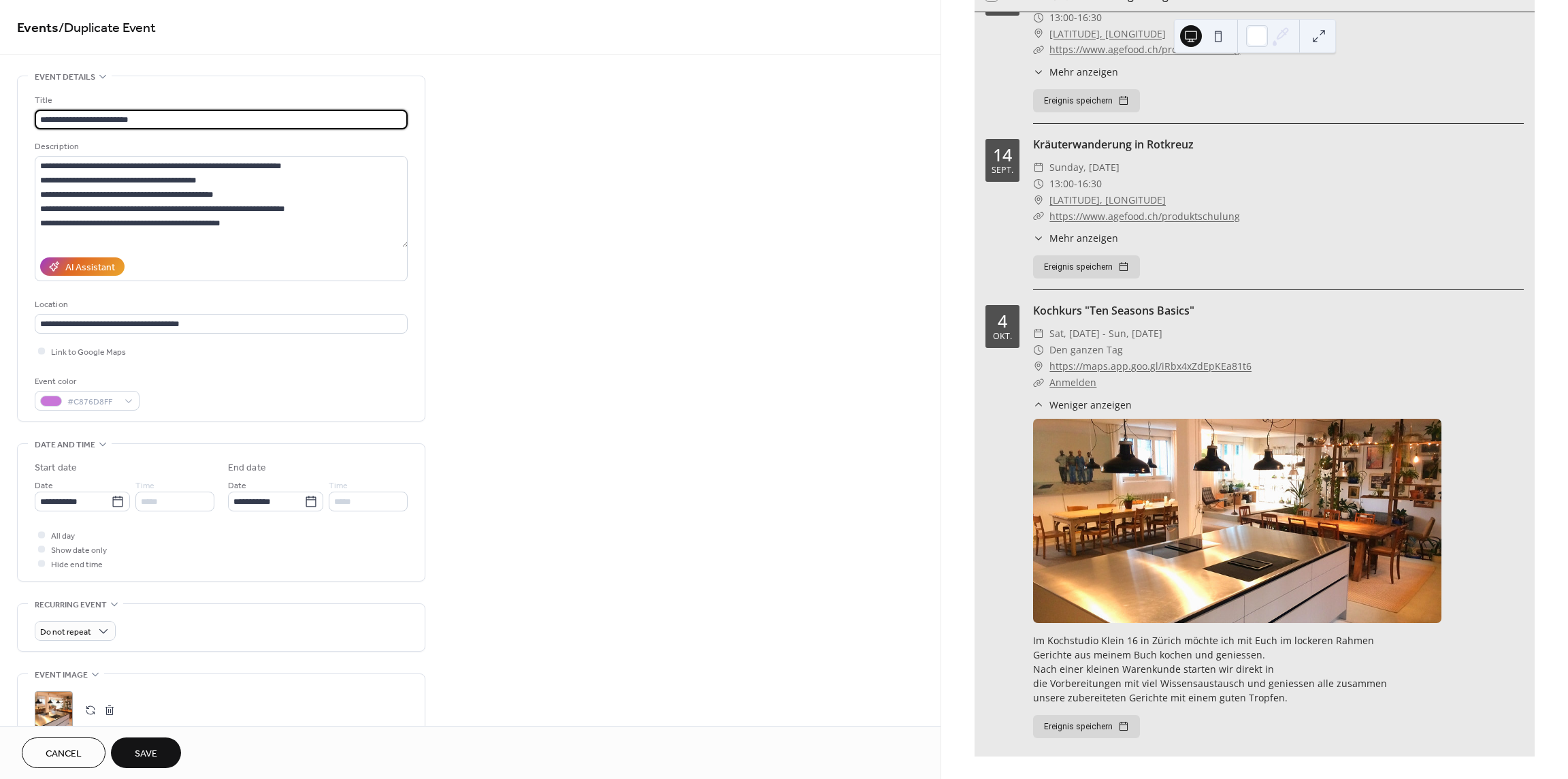 type on "**********" 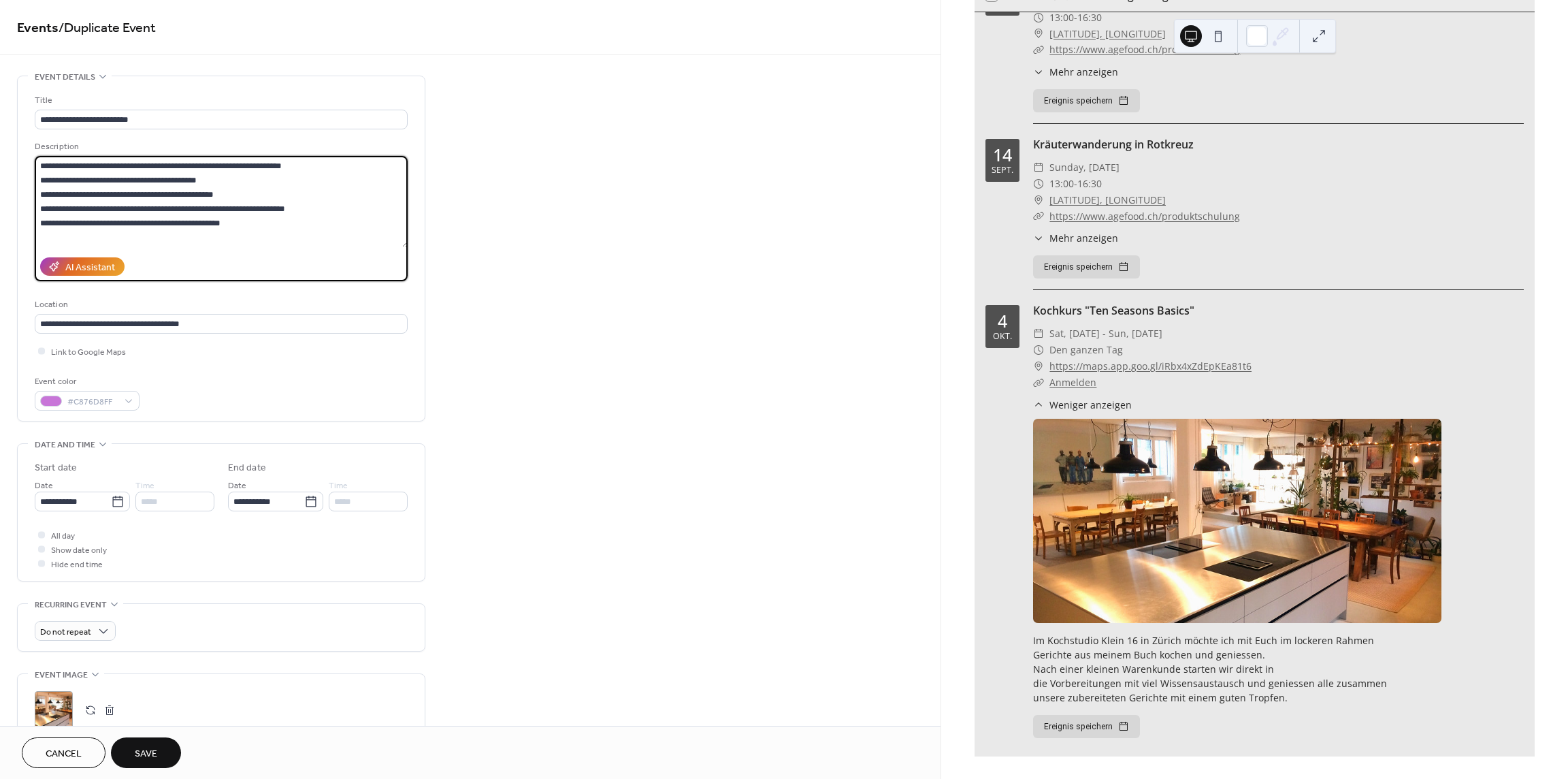 drag, startPoint x: 286, startPoint y: 226, endPoint x: -60, endPoint y: 131, distance: 358.805 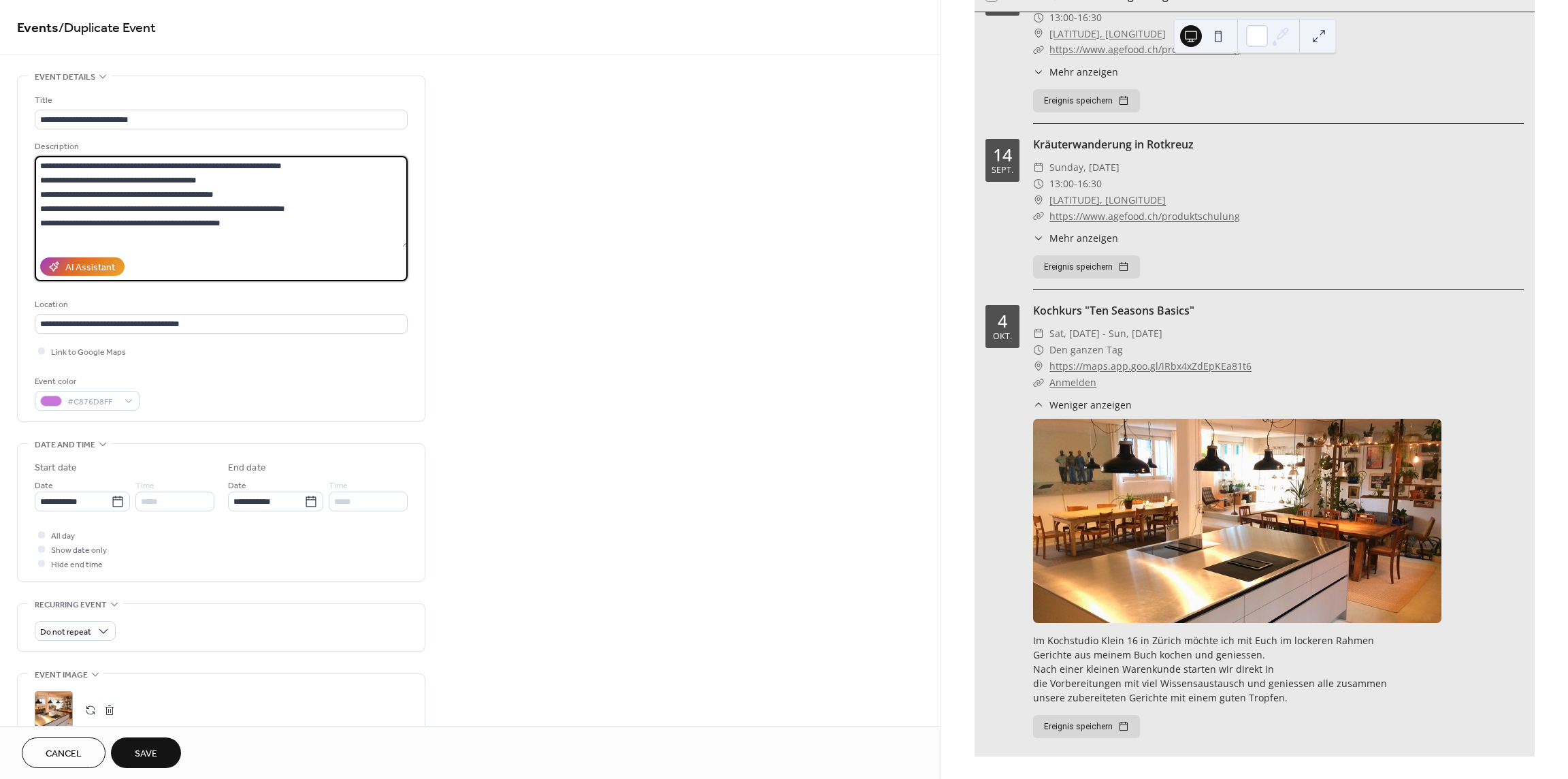click on "**********" at bounding box center [784, 390] 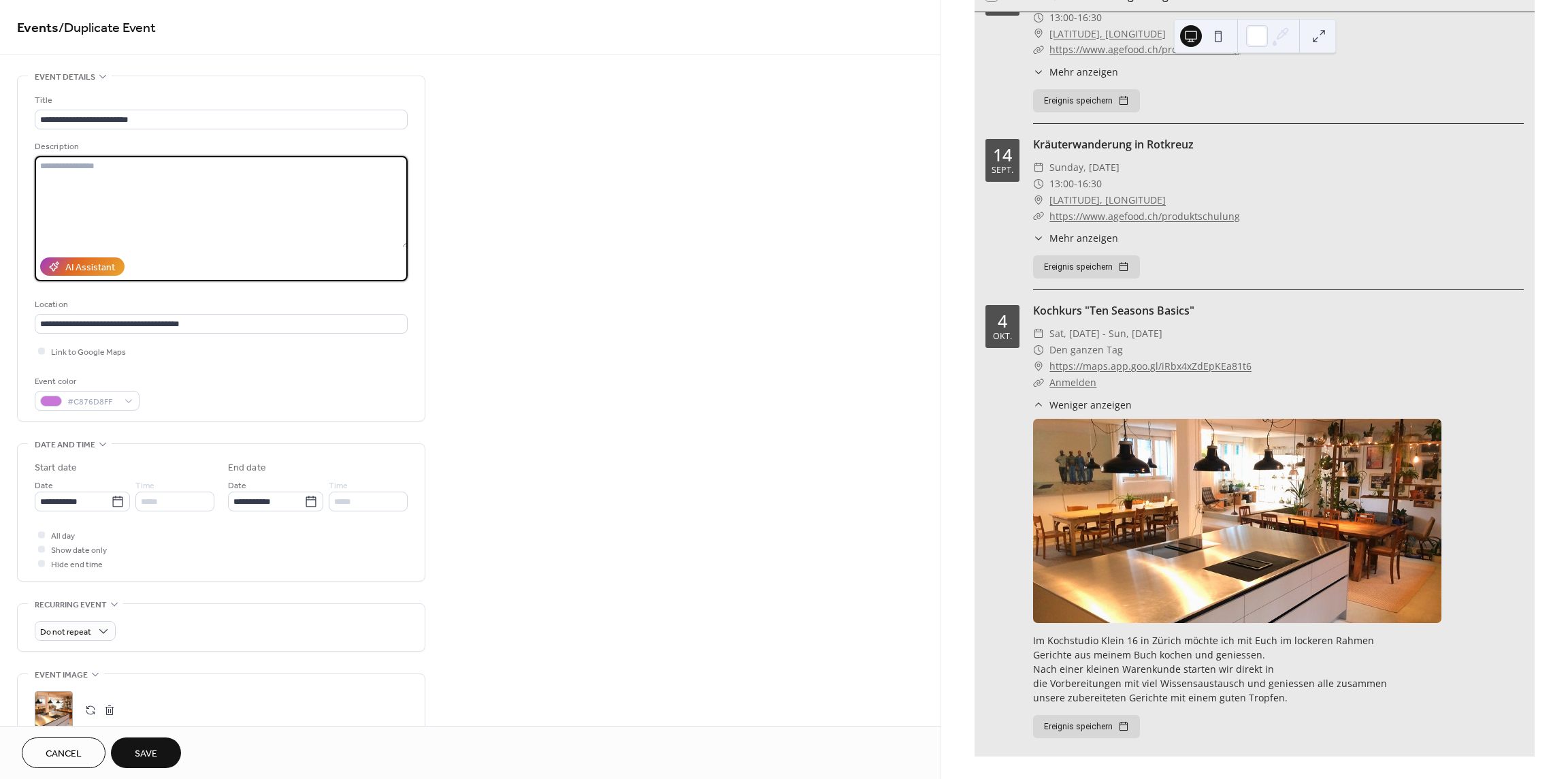 paste on "**********" 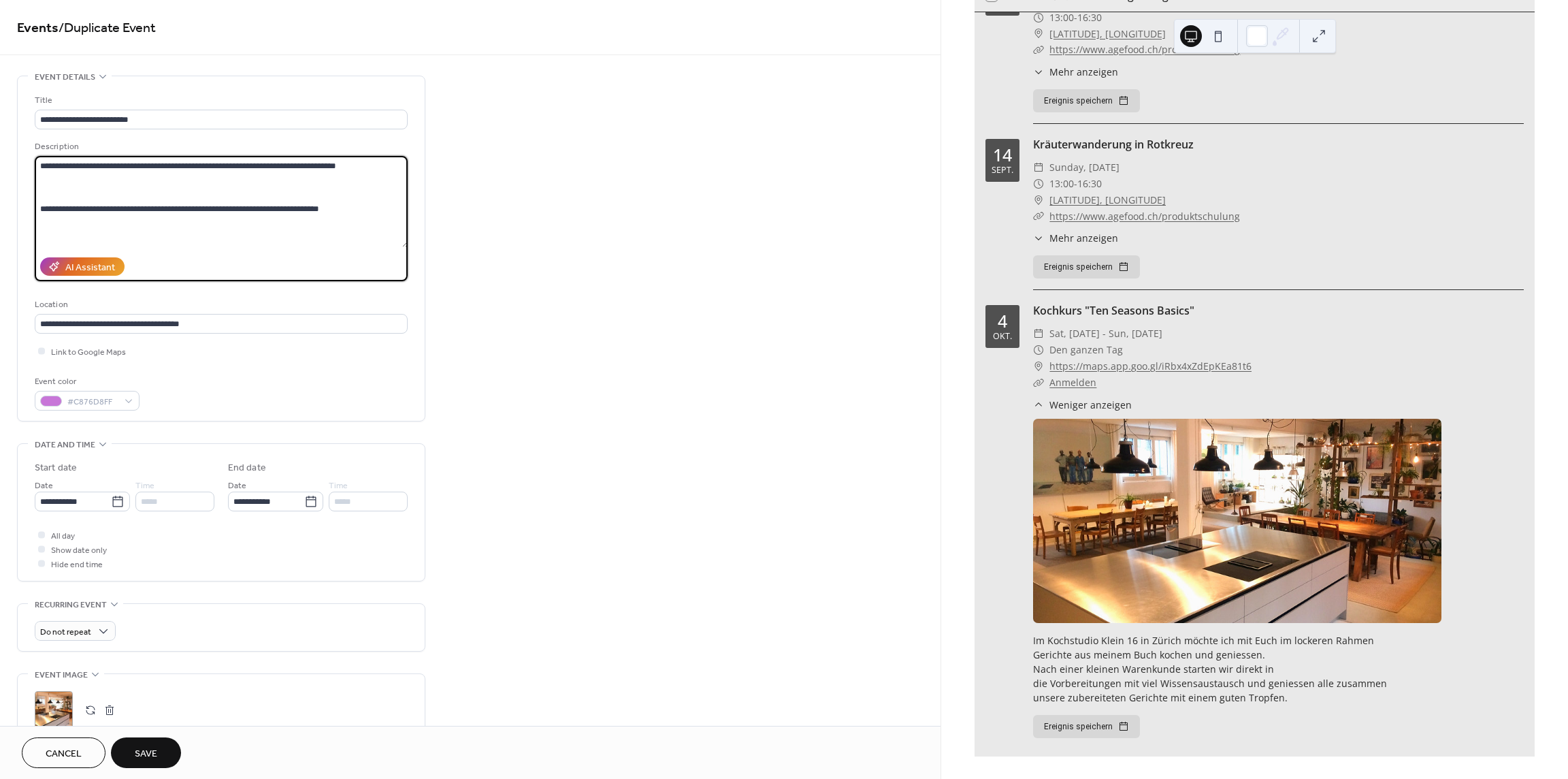 scroll, scrollTop: 112, scrollLeft: 0, axis: vertical 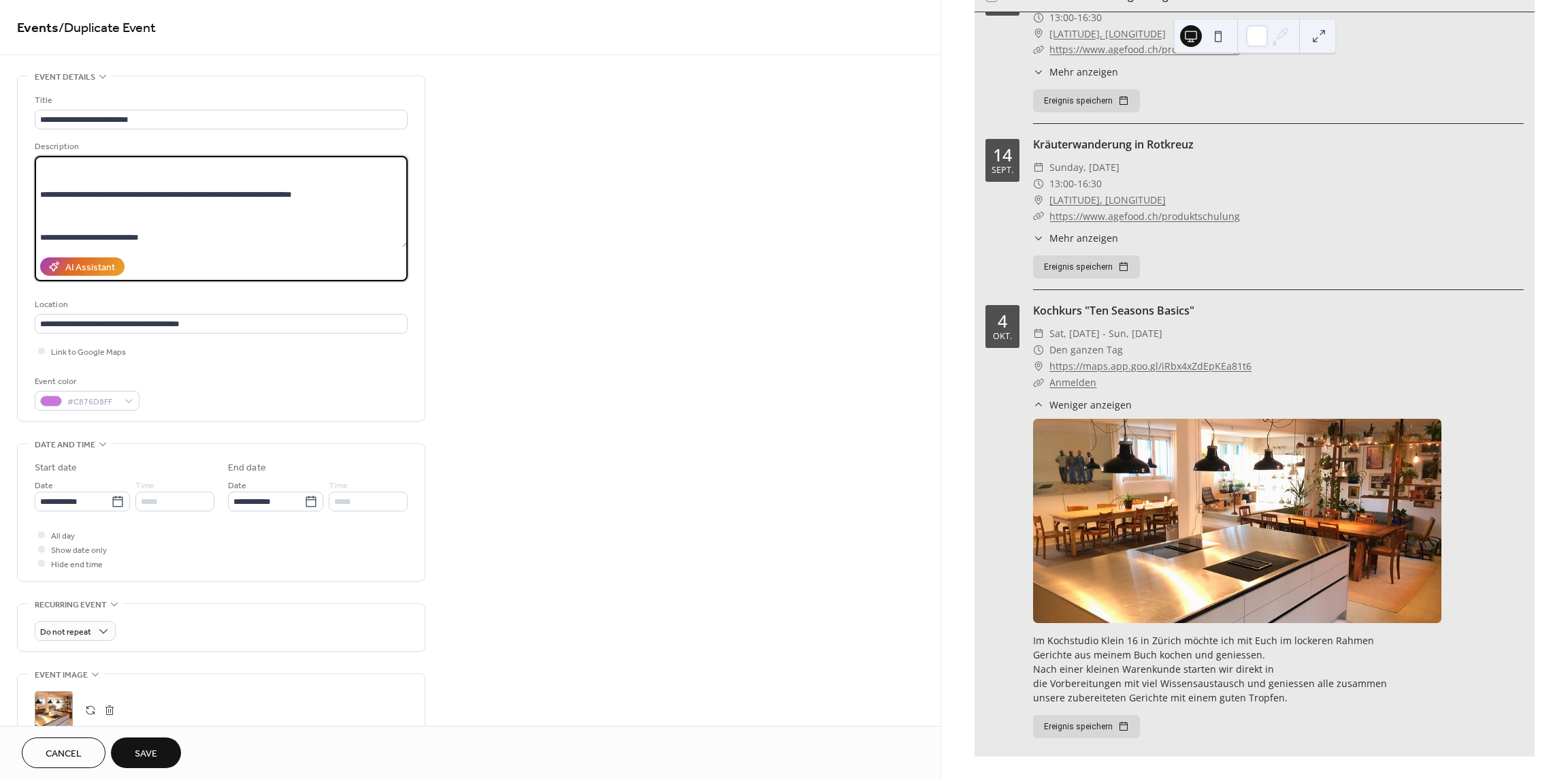 click on "**********" at bounding box center (221, 202) 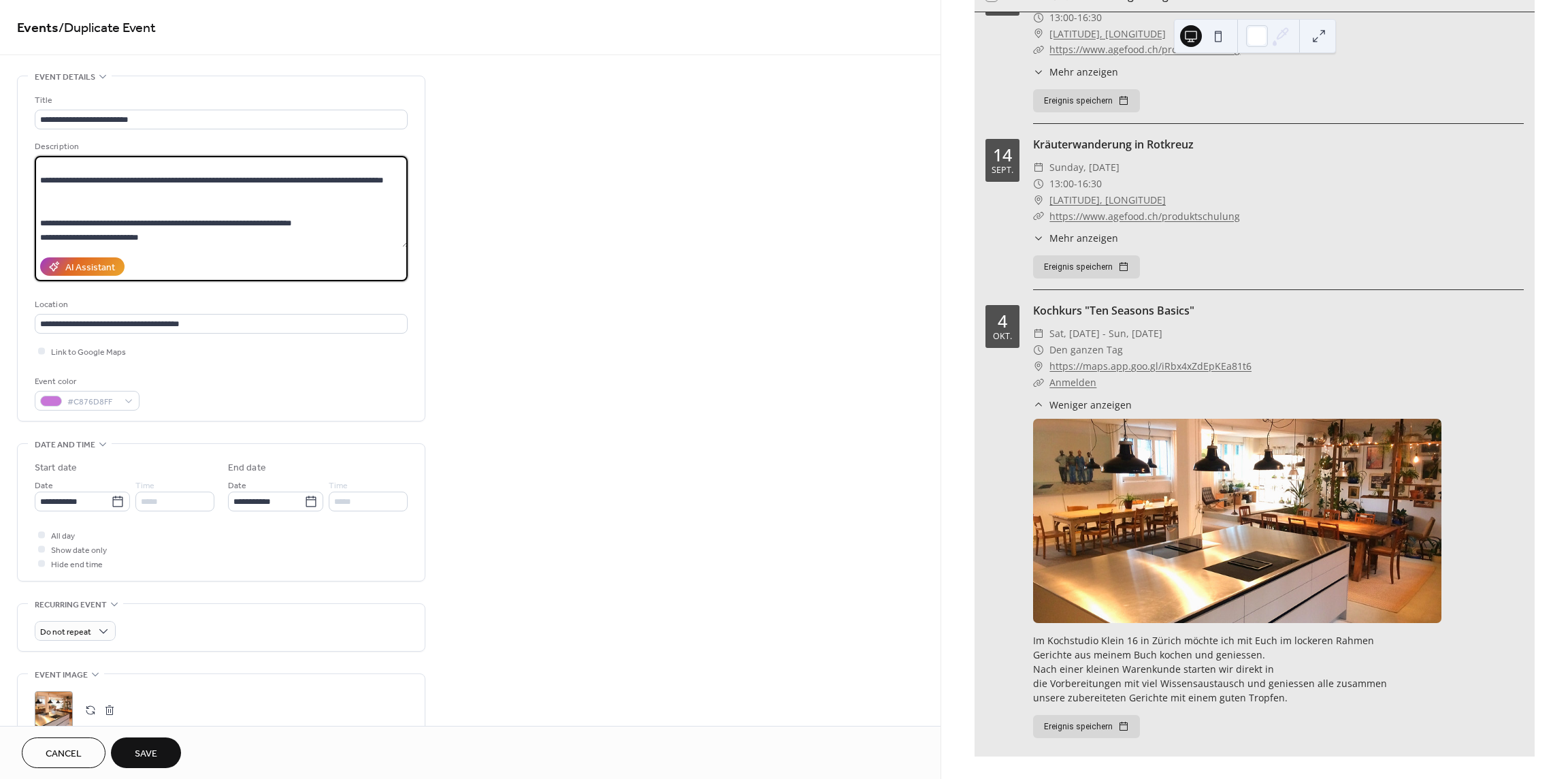 click on "**********" at bounding box center (221, 202) 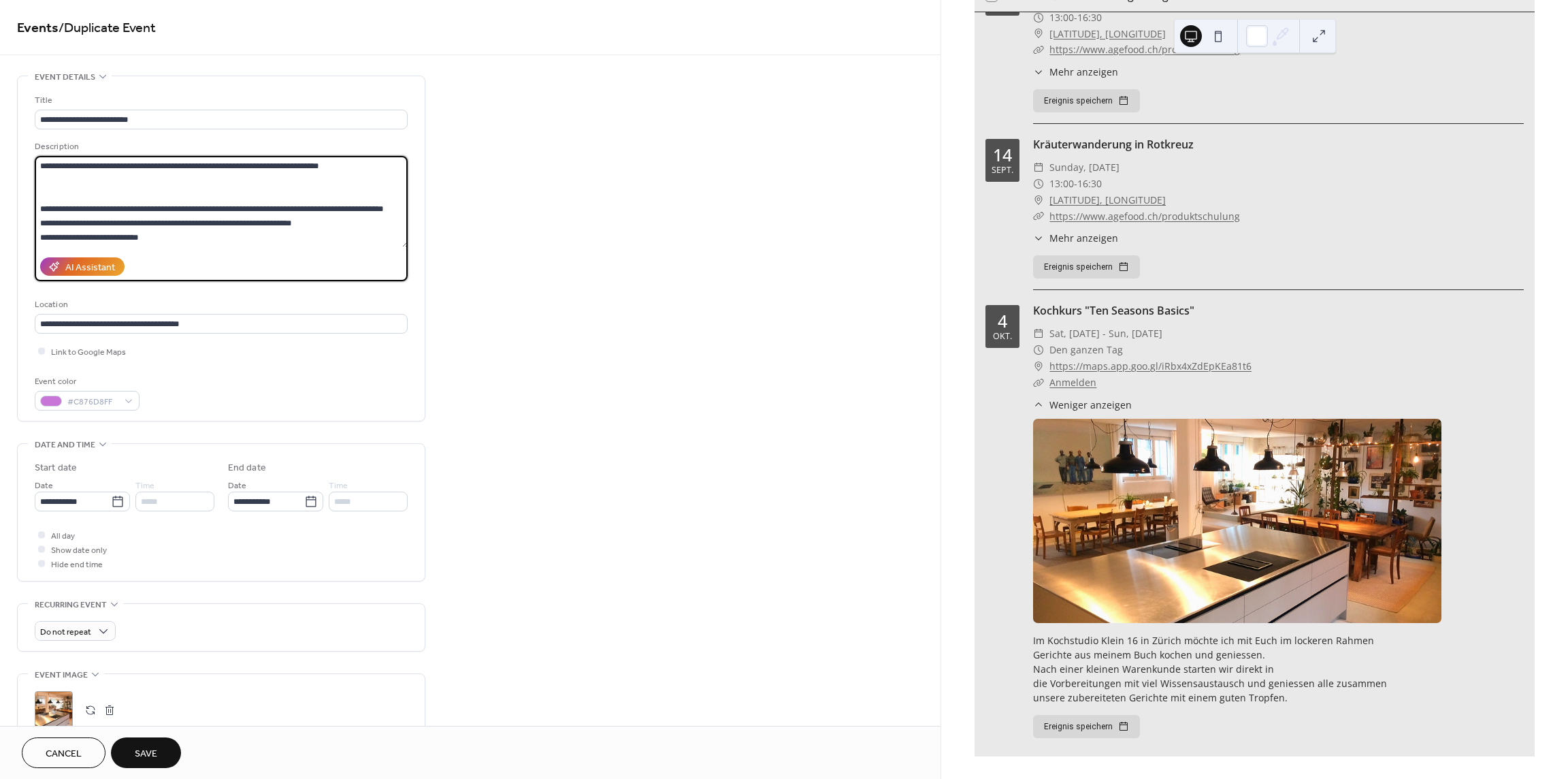 scroll, scrollTop: 57, scrollLeft: 0, axis: vertical 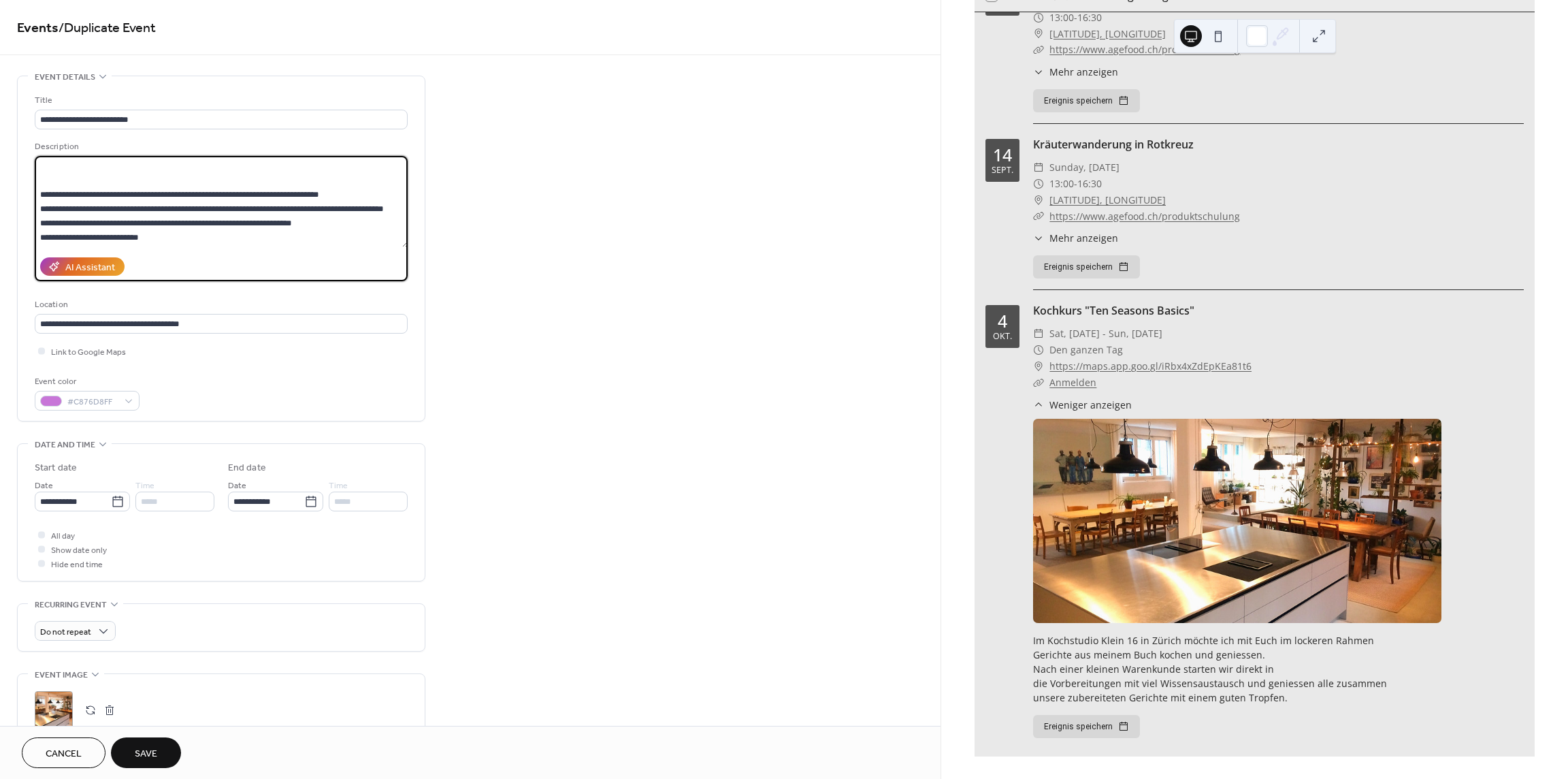 click on "**********" at bounding box center (221, 202) 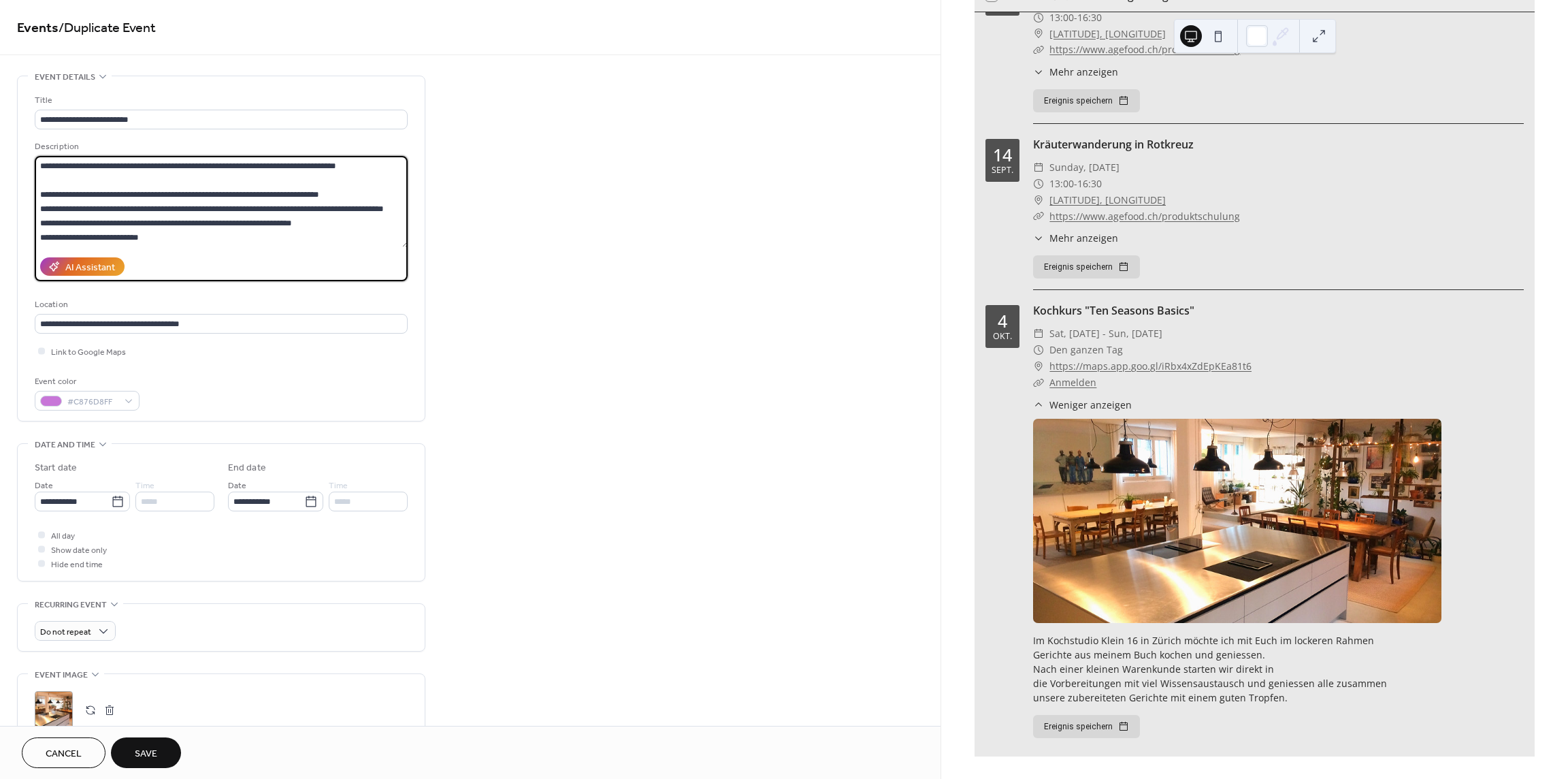 scroll, scrollTop: 14, scrollLeft: 0, axis: vertical 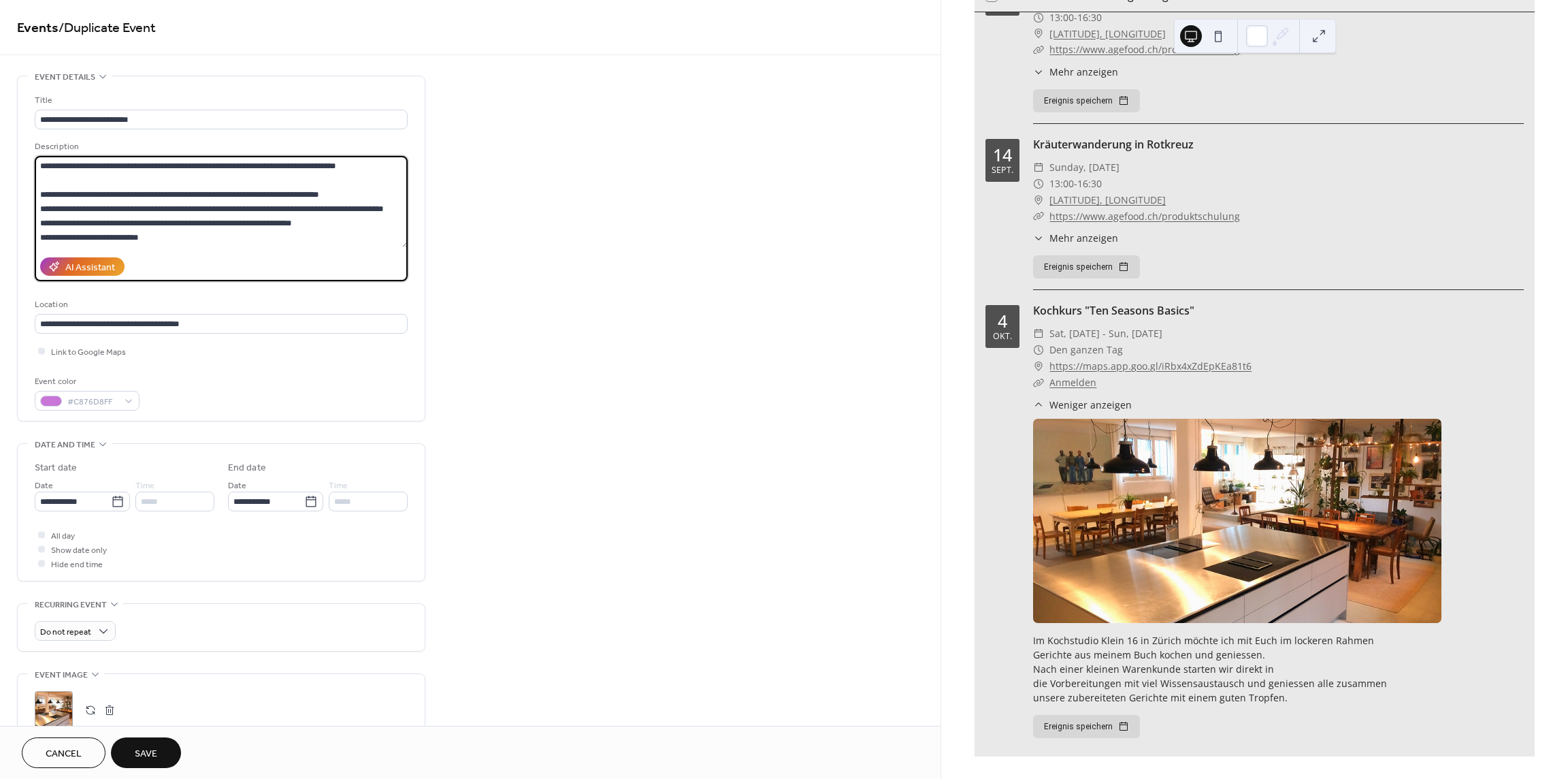 click on "**********" at bounding box center [221, 202] 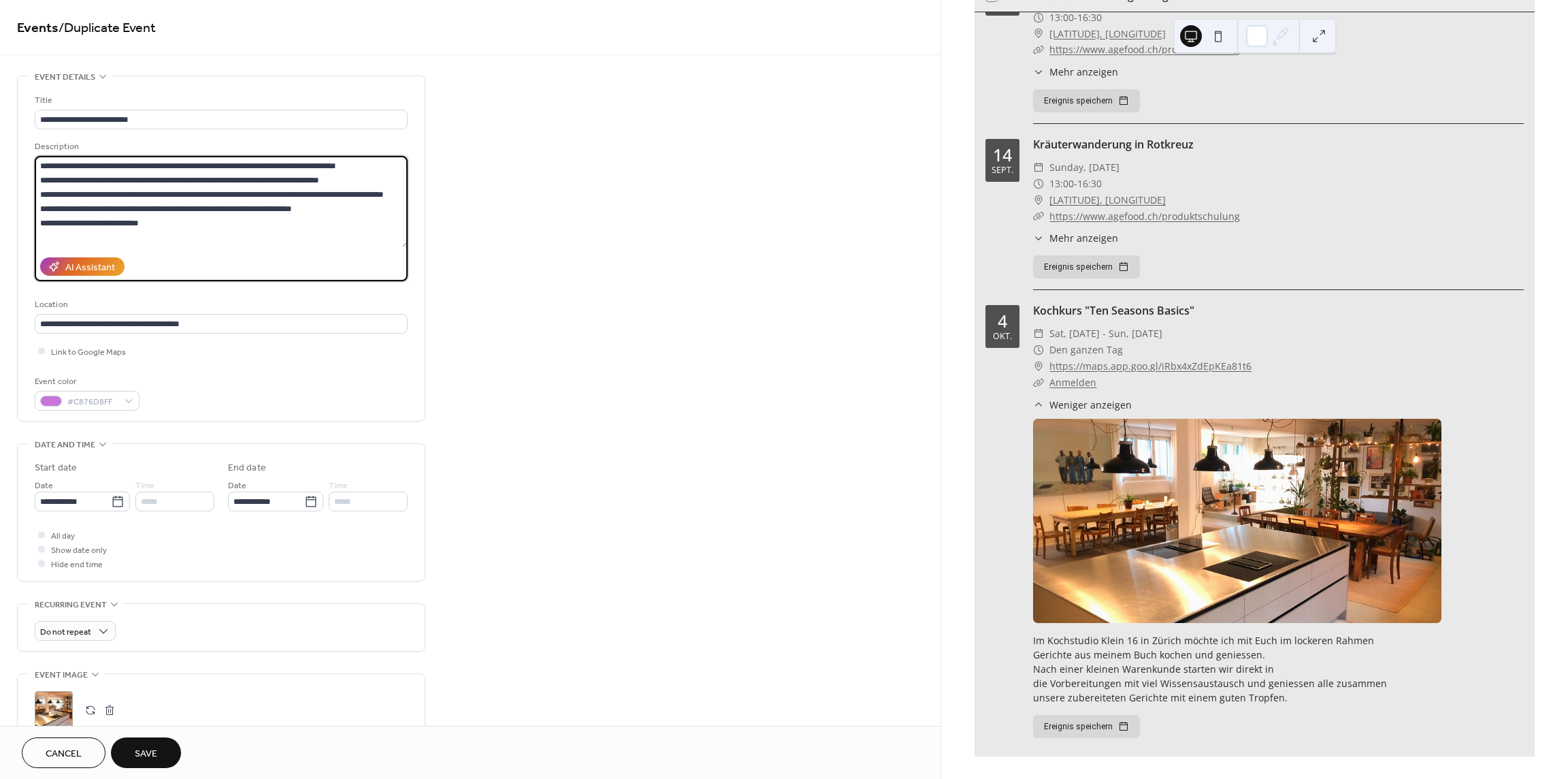 scroll, scrollTop: 0, scrollLeft: 0, axis: both 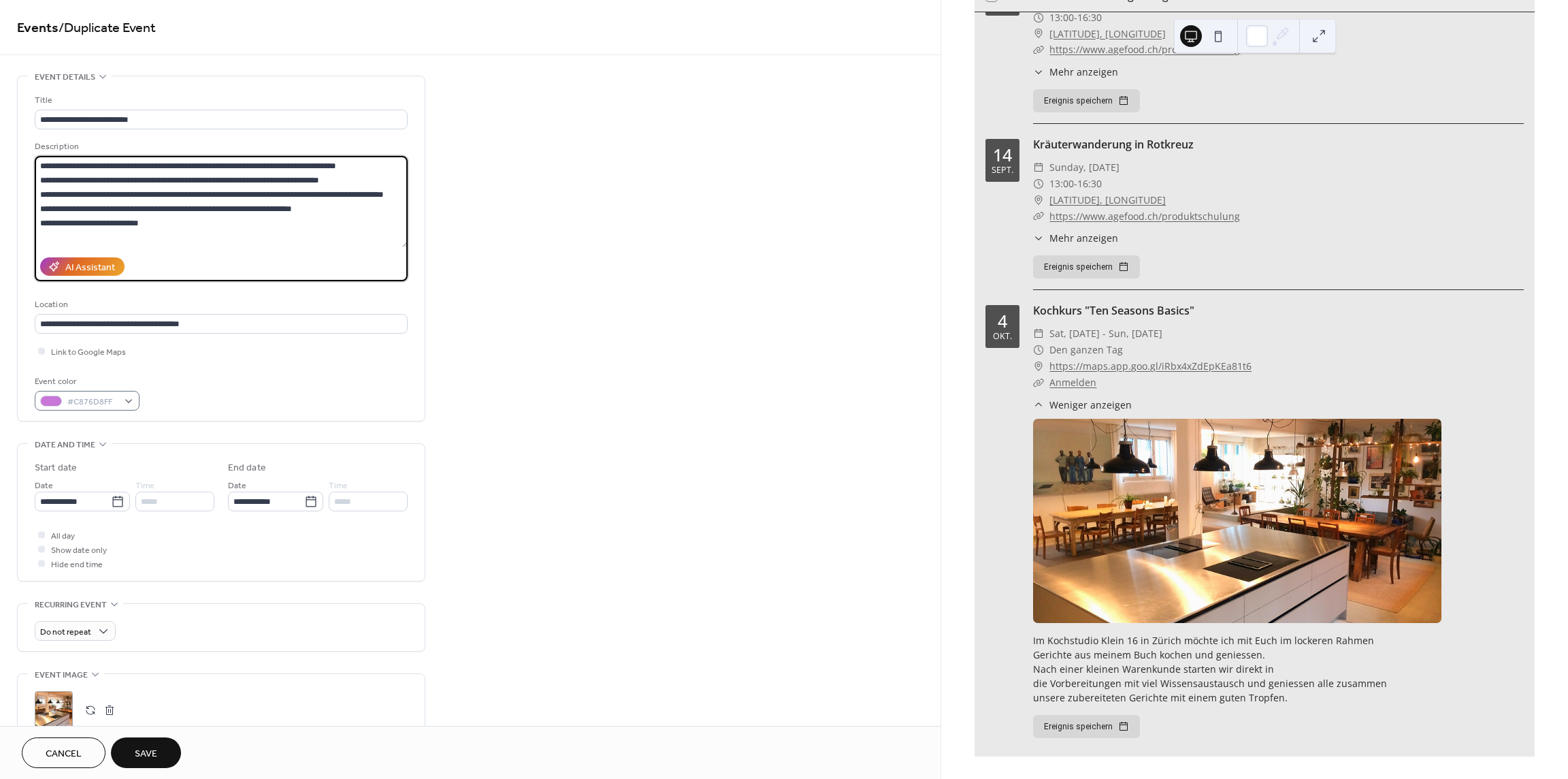 type on "**********" 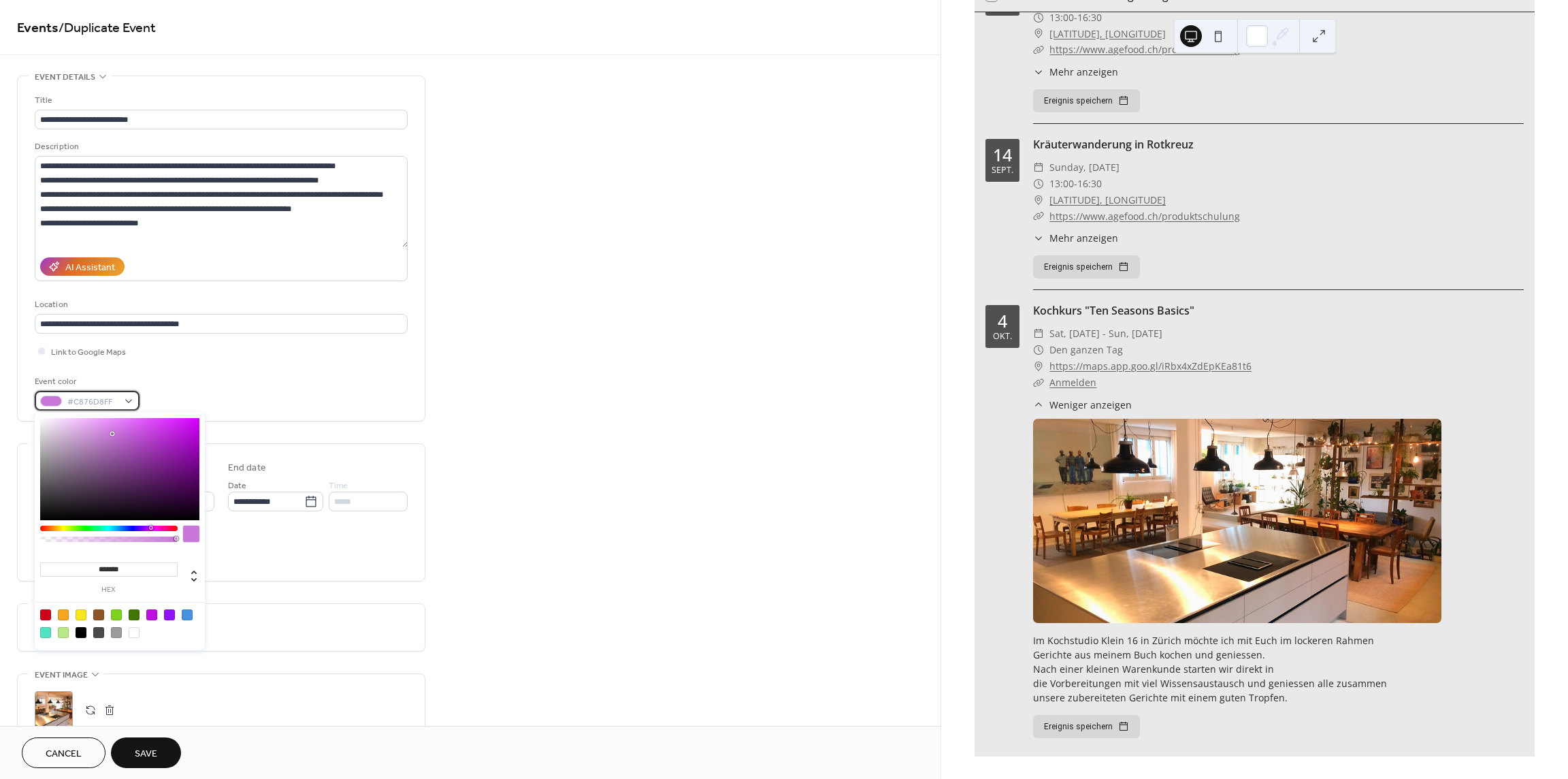 click on "#C876D8FF" at bounding box center (87, 400) 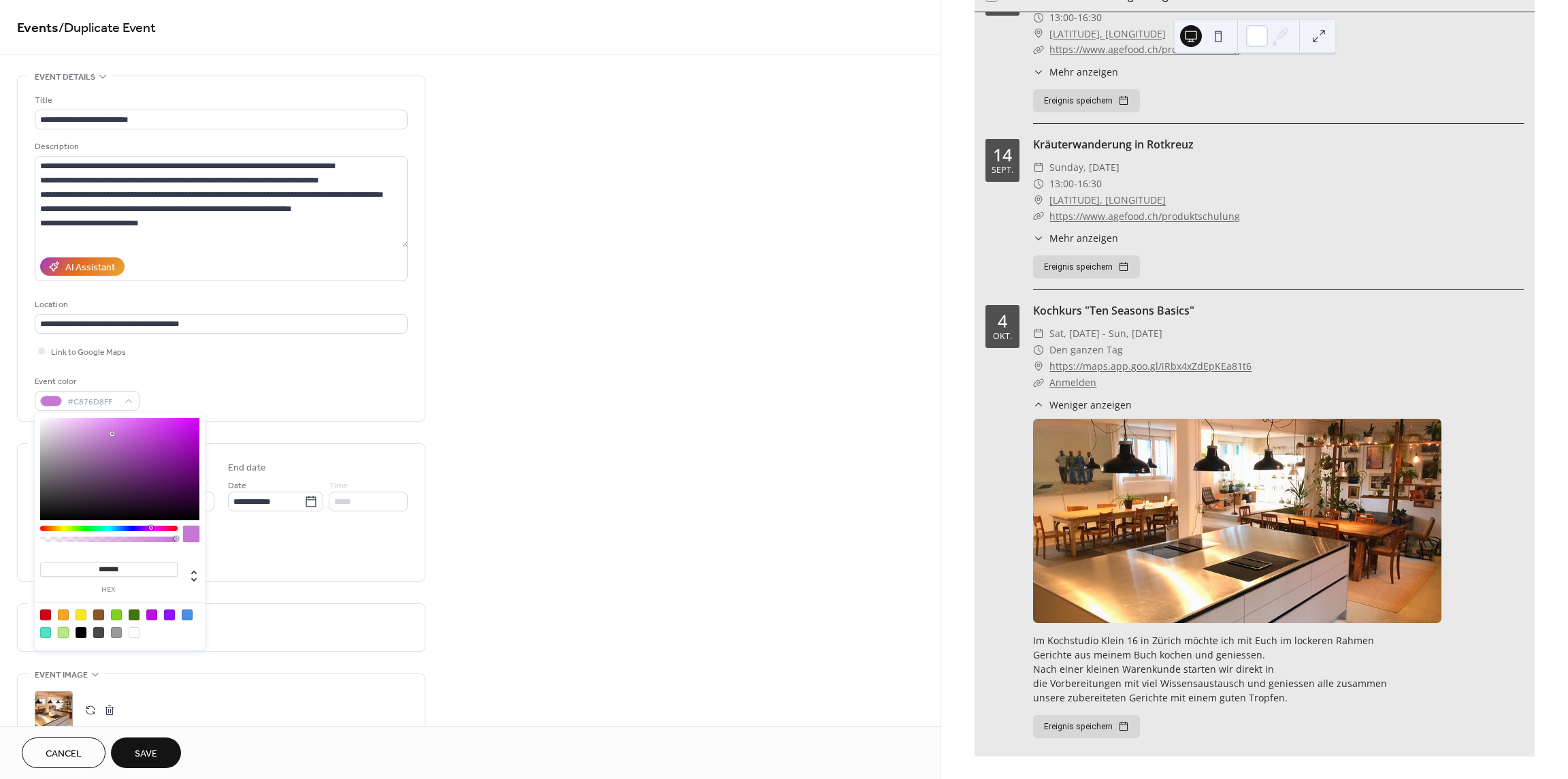 click at bounding box center [63, 633] 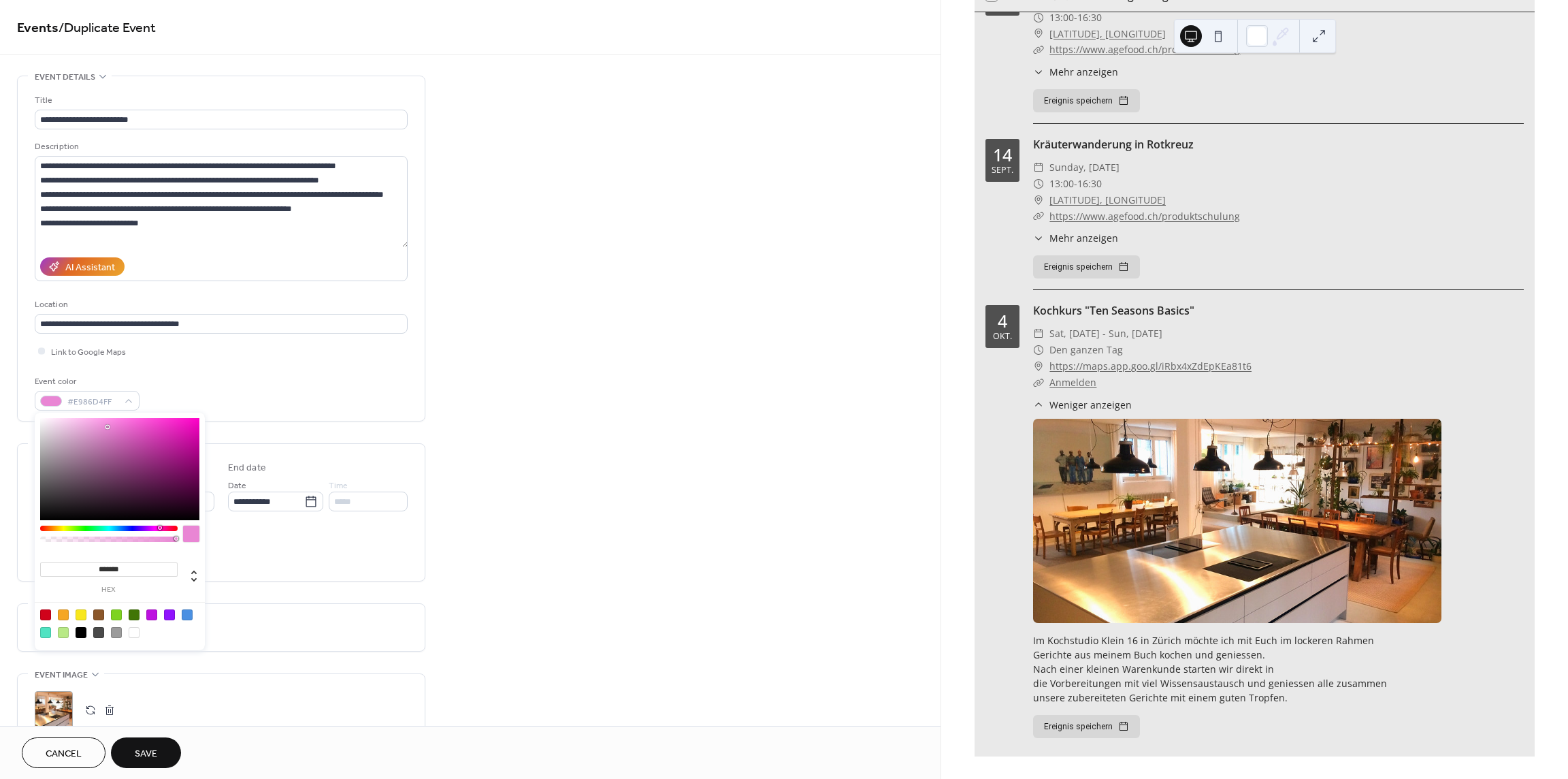drag, startPoint x: 78, startPoint y: 527, endPoint x: 159, endPoint y: 531, distance: 81.09871 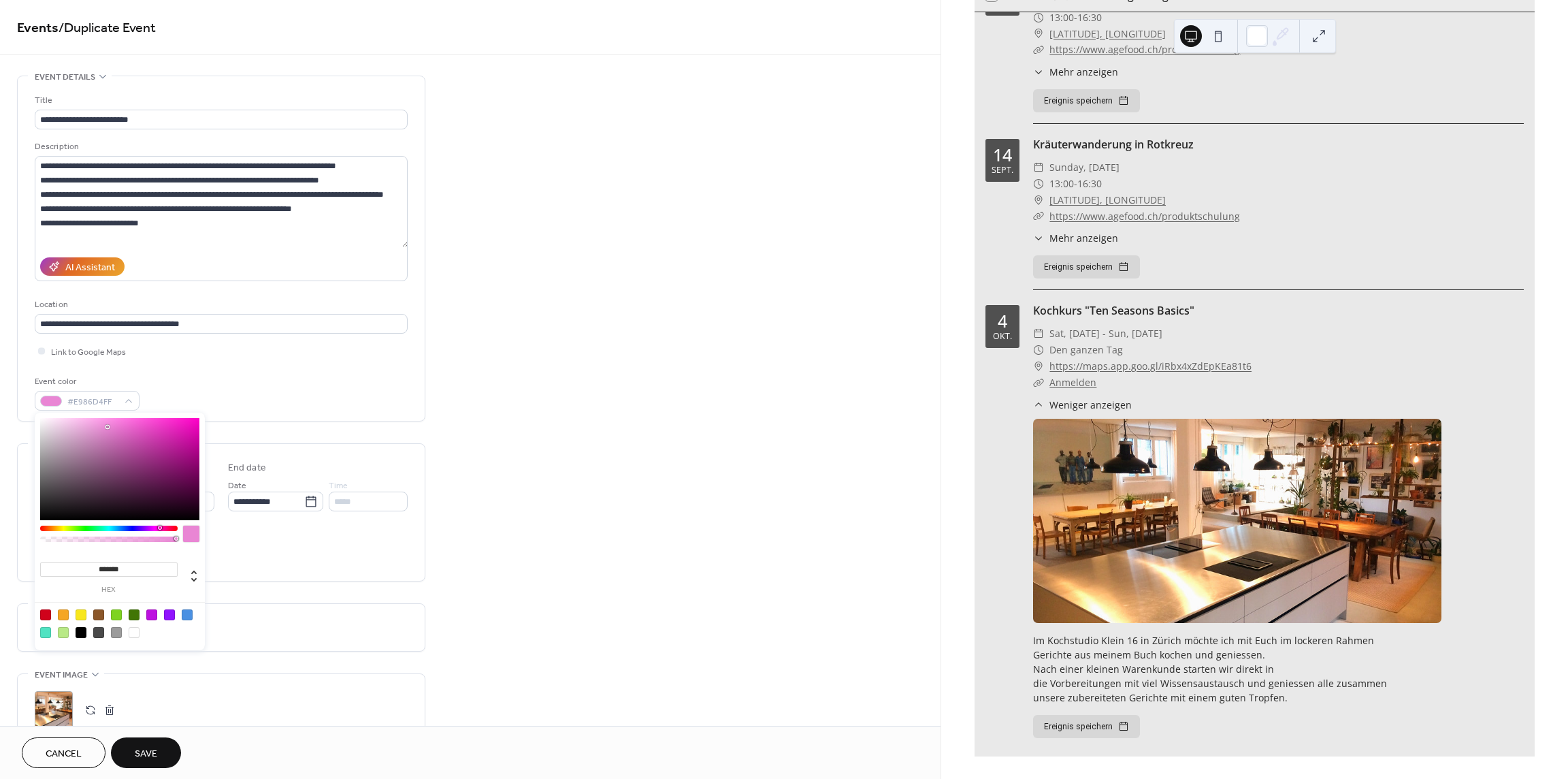 click at bounding box center [109, 537] 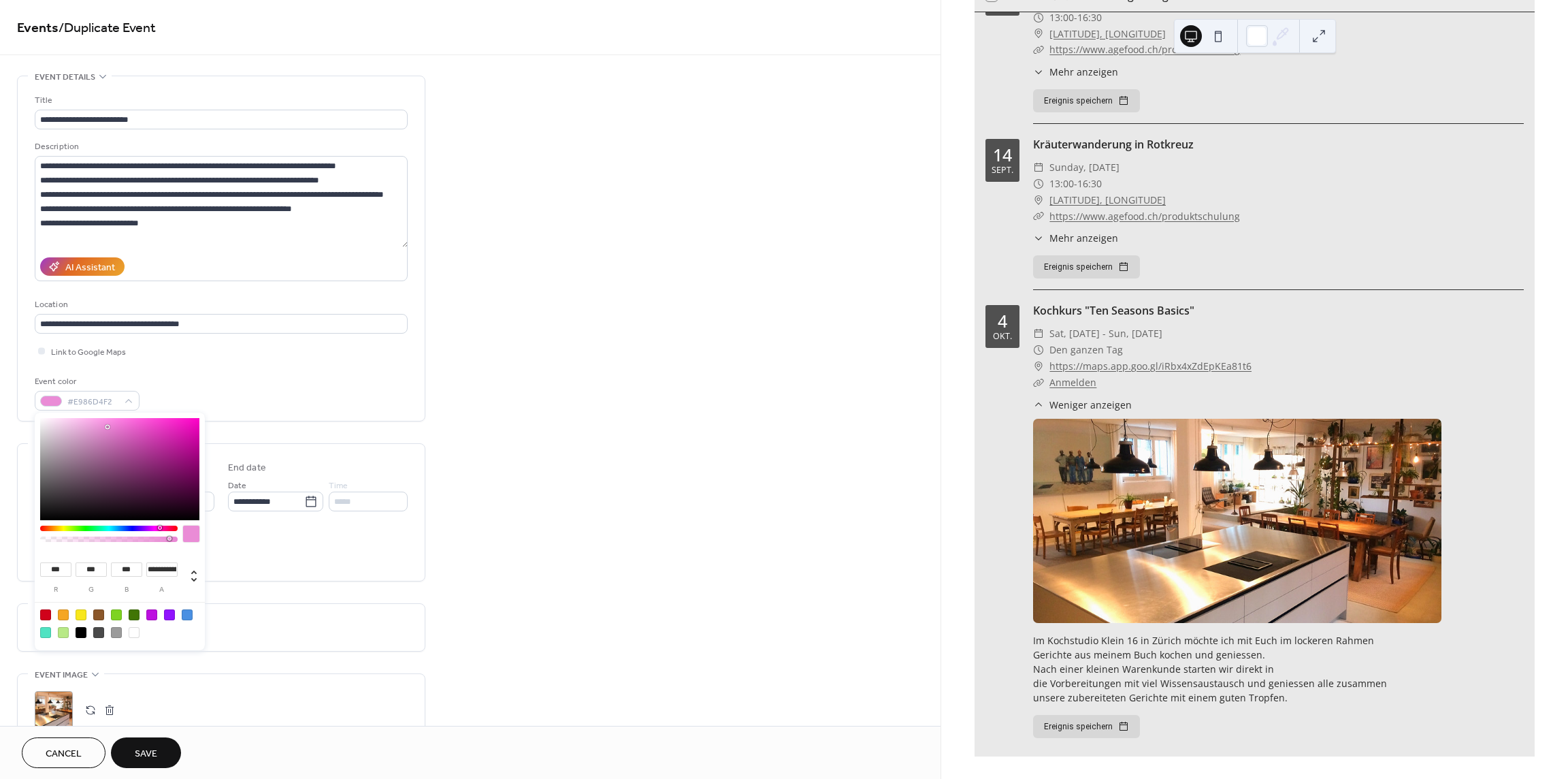 type on "**********" 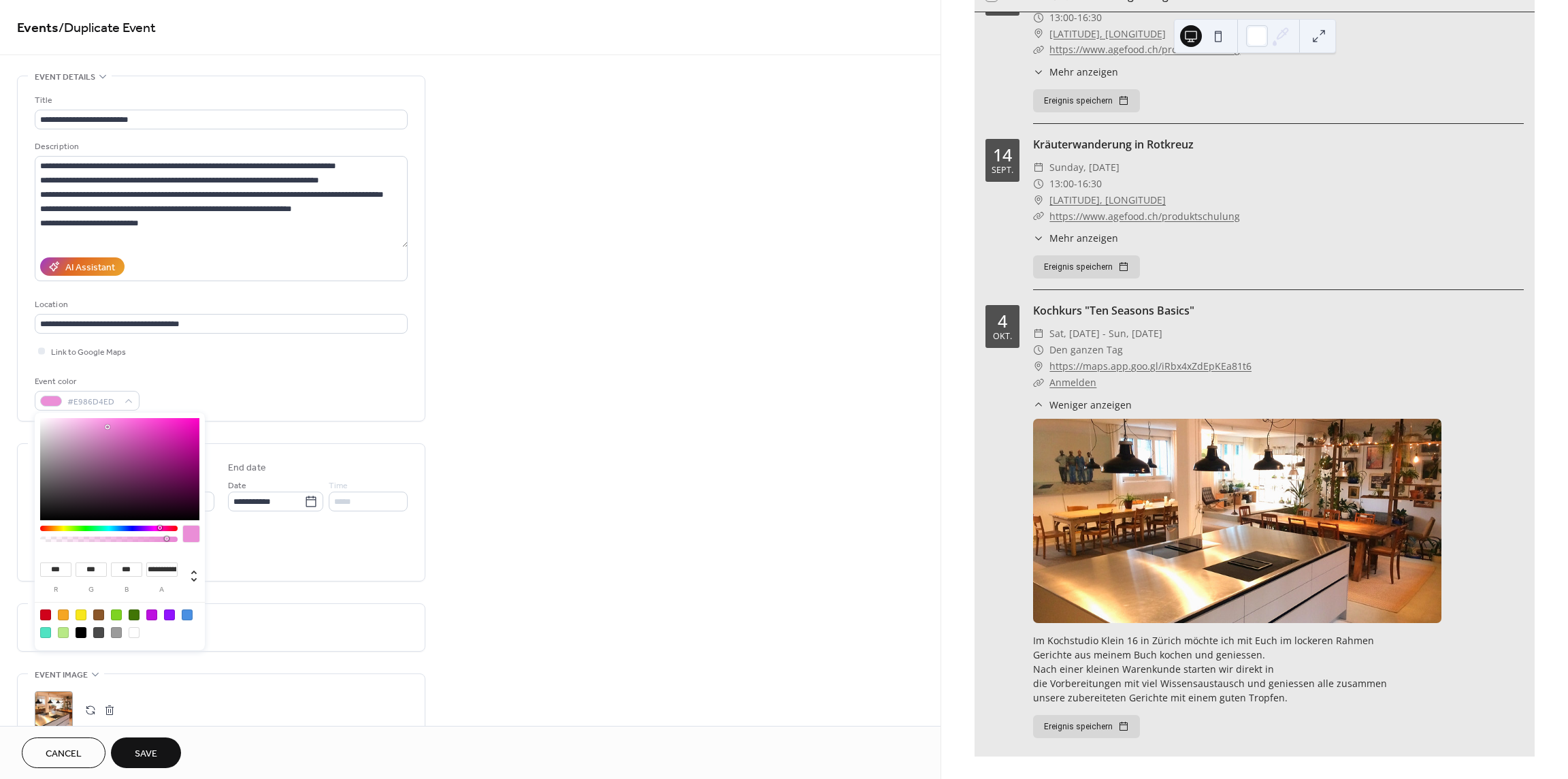 drag, startPoint x: 176, startPoint y: 538, endPoint x: 166, endPoint y: 540, distance: 10.198039 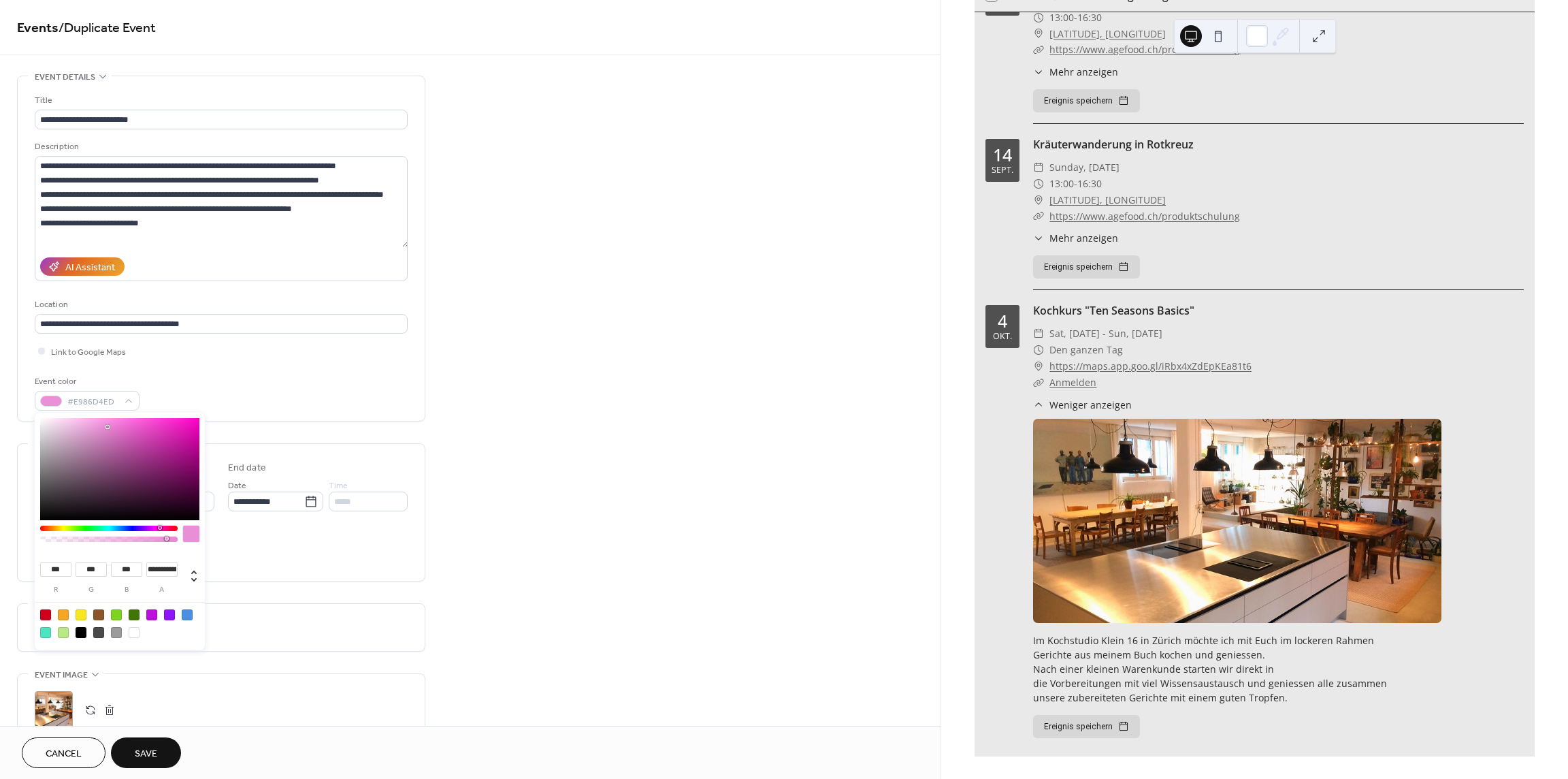 click at bounding box center (169, 615) 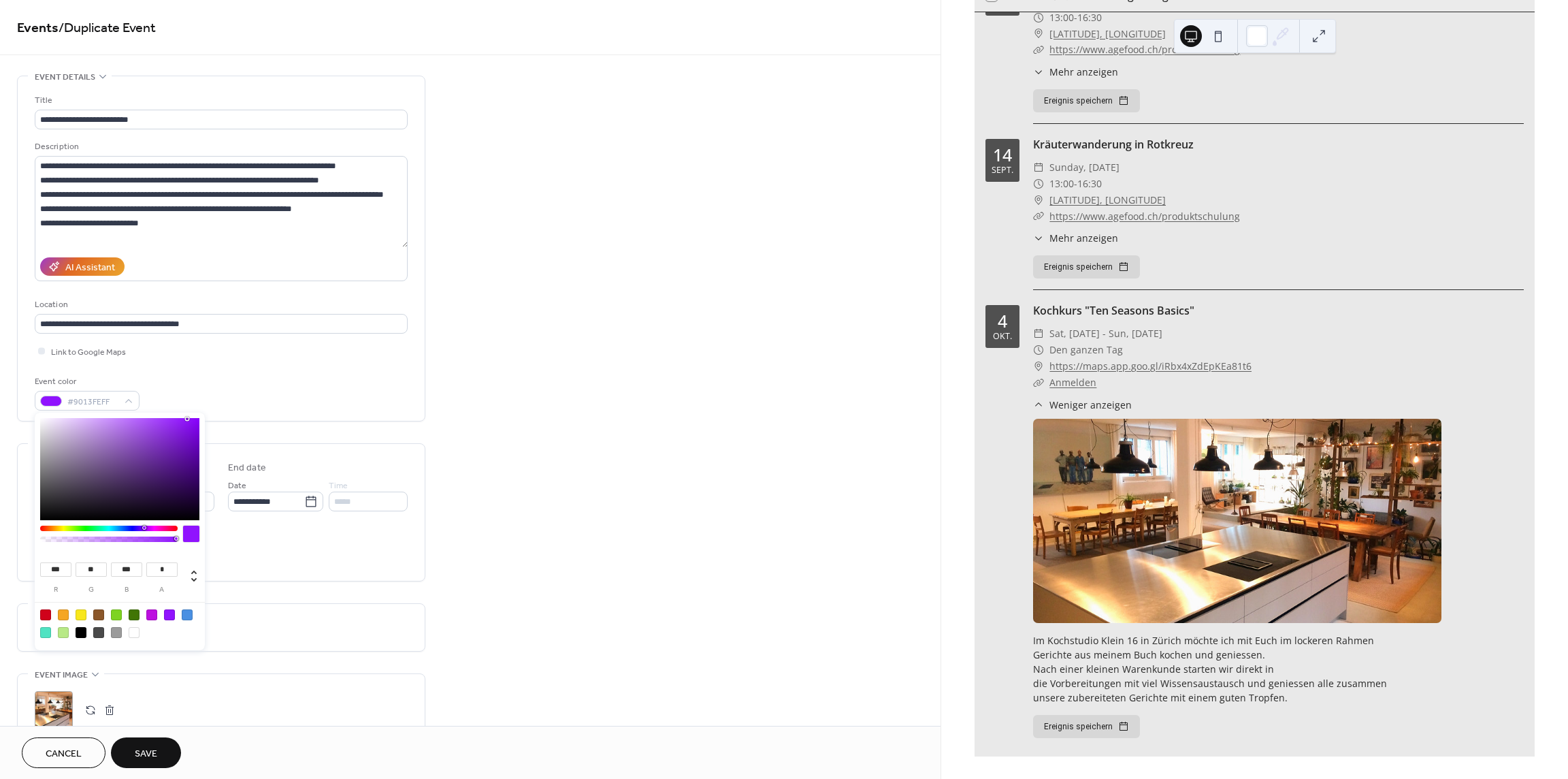 click at bounding box center [109, 537] 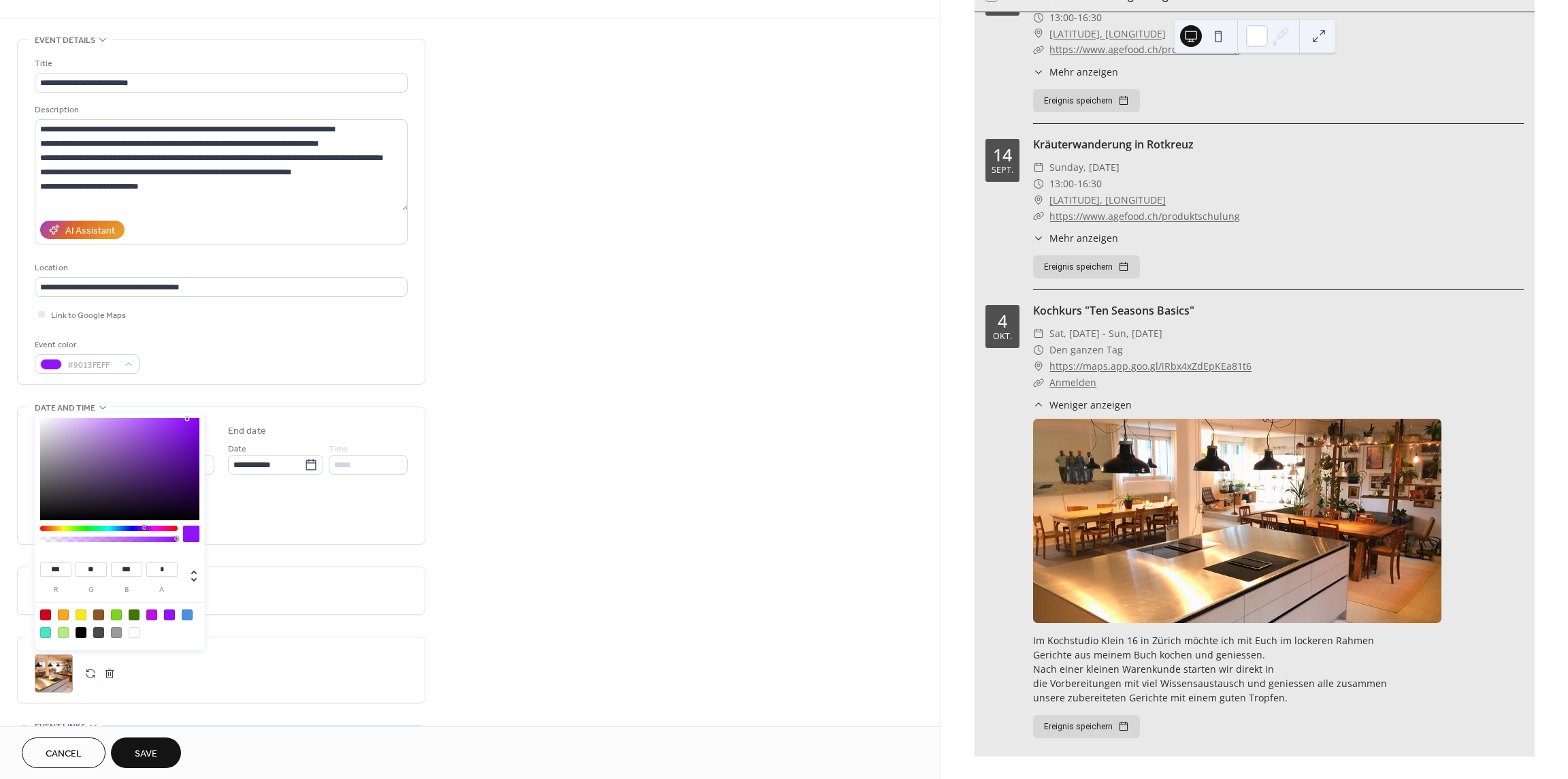 scroll, scrollTop: 68, scrollLeft: 0, axis: vertical 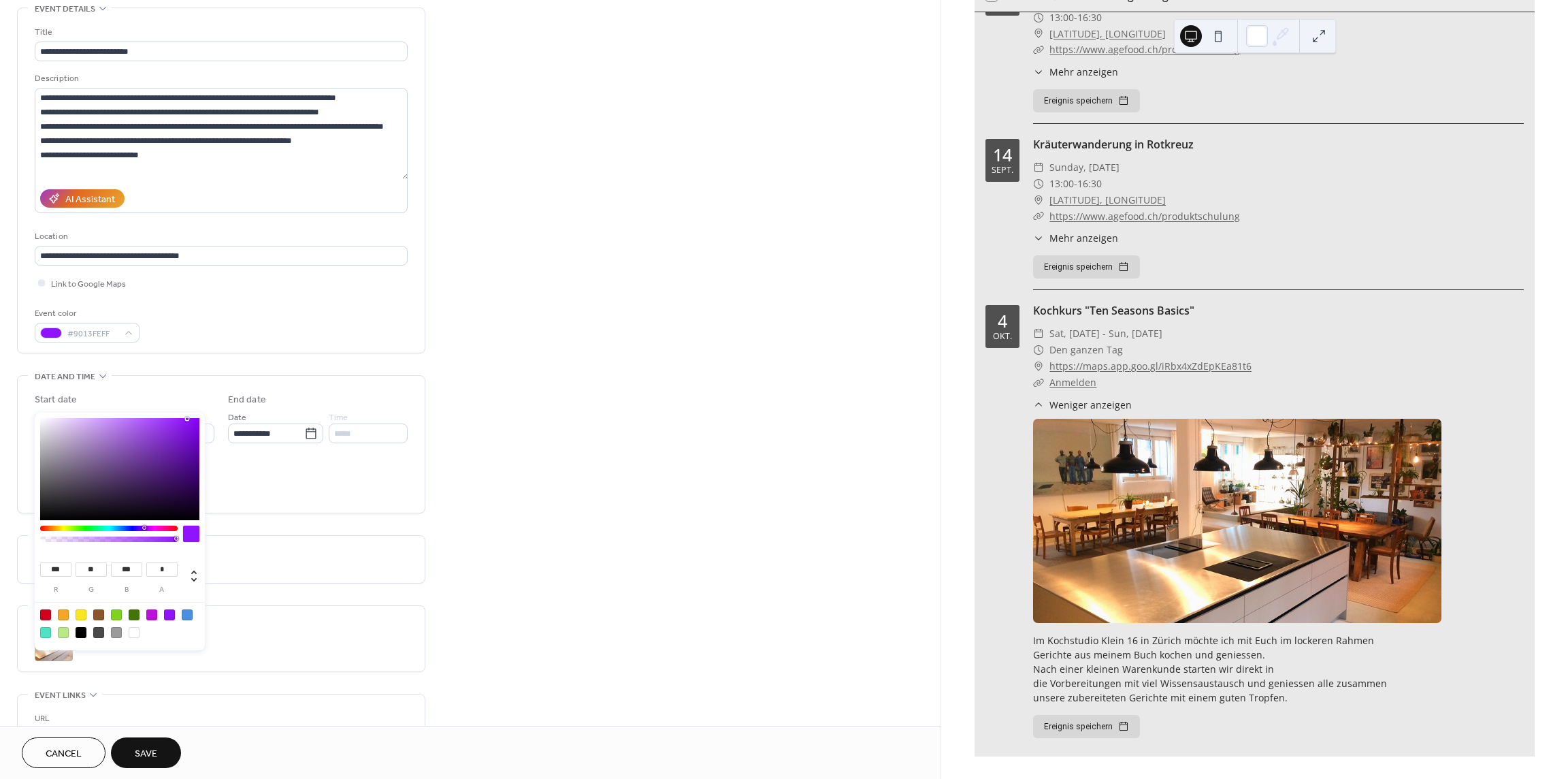 type on "***" 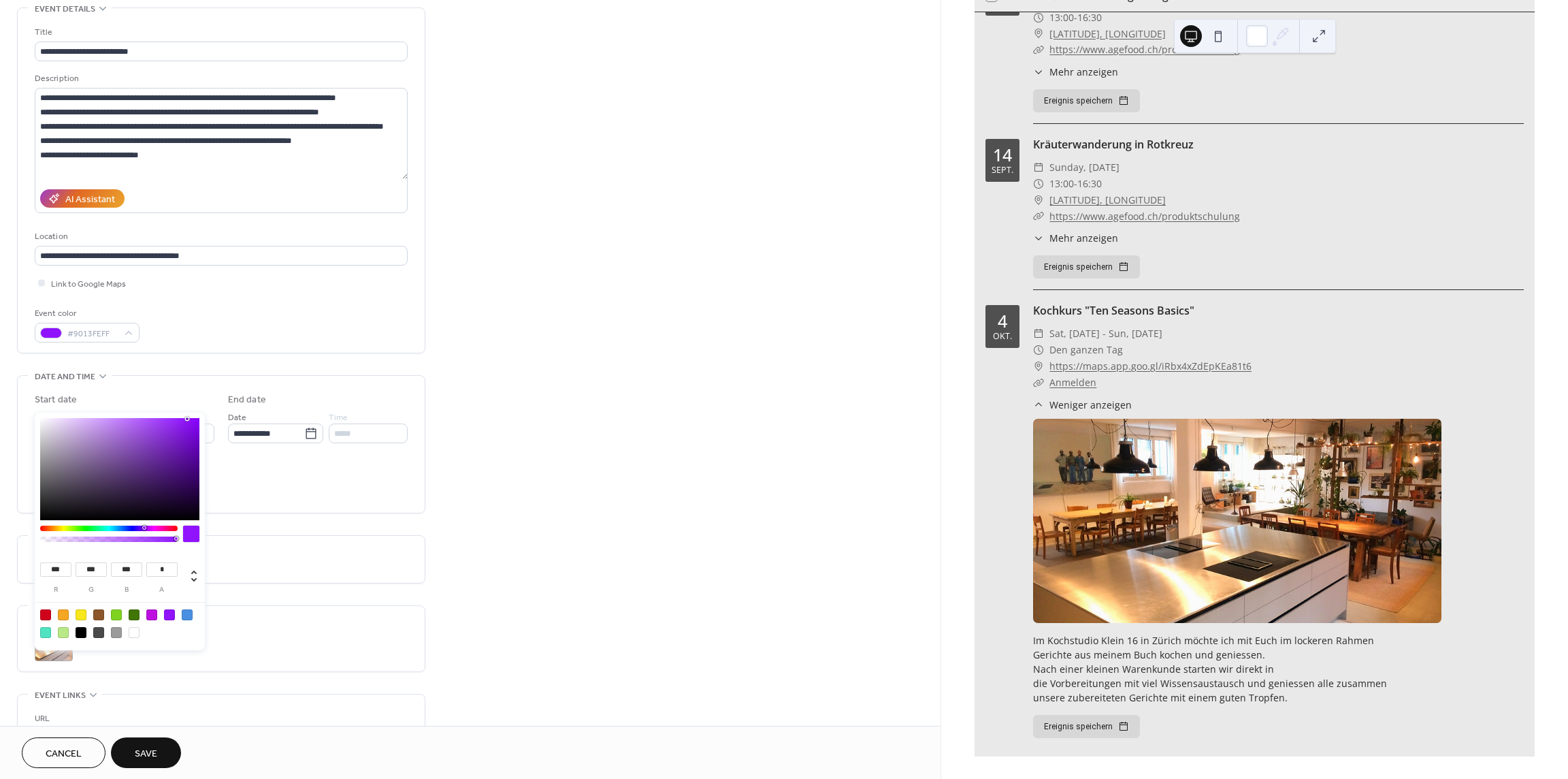 click at bounding box center [120, 469] 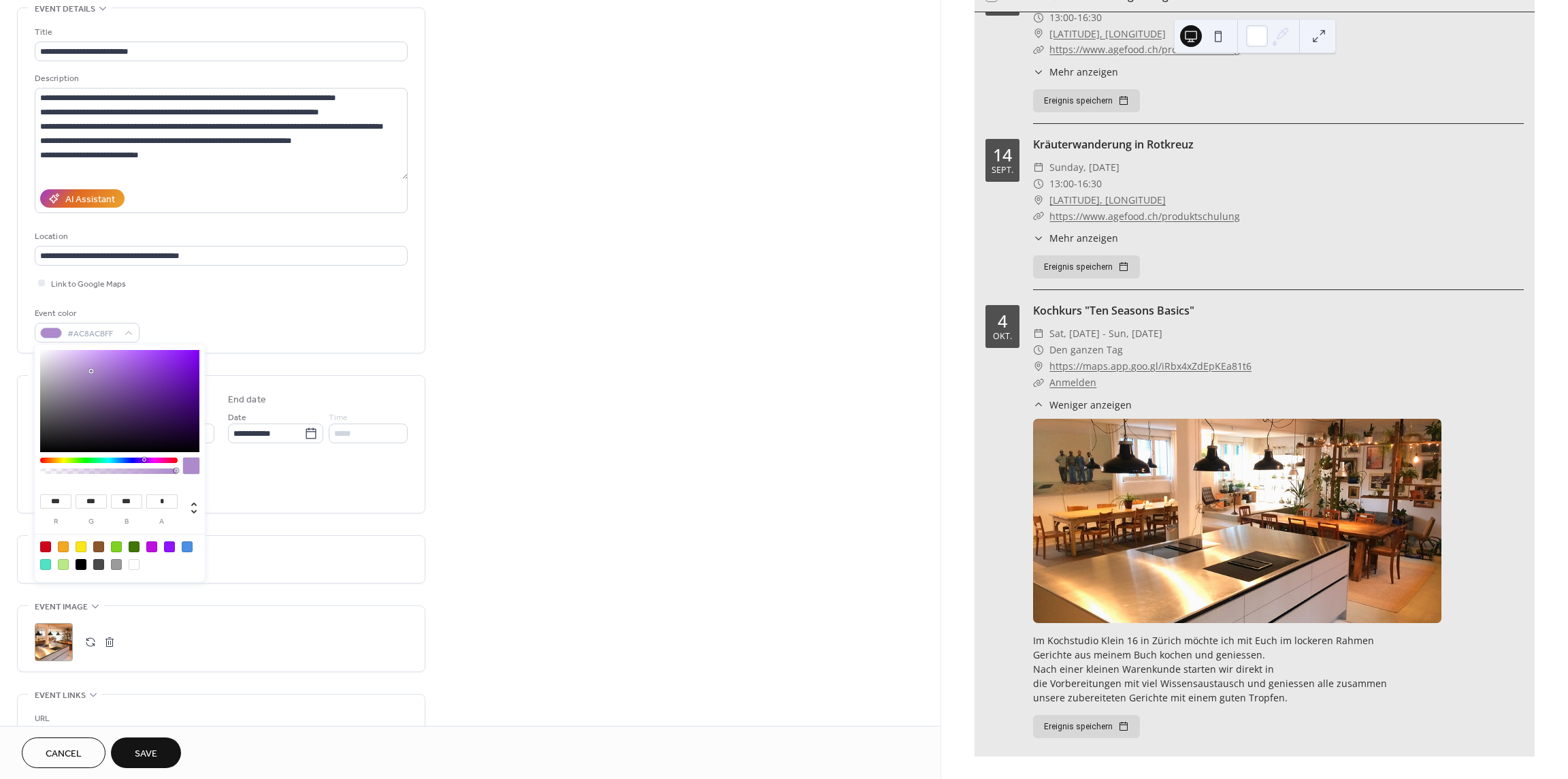 type on "***" 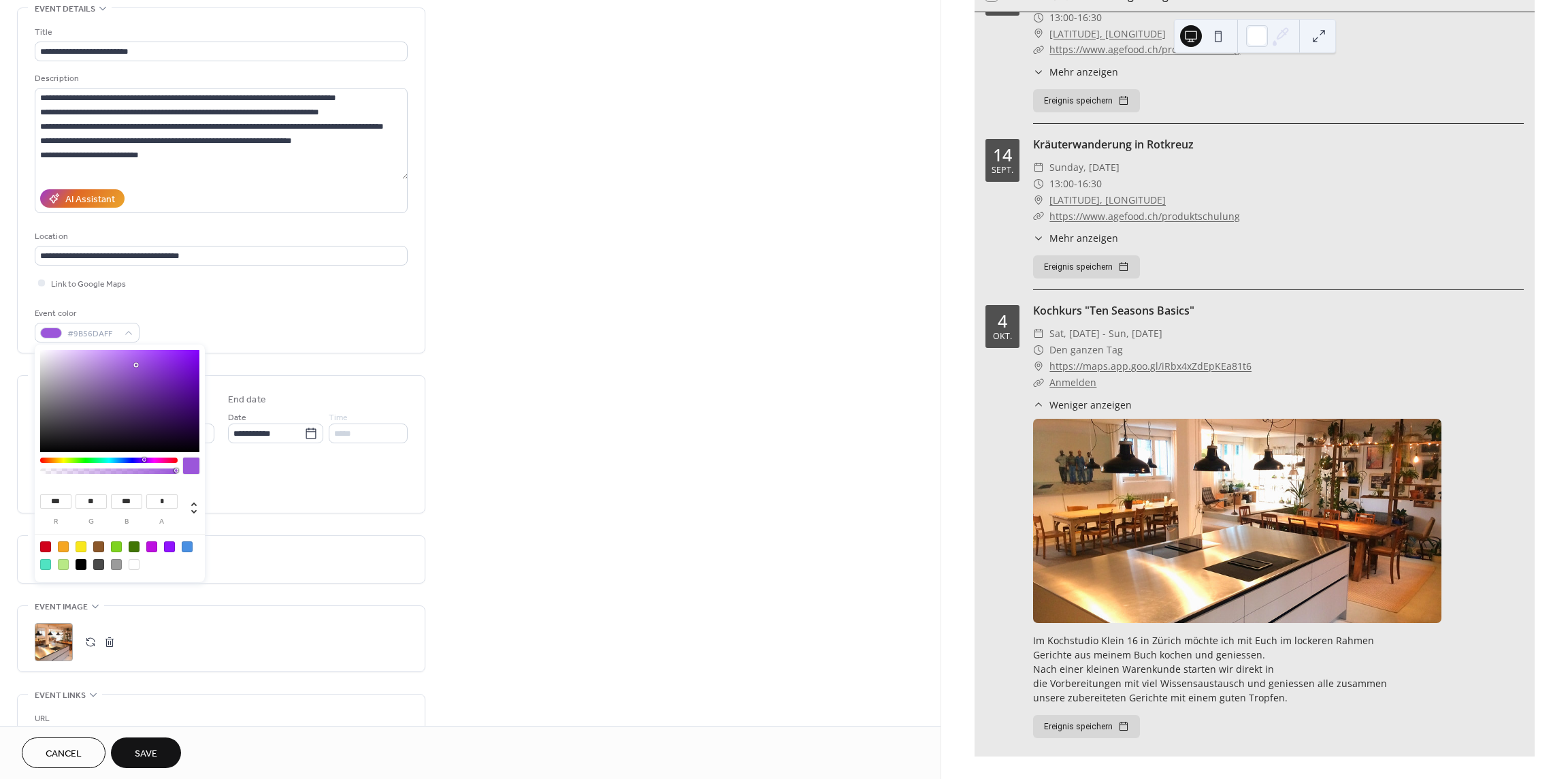 click at bounding box center [120, 401] 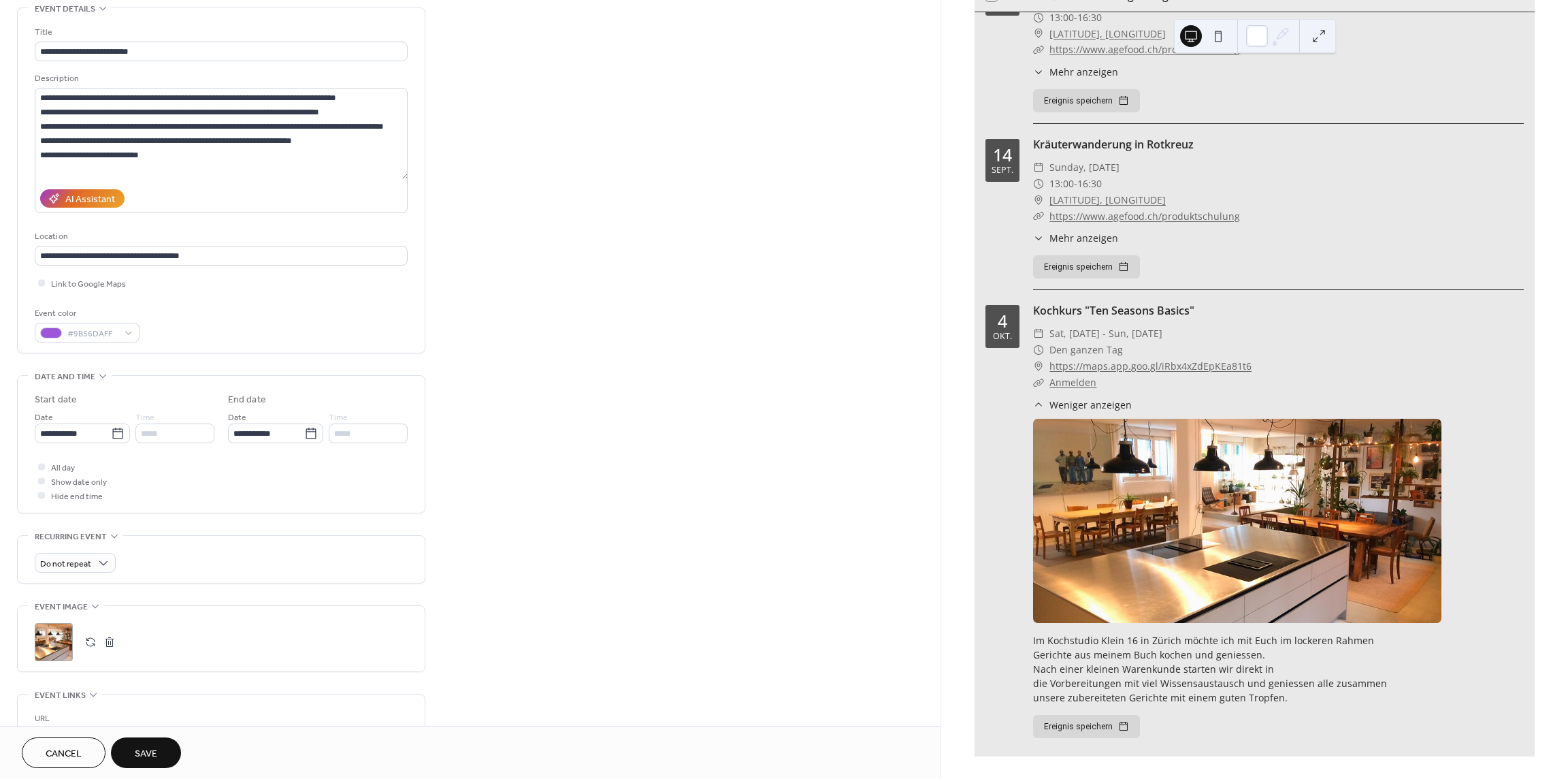 click on "All day Show date only Hide end time" at bounding box center [221, 481] 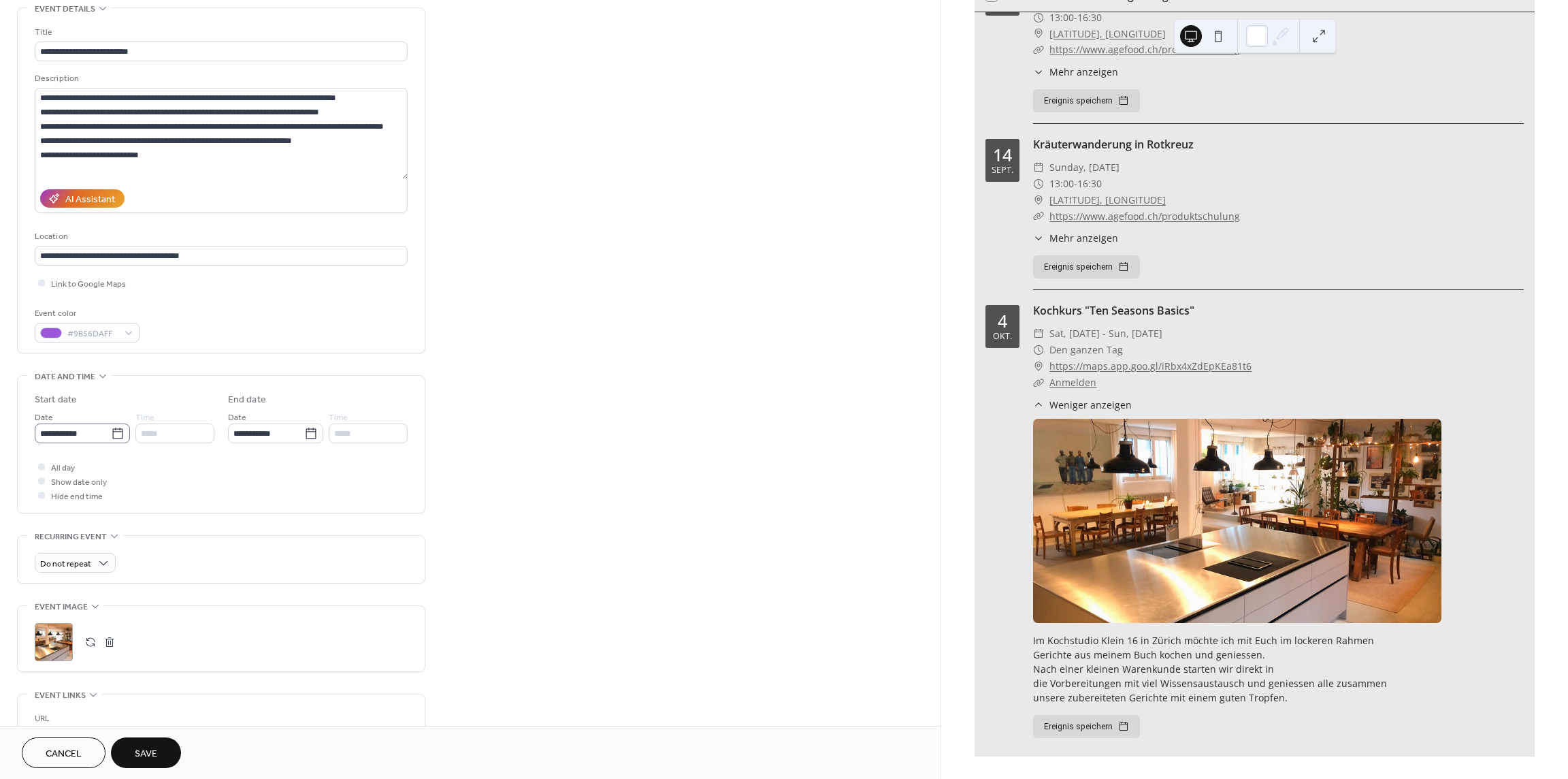 click 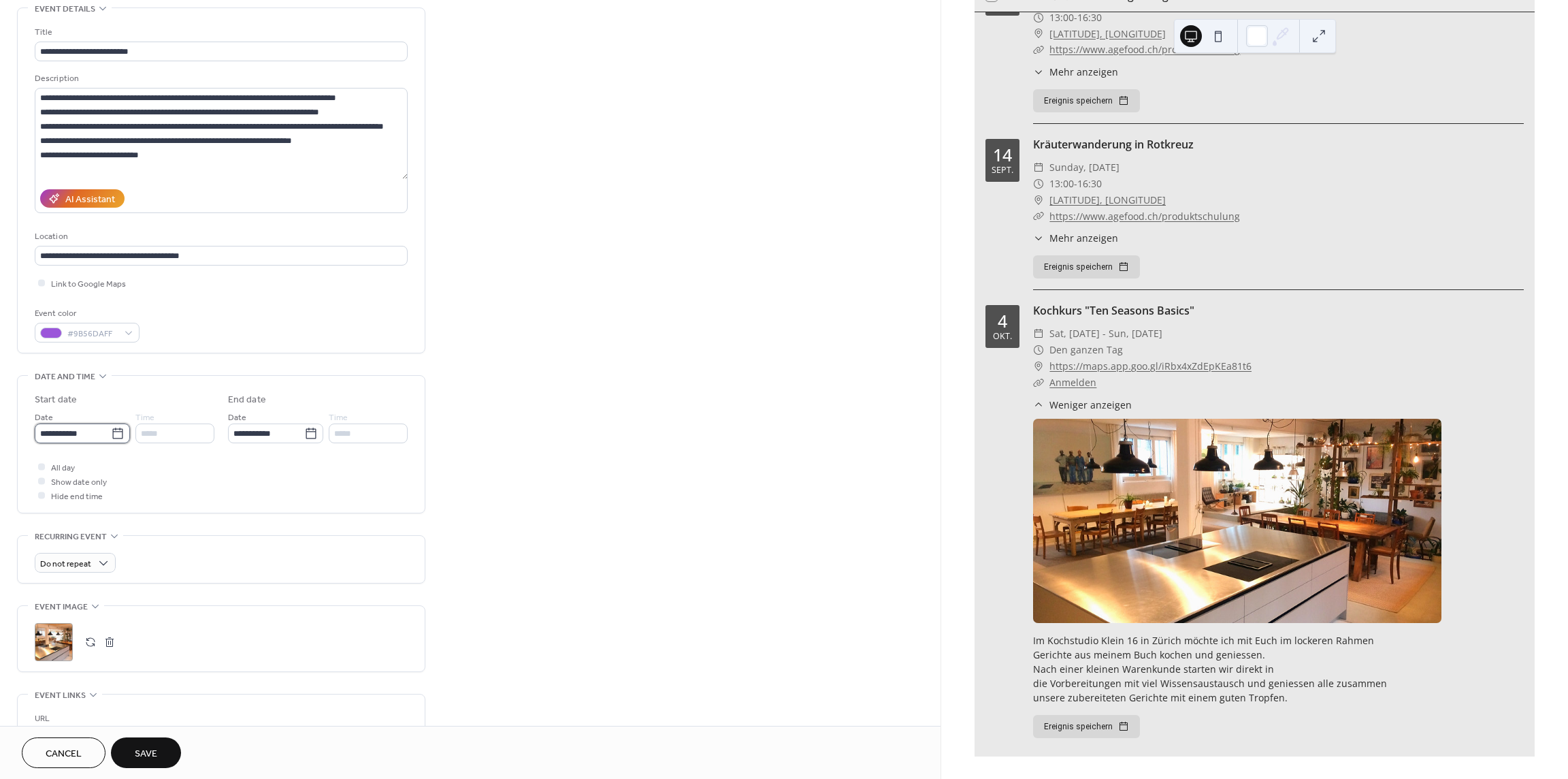 click on "**********" at bounding box center (73, 433) 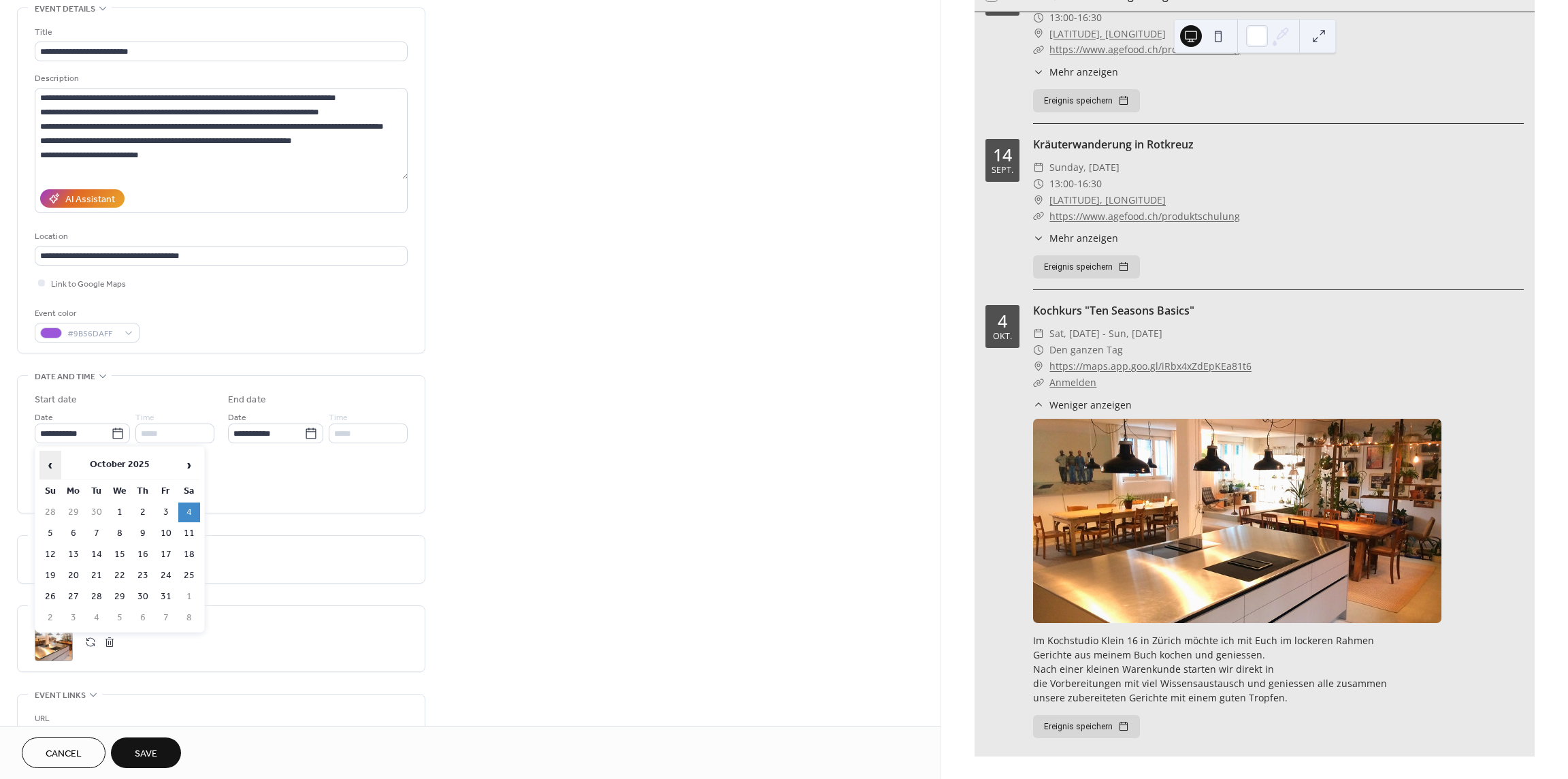 click on "‹" at bounding box center [50, 465] 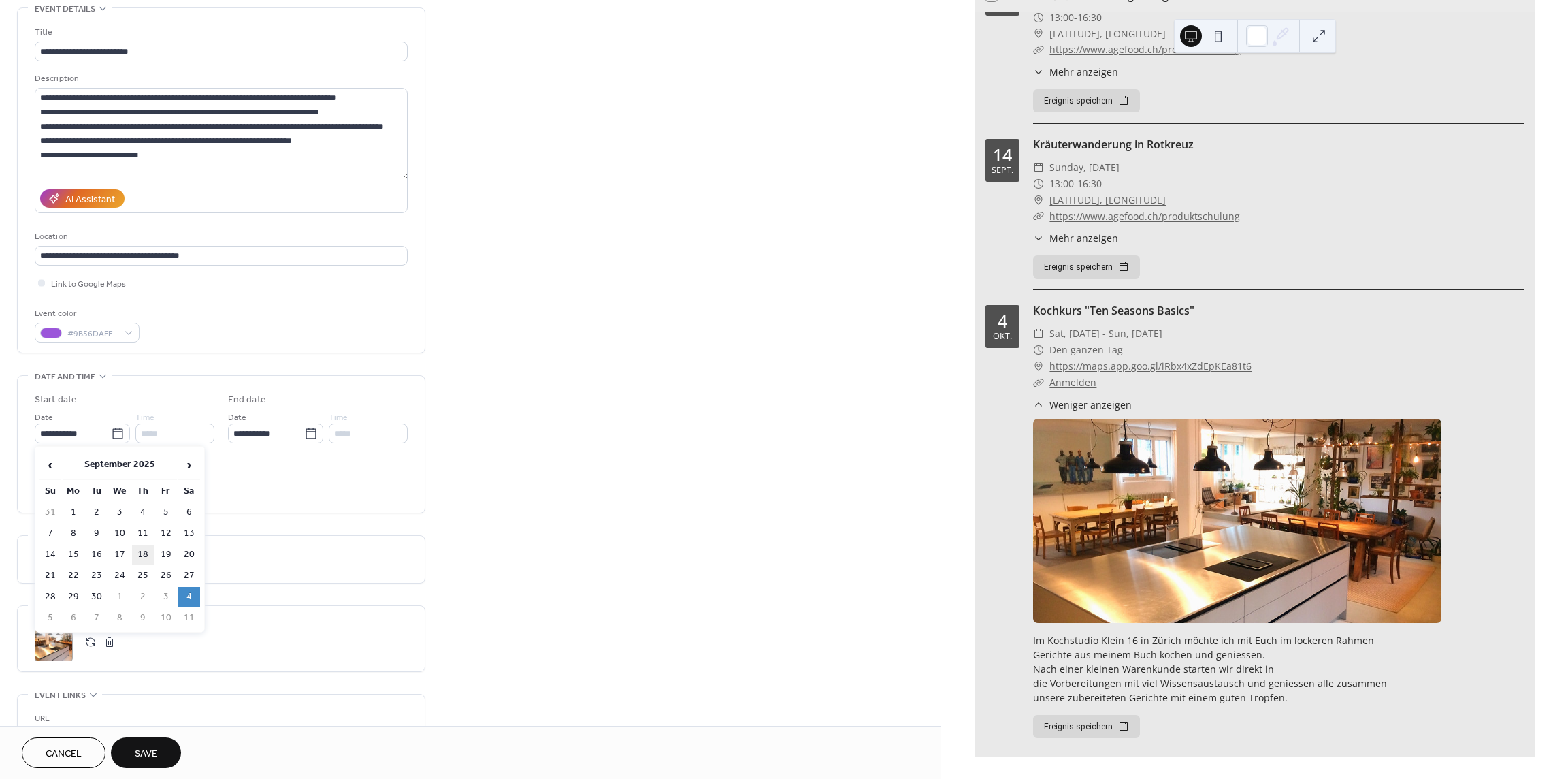 click on "18" at bounding box center [143, 554] 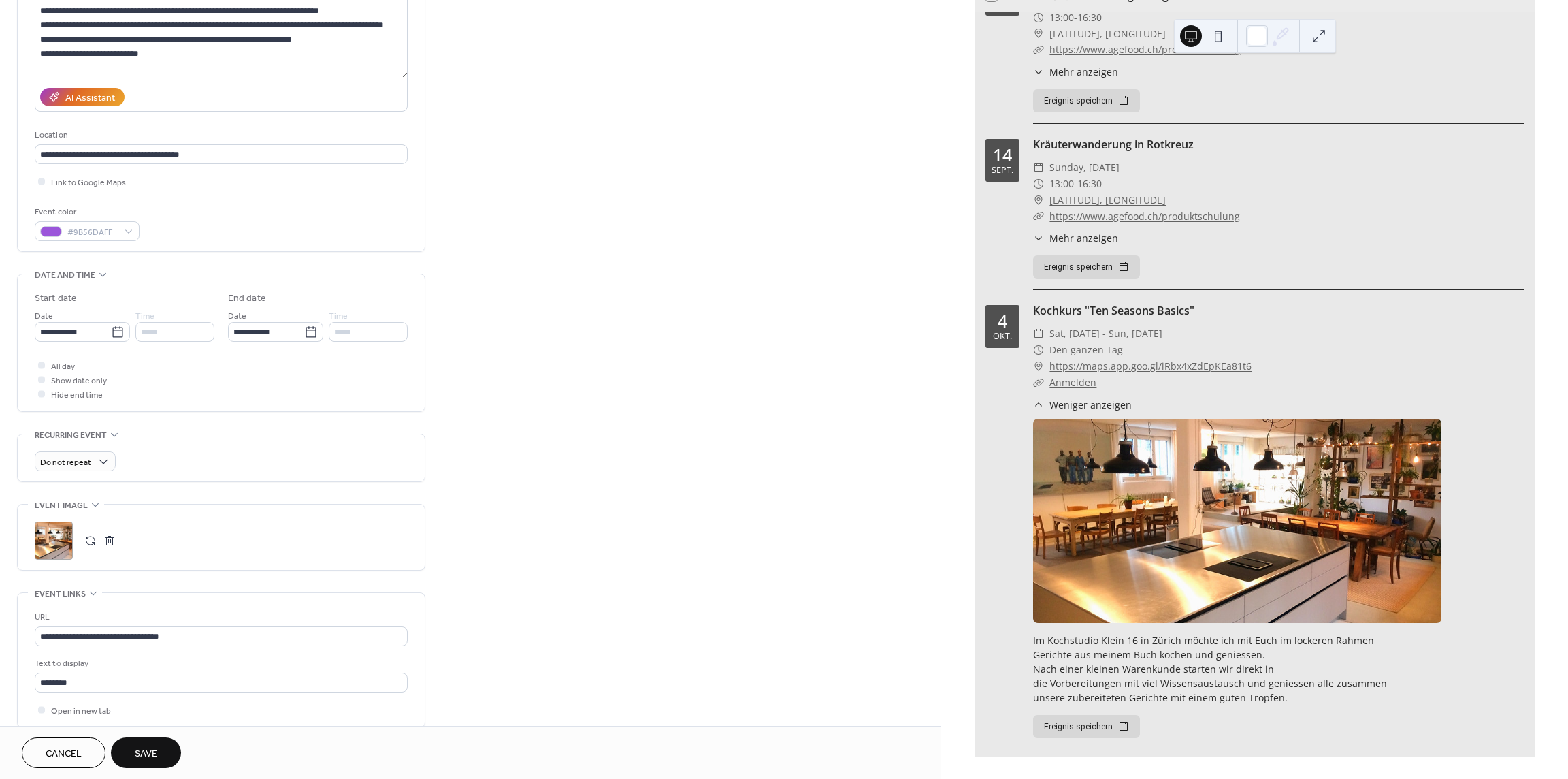scroll, scrollTop: 204, scrollLeft: 0, axis: vertical 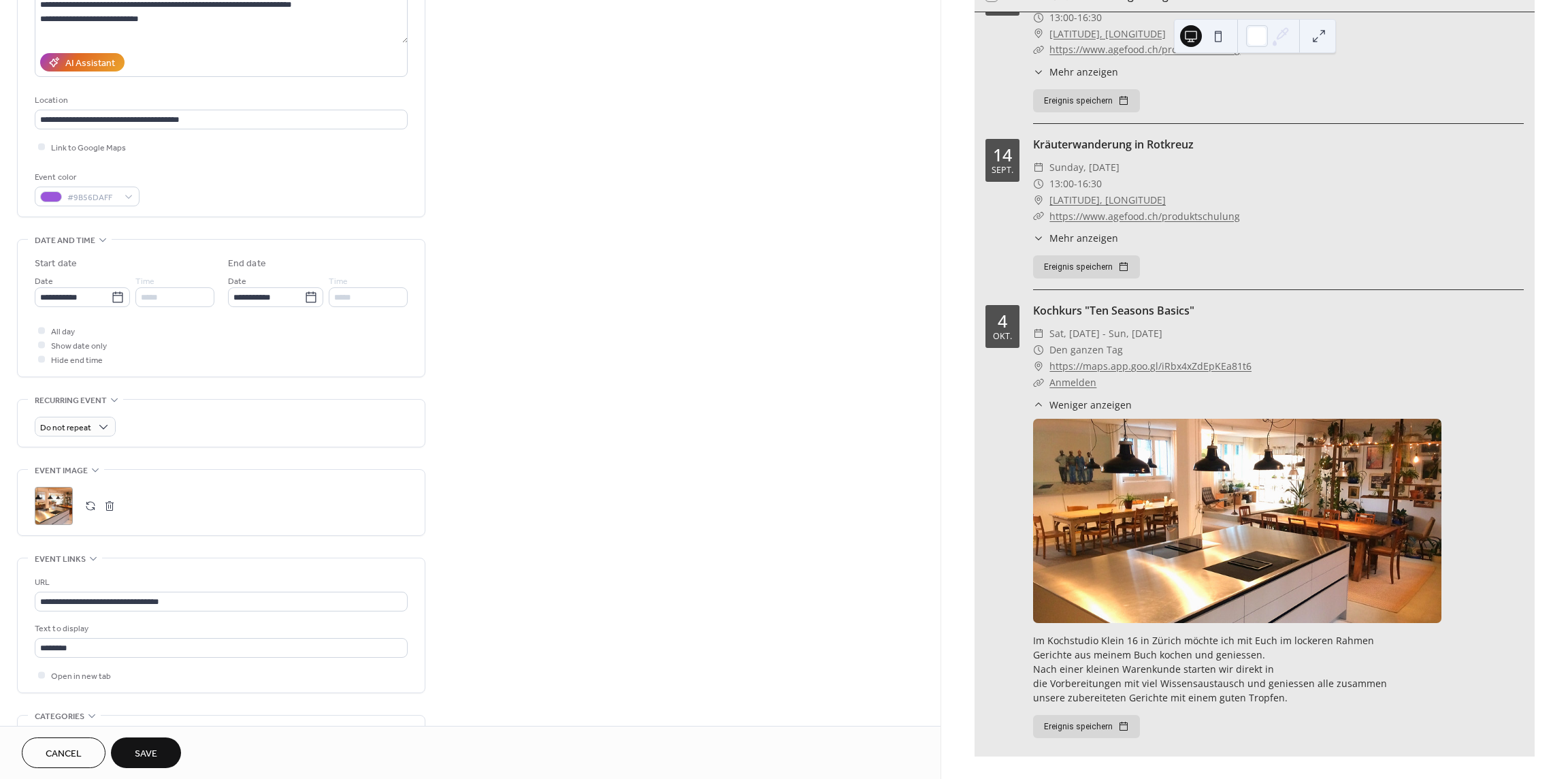 click on ";" at bounding box center (54, 506) 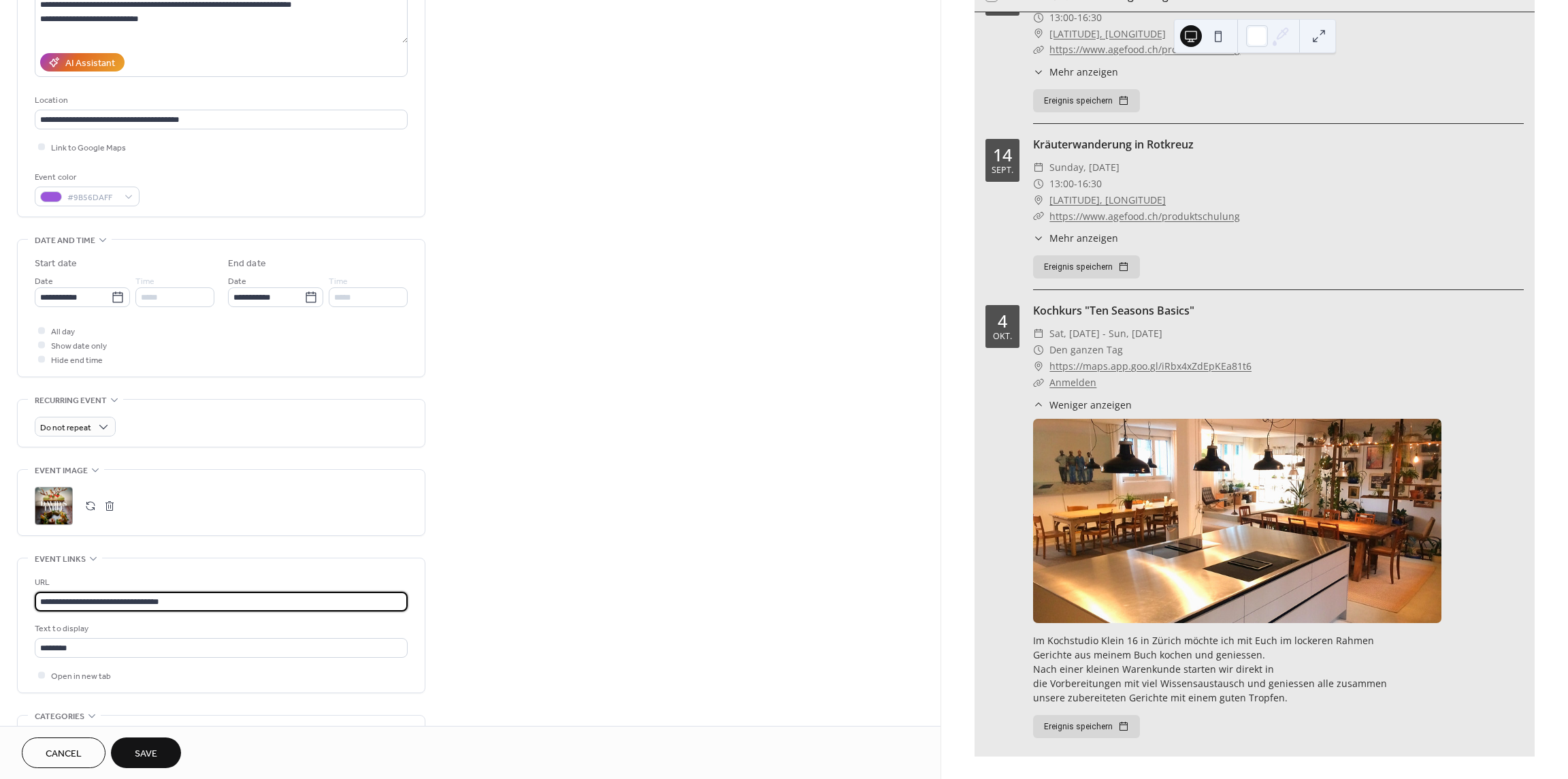 scroll, scrollTop: 0, scrollLeft: 0, axis: both 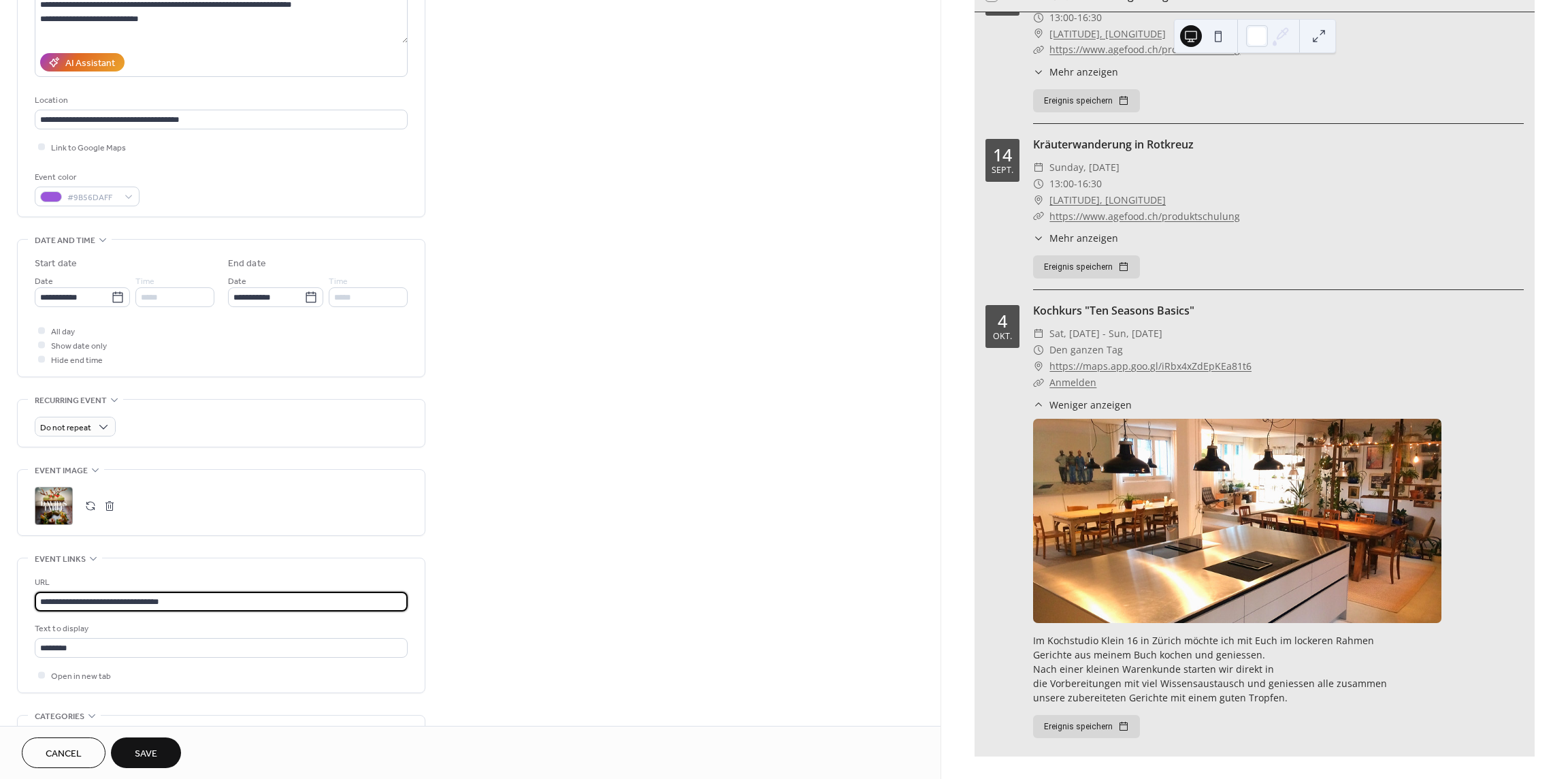 drag, startPoint x: 199, startPoint y: 599, endPoint x: -12, endPoint y: 604, distance: 211.0592 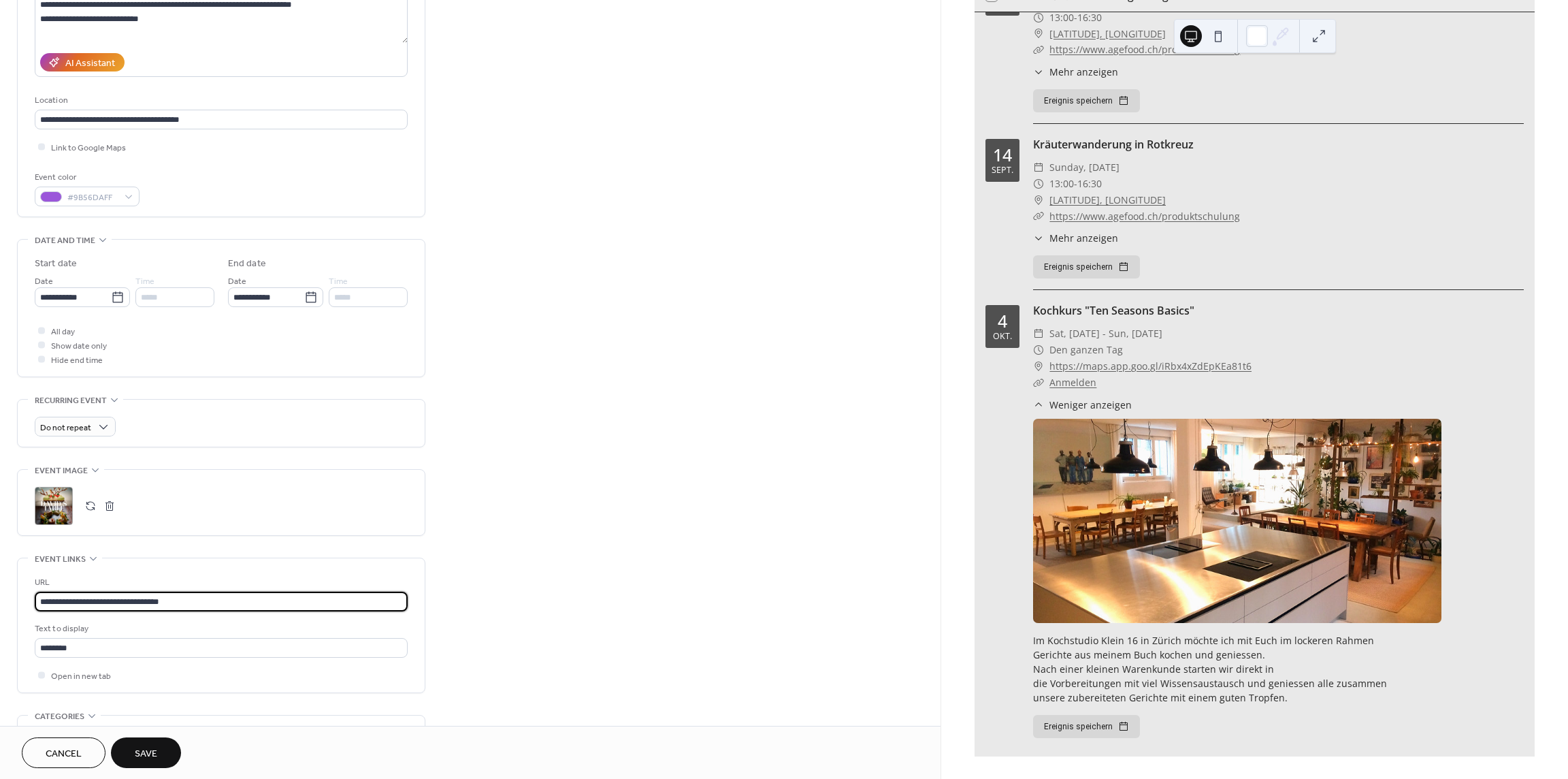 click on "**********" at bounding box center [784, 390] 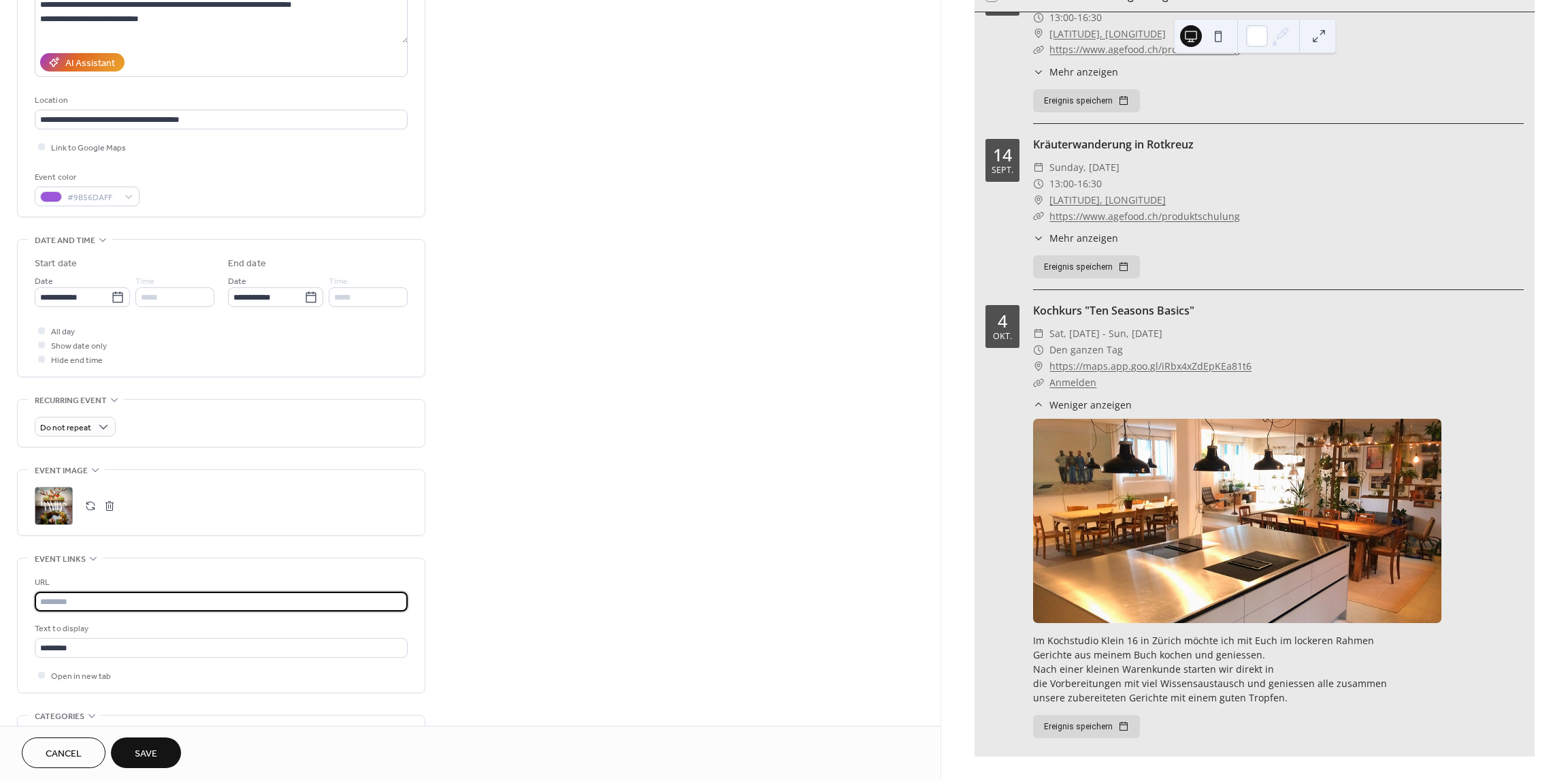 scroll, scrollTop: 0, scrollLeft: 0, axis: both 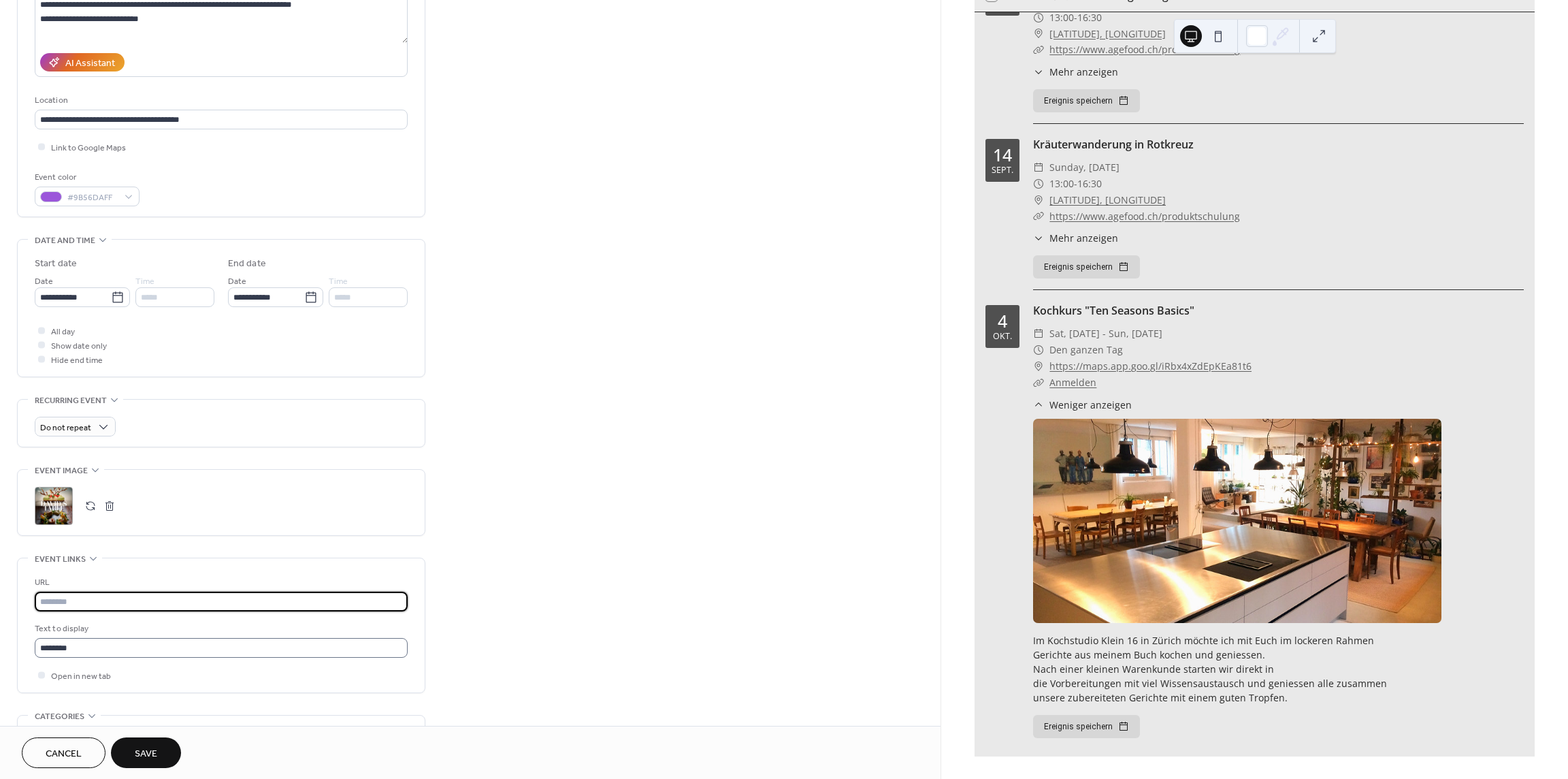 type 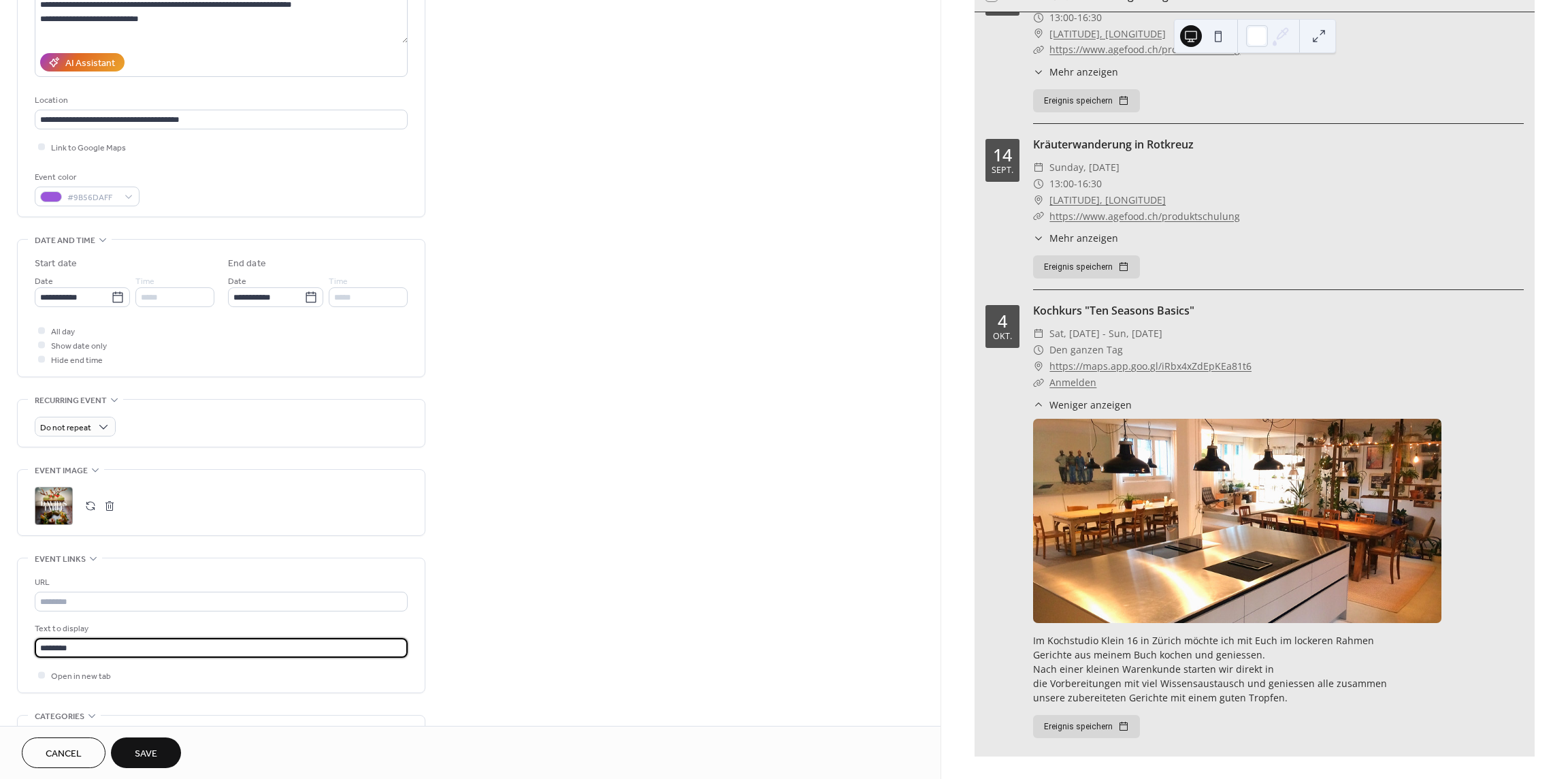 click on "********" at bounding box center (221, 648) 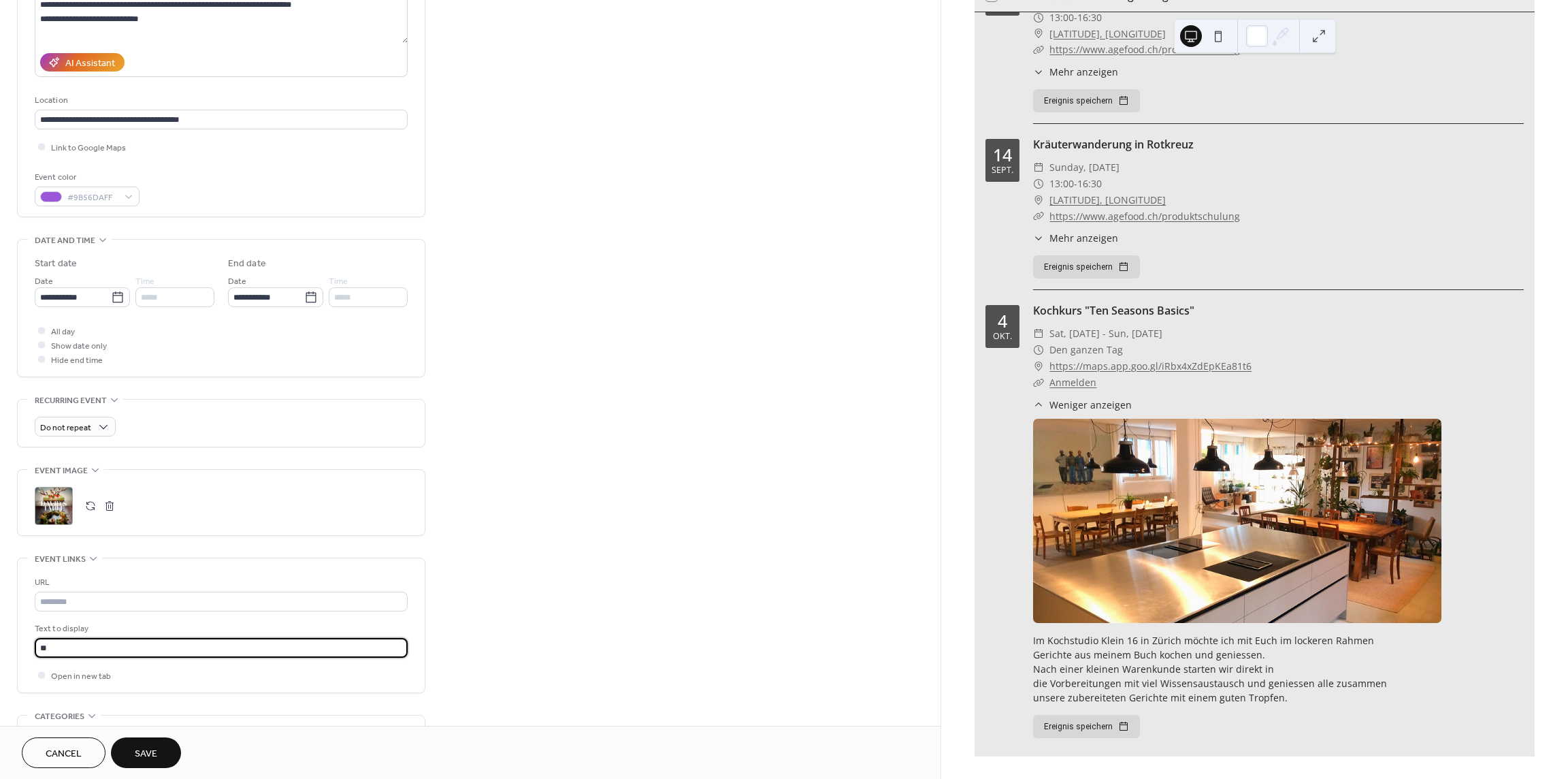 type on "*" 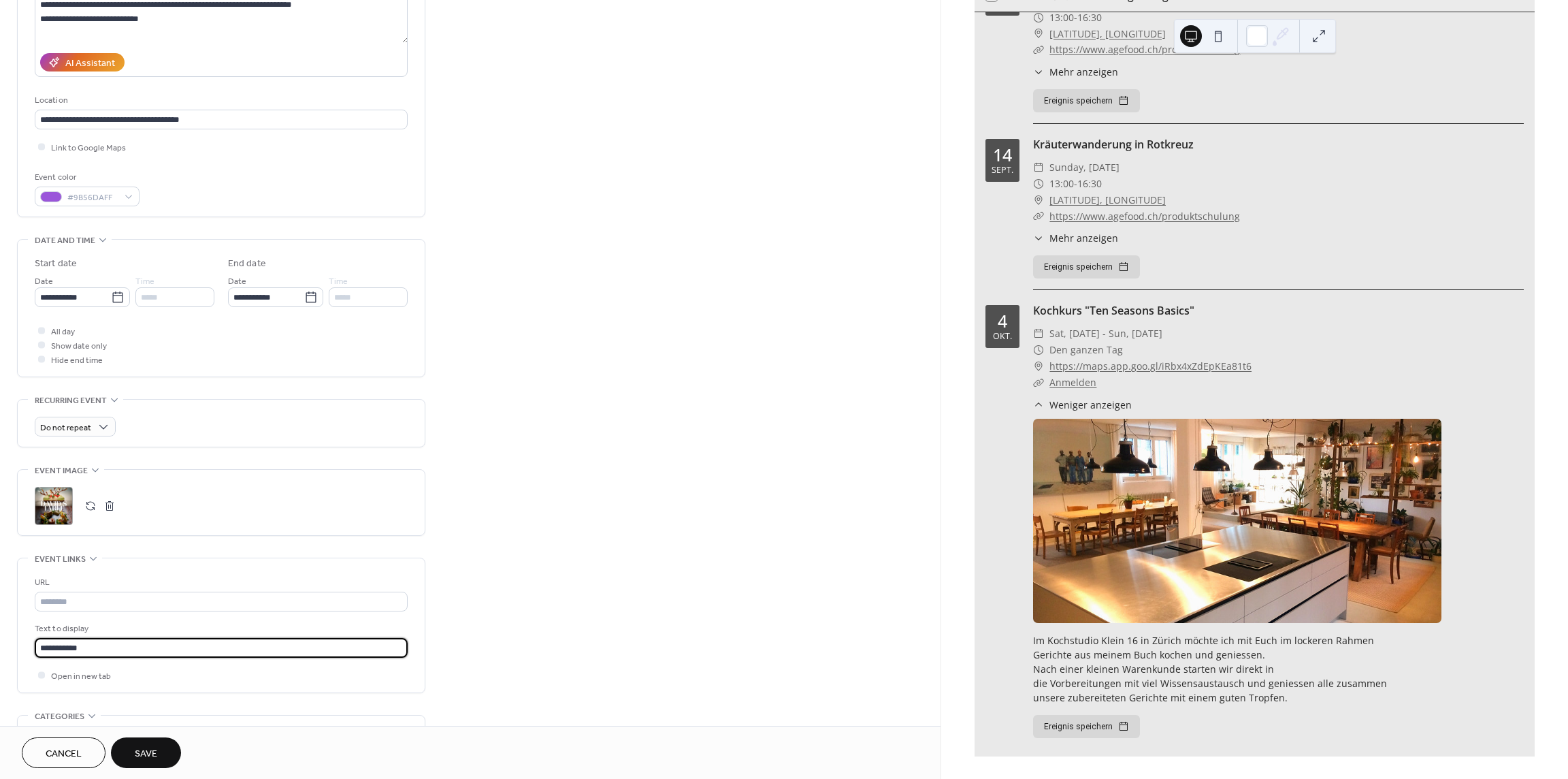 type on "**********" 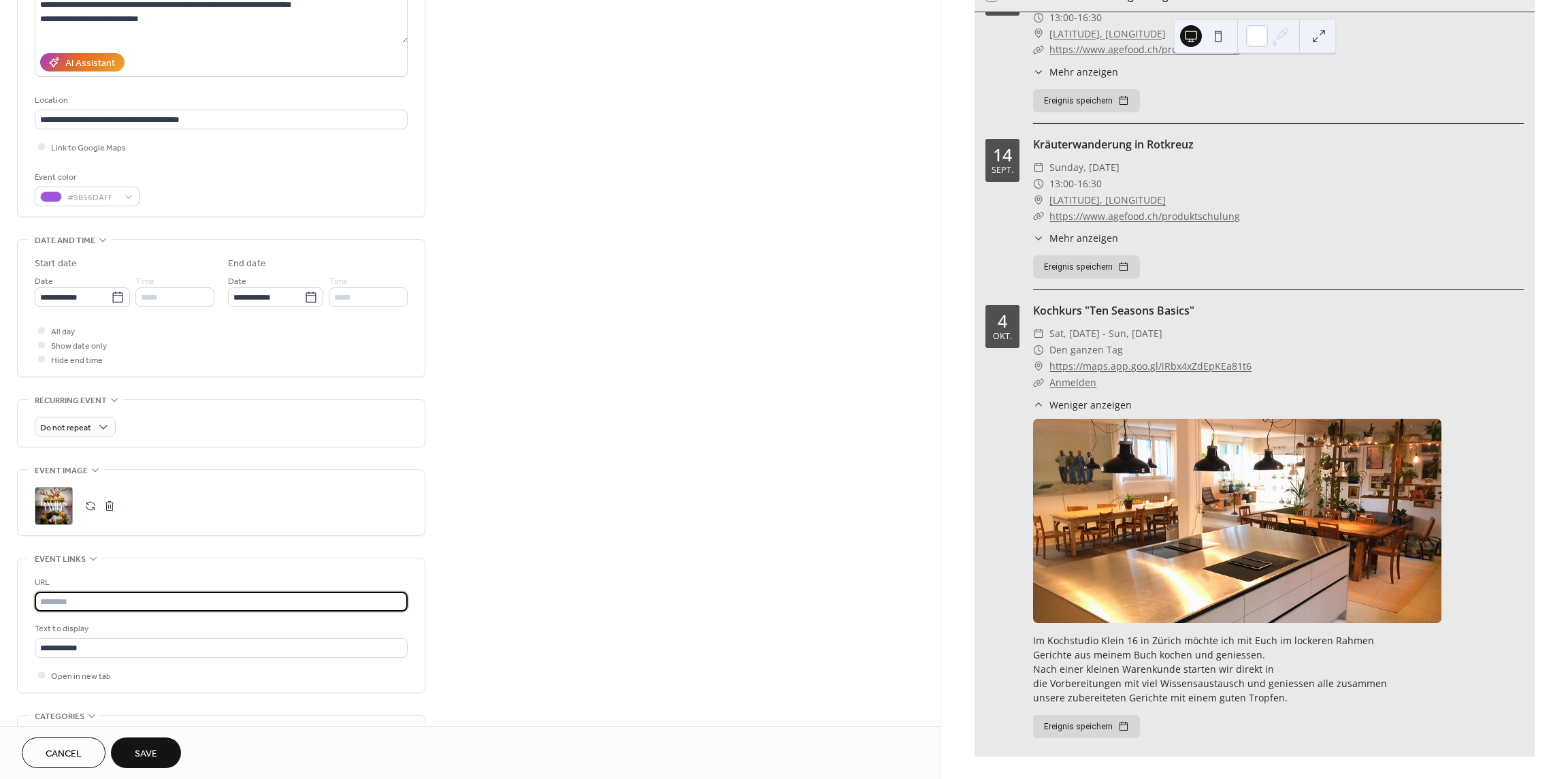 paste on "**********" 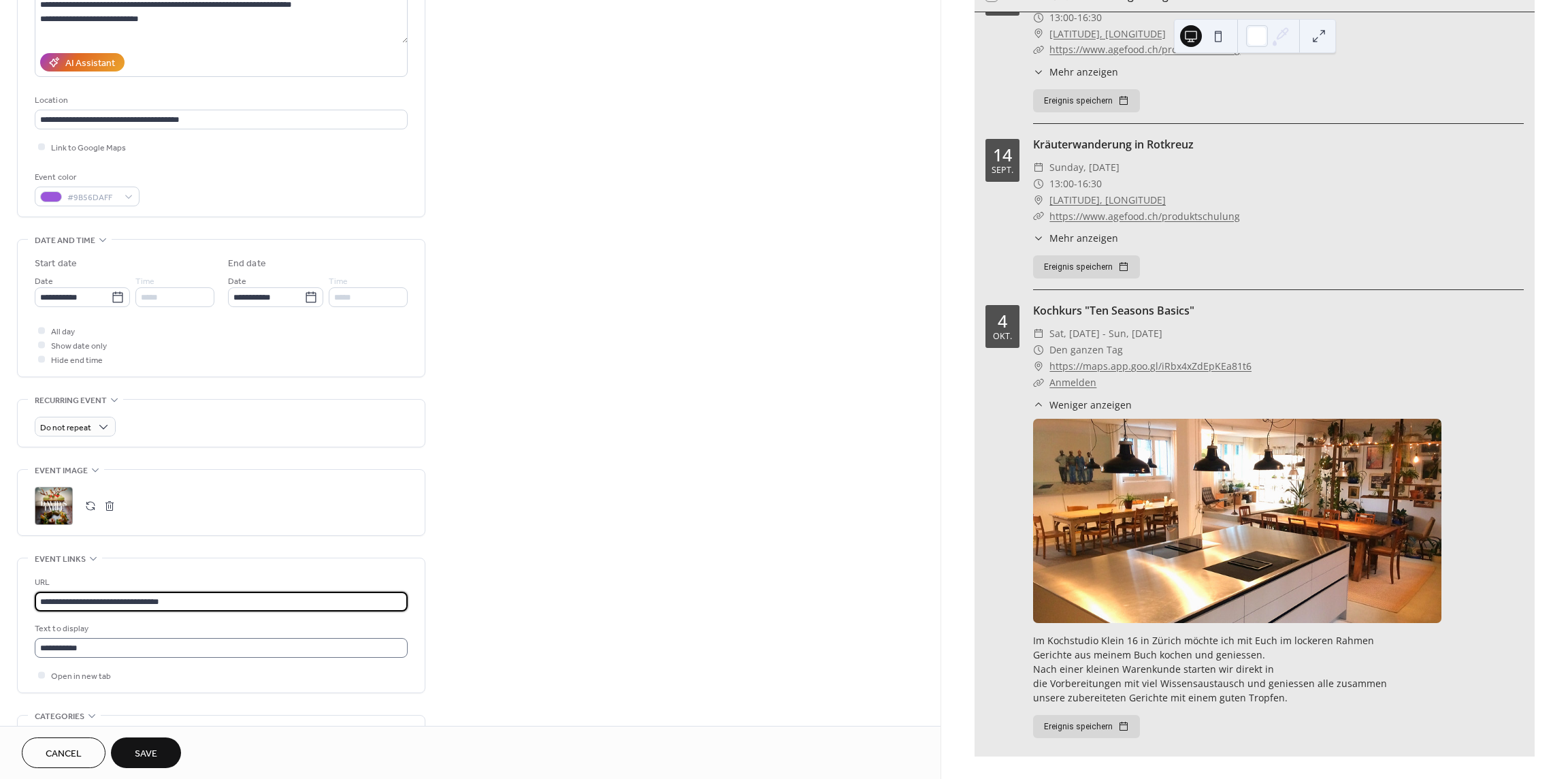 scroll, scrollTop: 0, scrollLeft: 0, axis: both 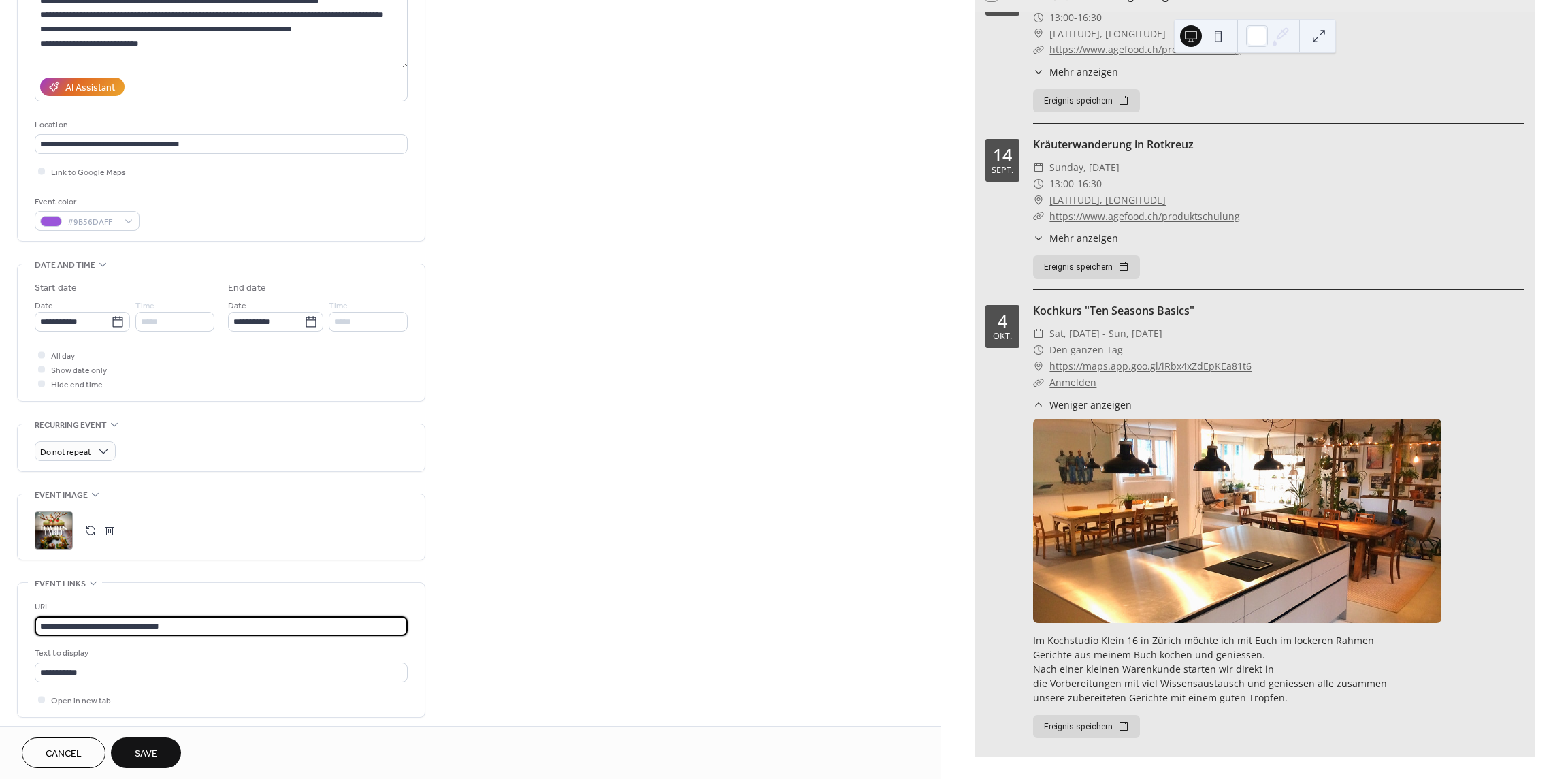 type on "**********" 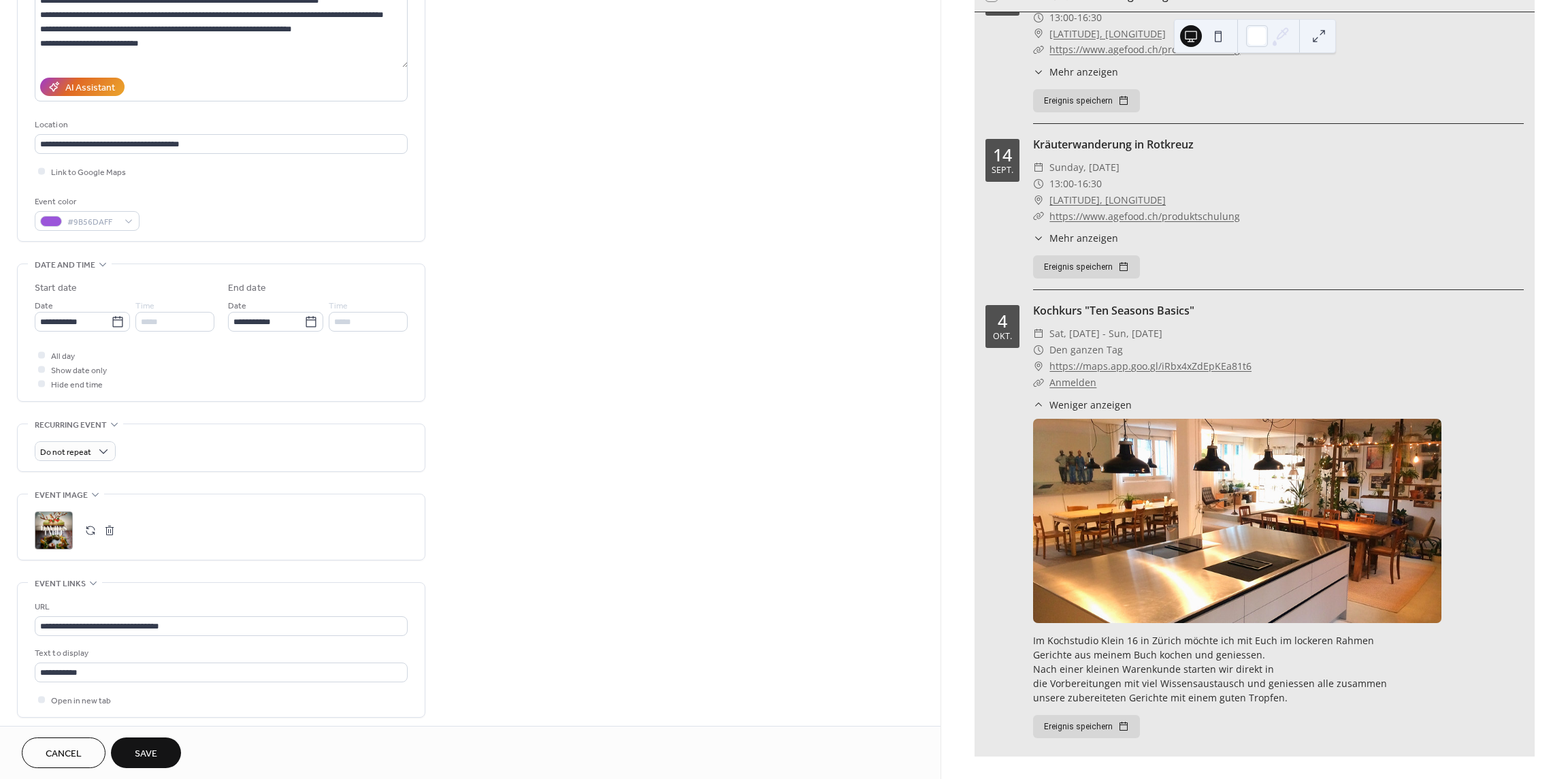 click at bounding box center [42, 369] 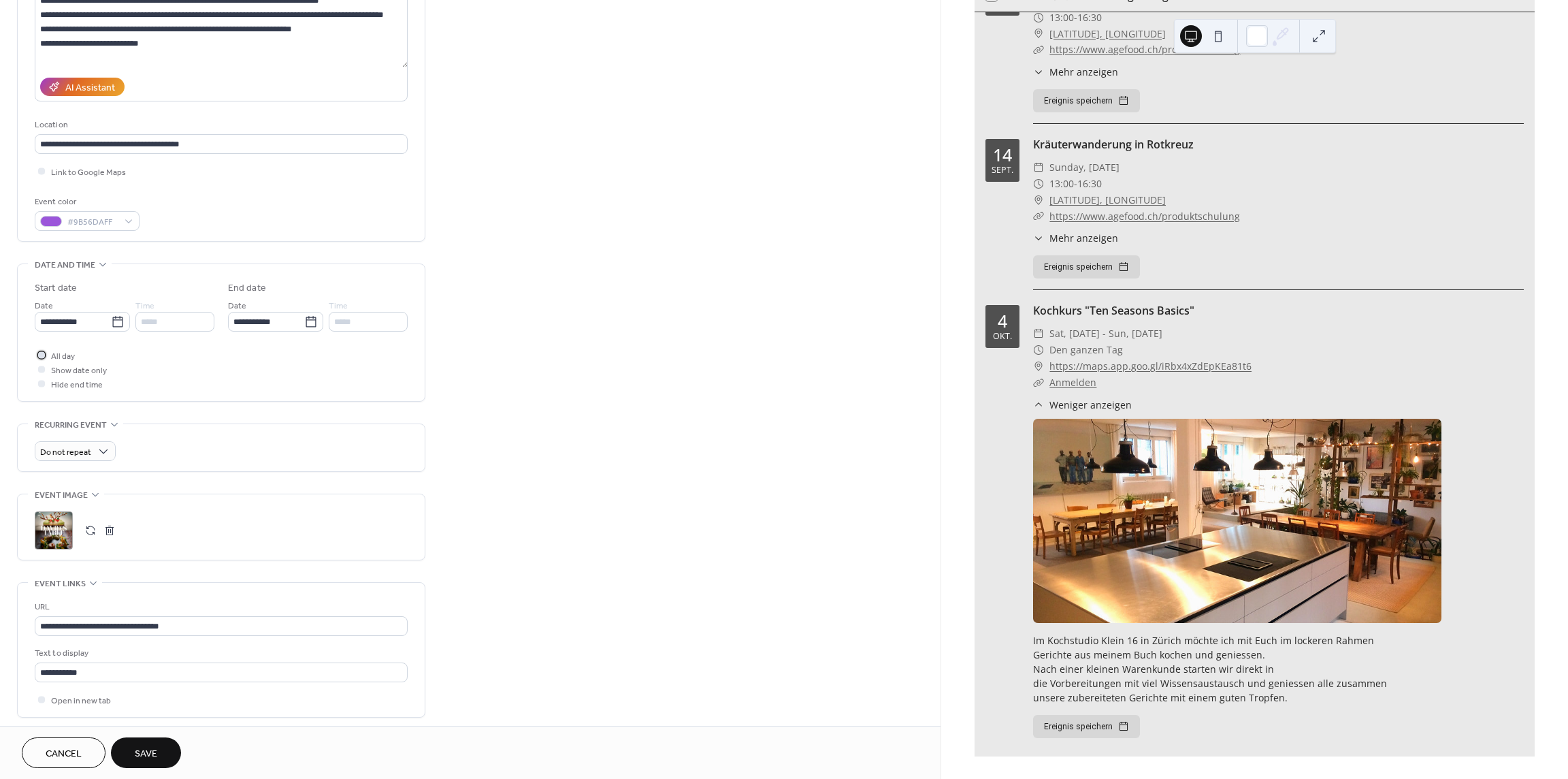 click 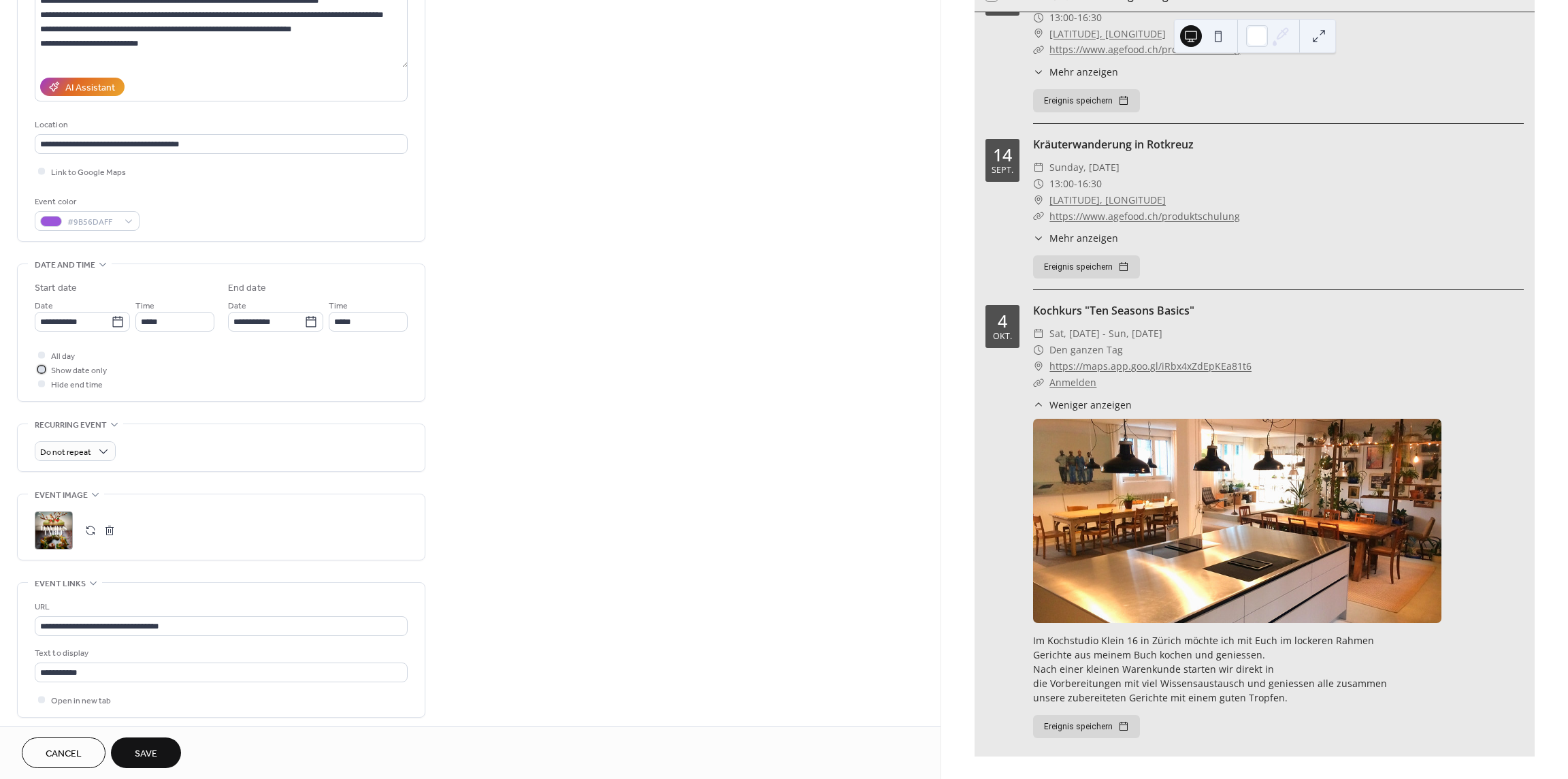 click at bounding box center [42, 369] 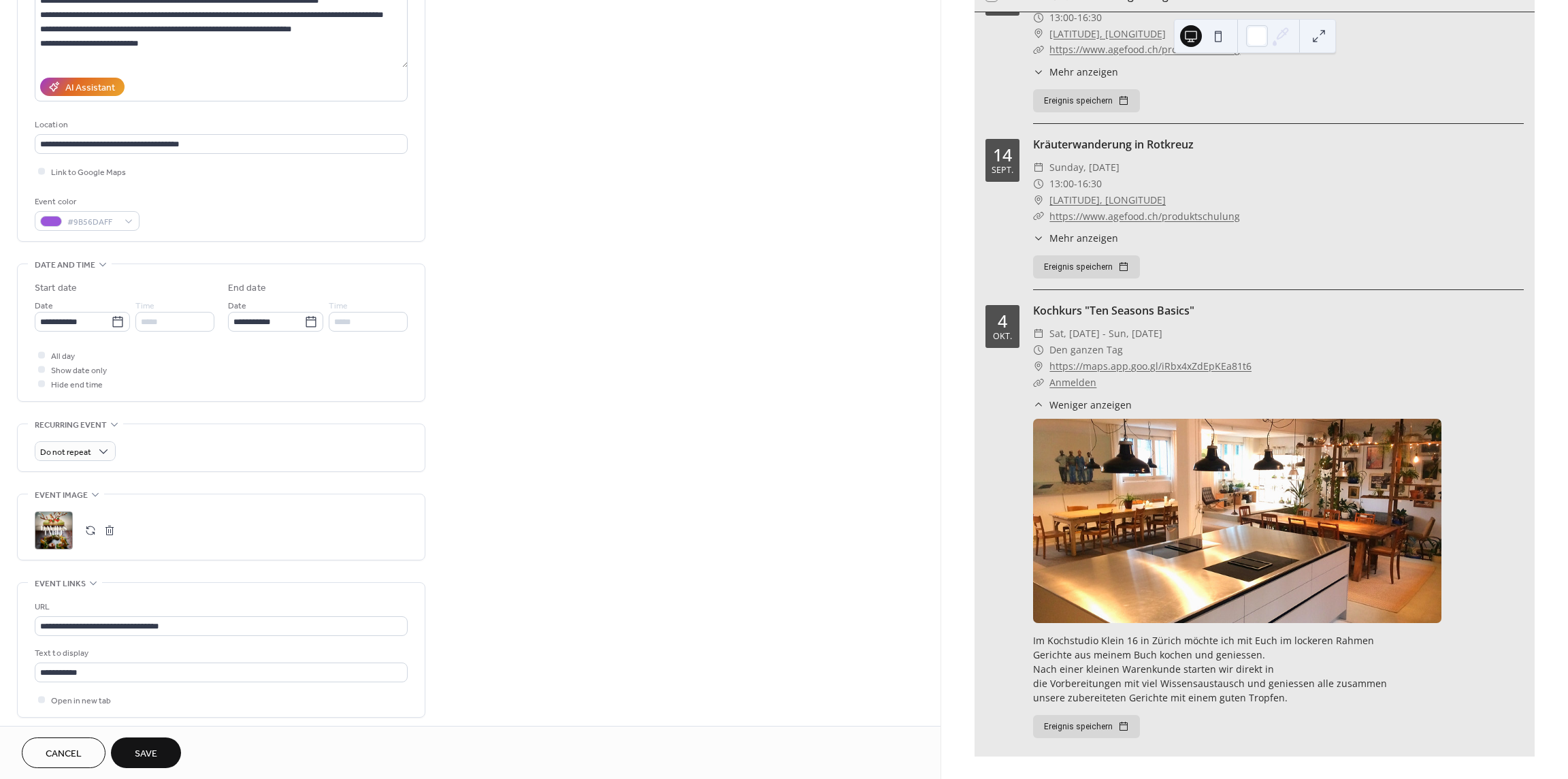 click on "Save" at bounding box center [146, 754] 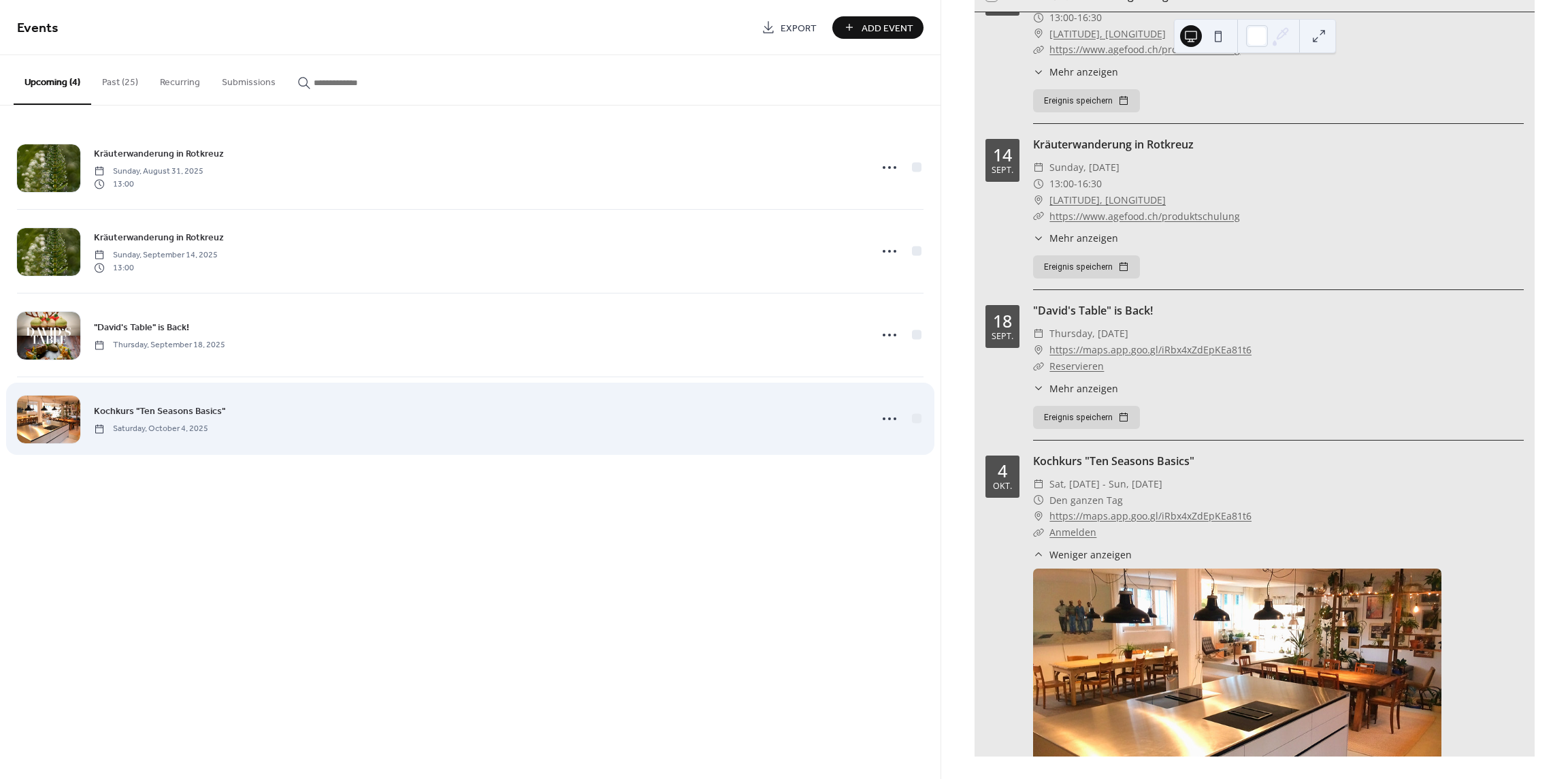 click on "Saturday, October 4, 2025" at bounding box center (151, 429) 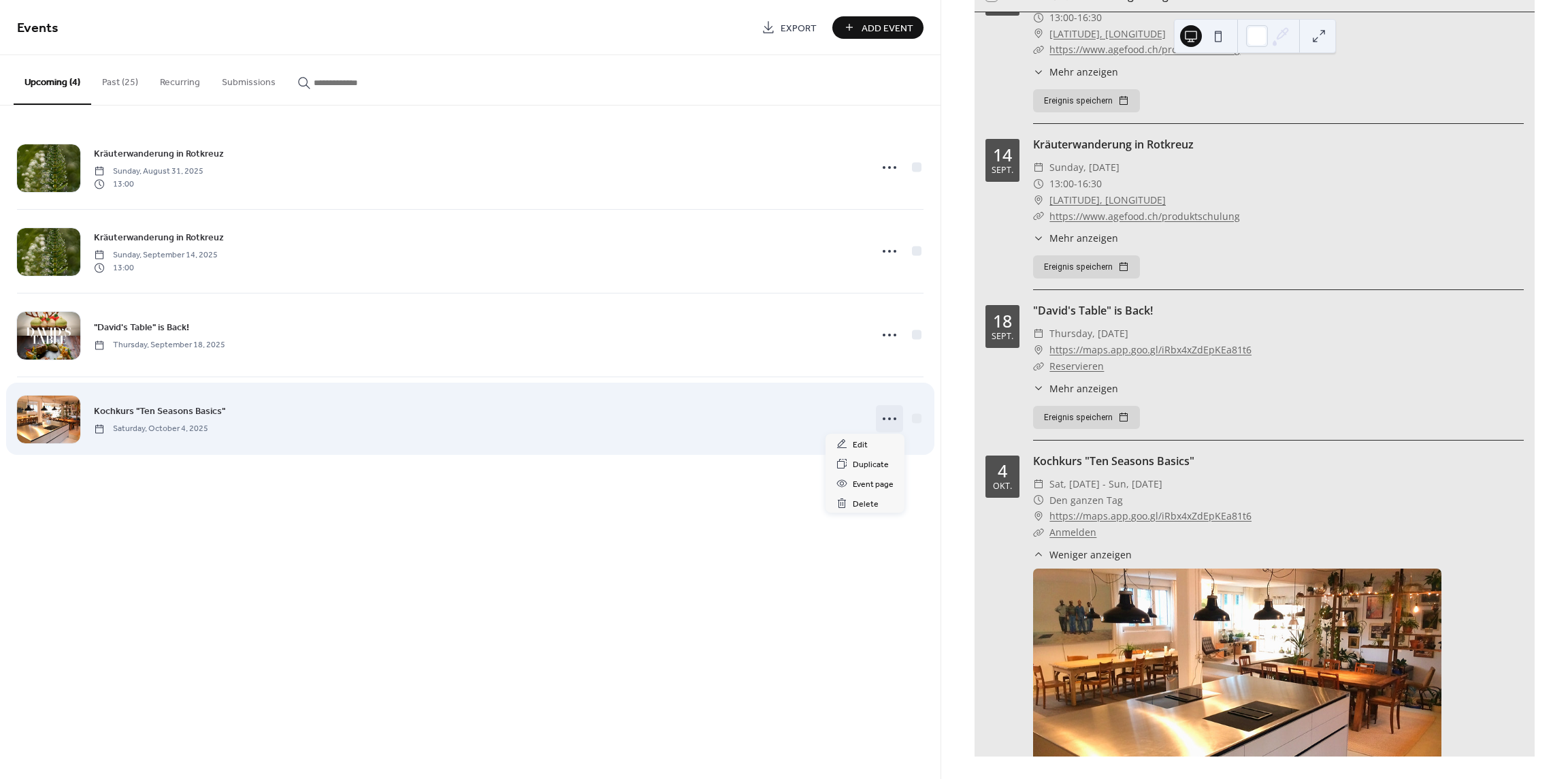 click 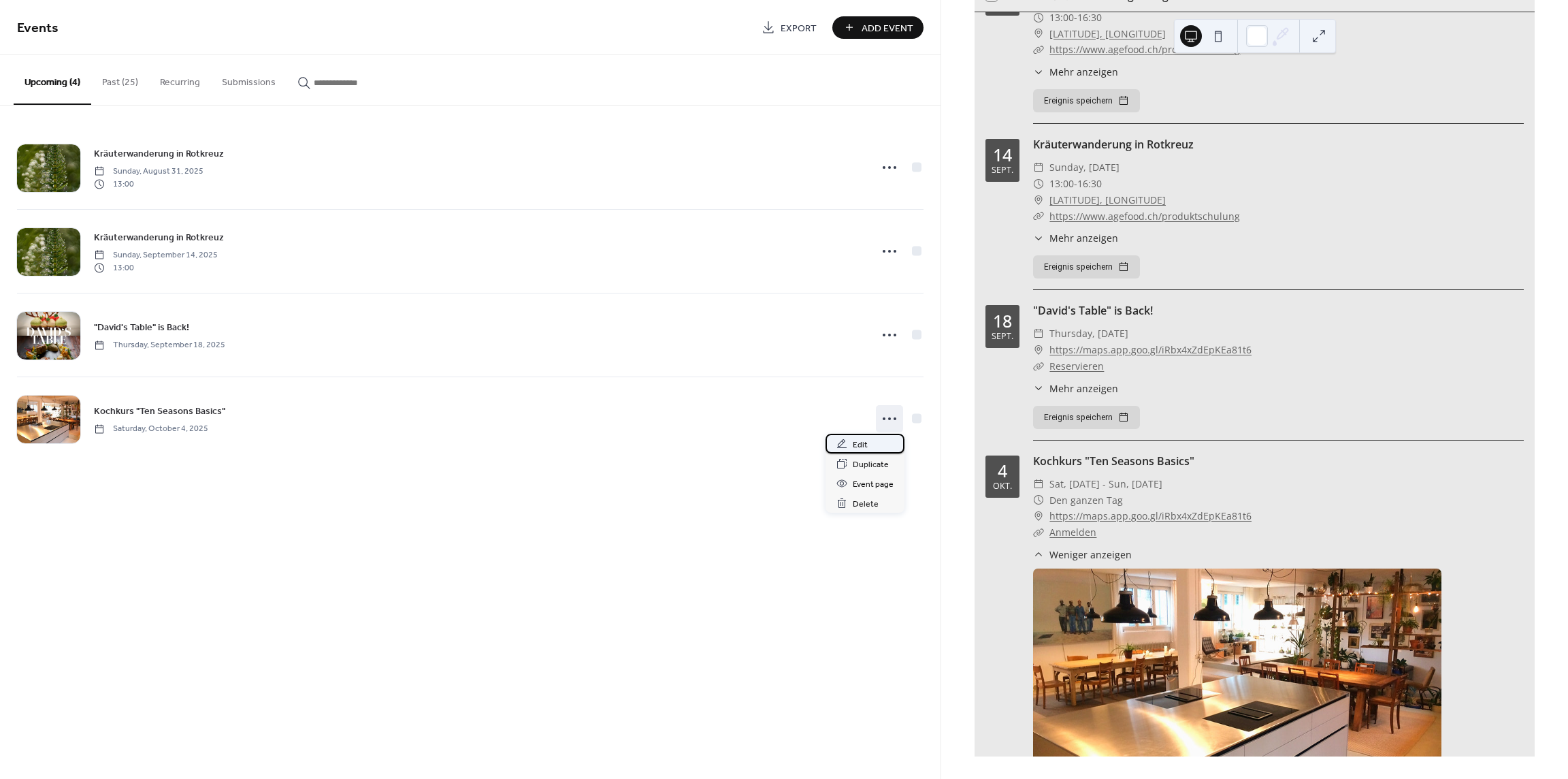 click on "Edit" at bounding box center [860, 445] 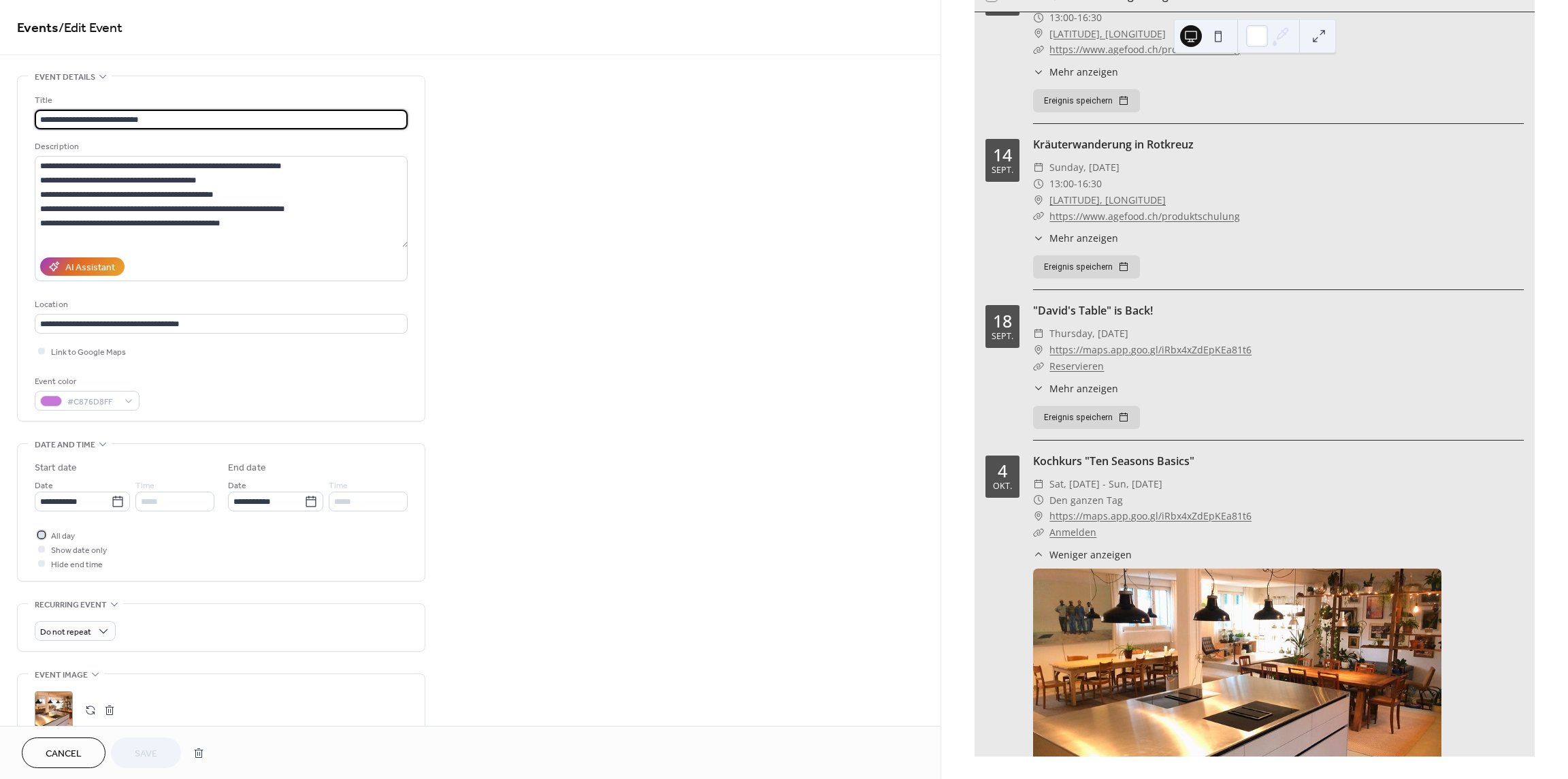 click 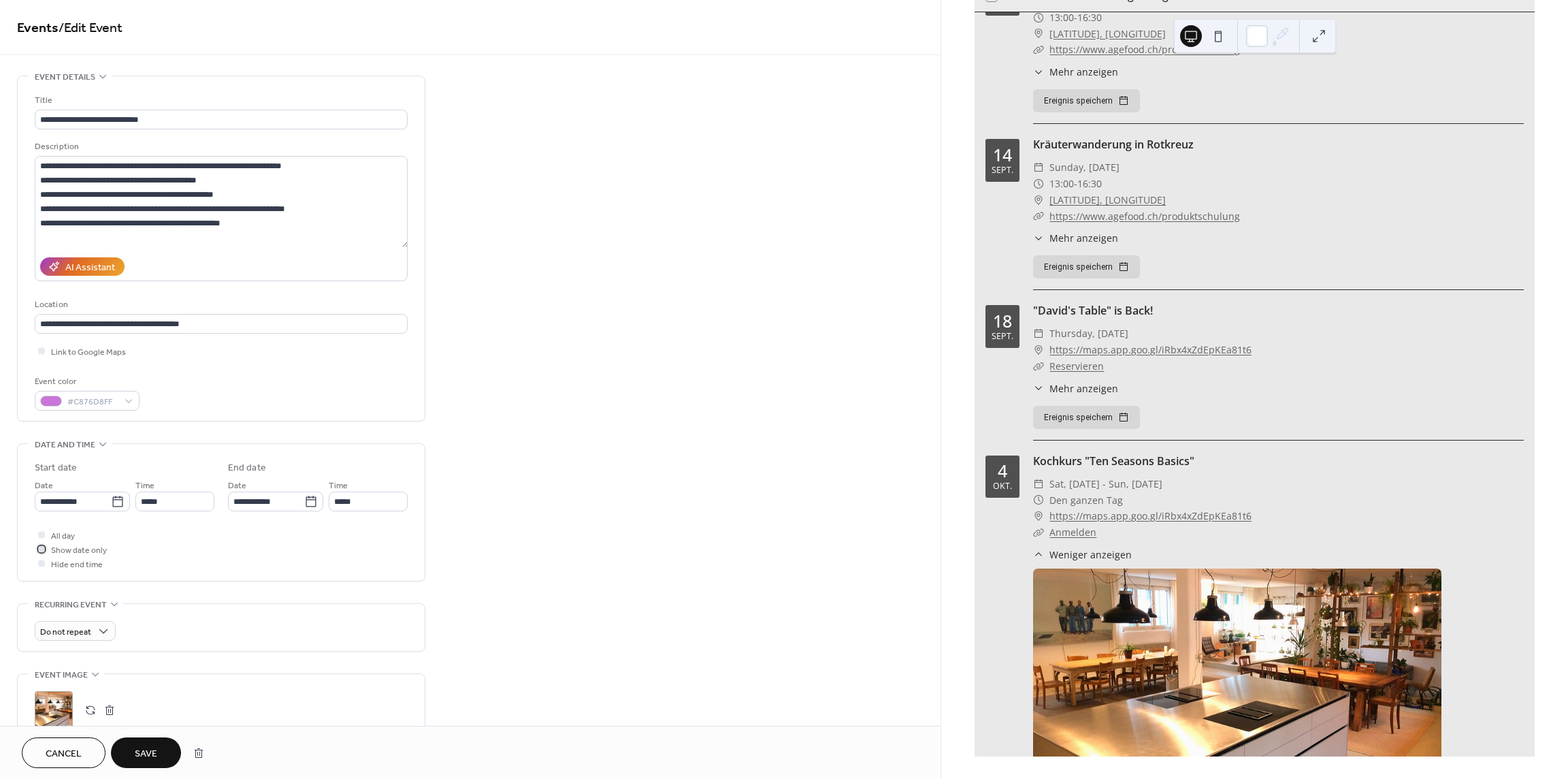 click at bounding box center [42, 549] 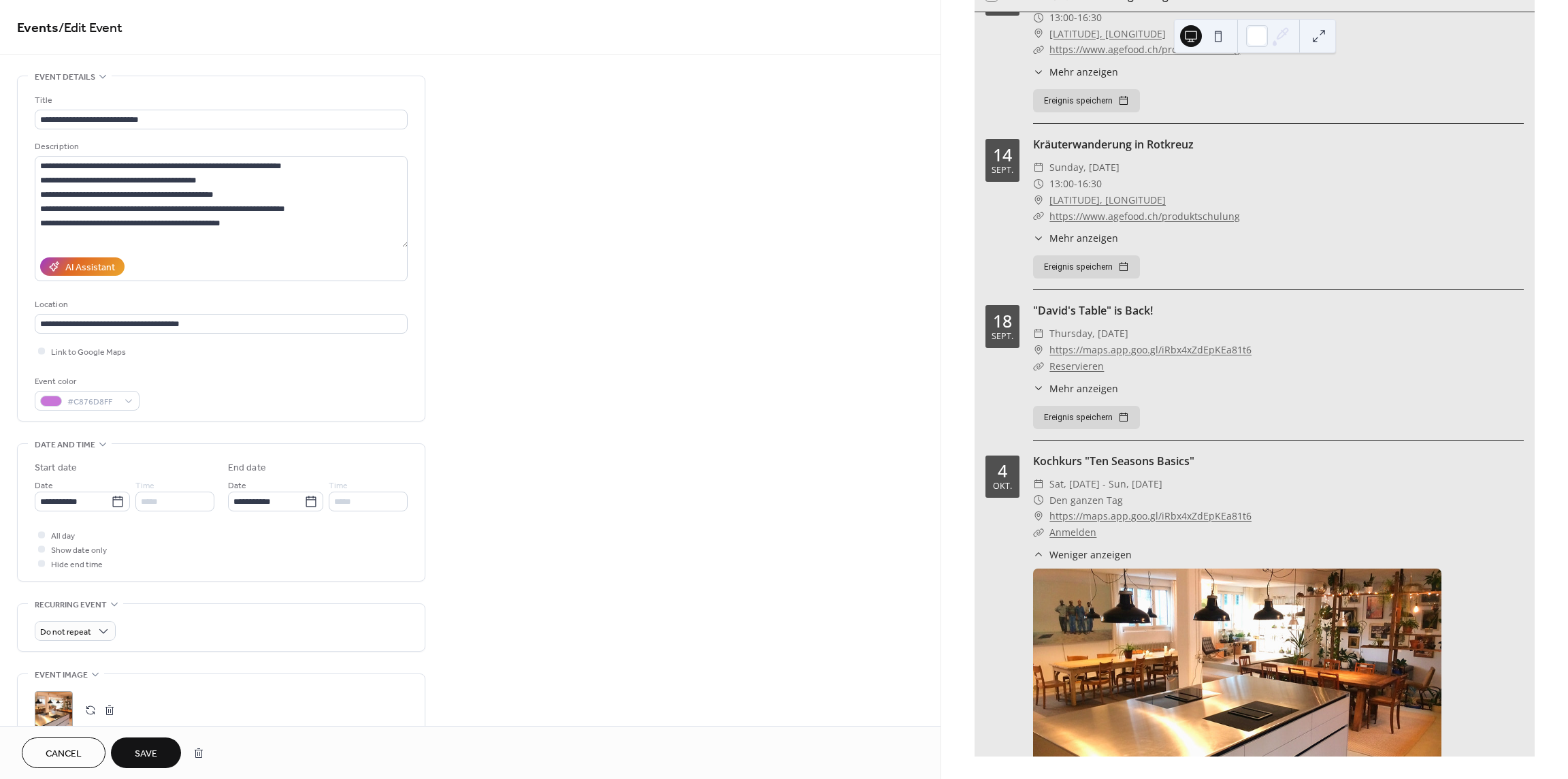 click on "Save" at bounding box center (146, 754) 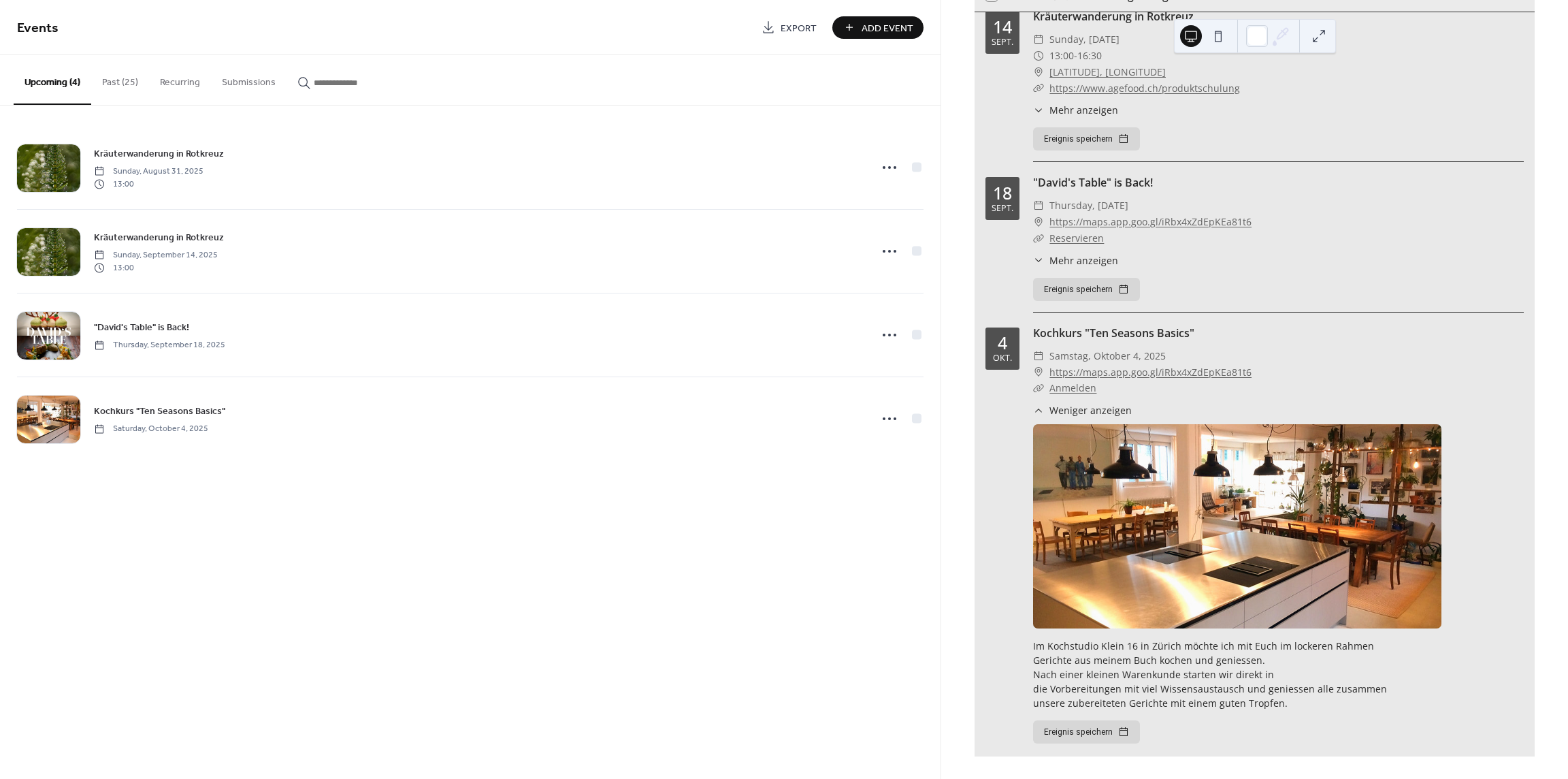 scroll, scrollTop: 185, scrollLeft: 0, axis: vertical 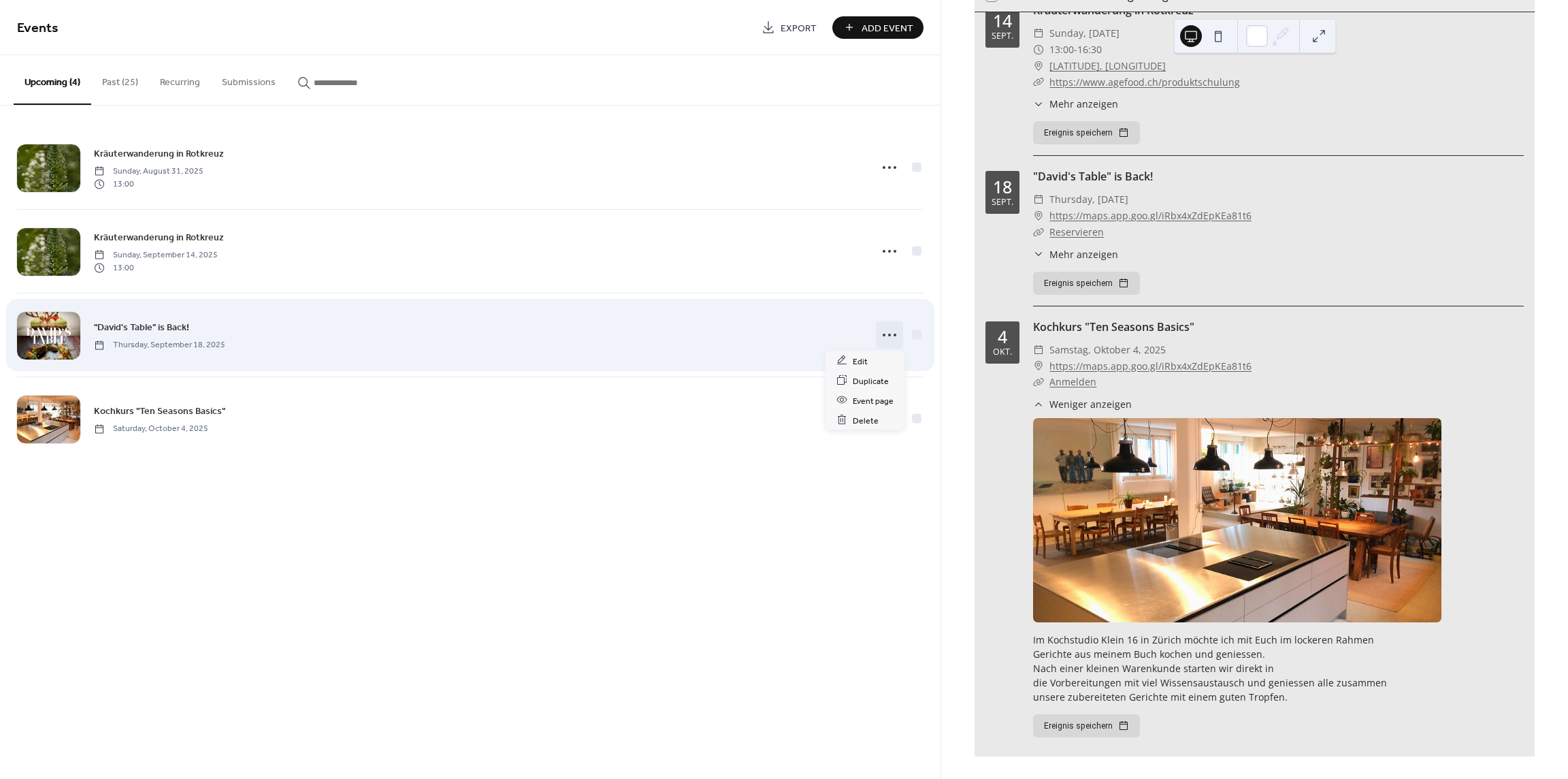 click 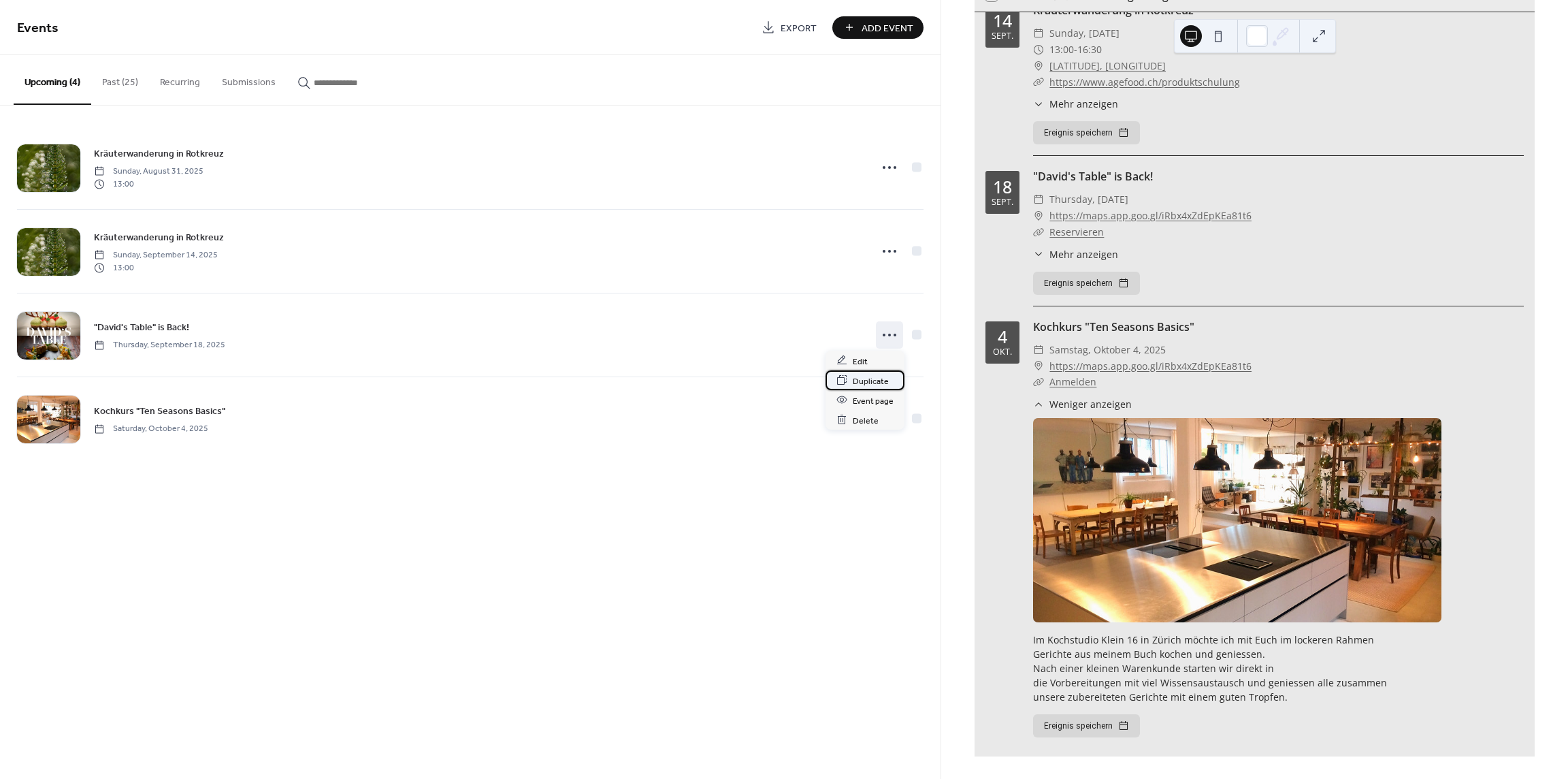 click on "Duplicate" at bounding box center [870, 381] 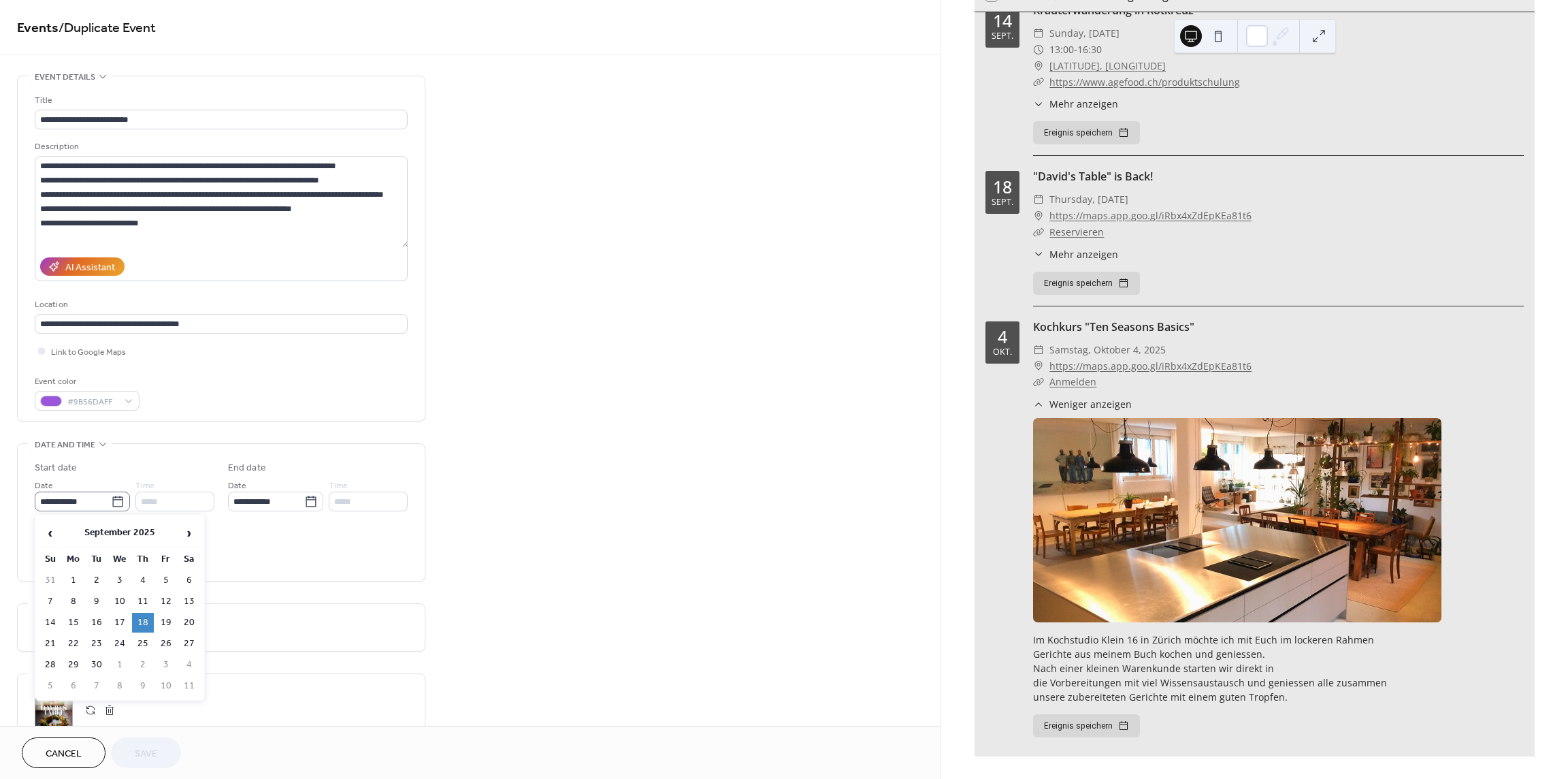 click 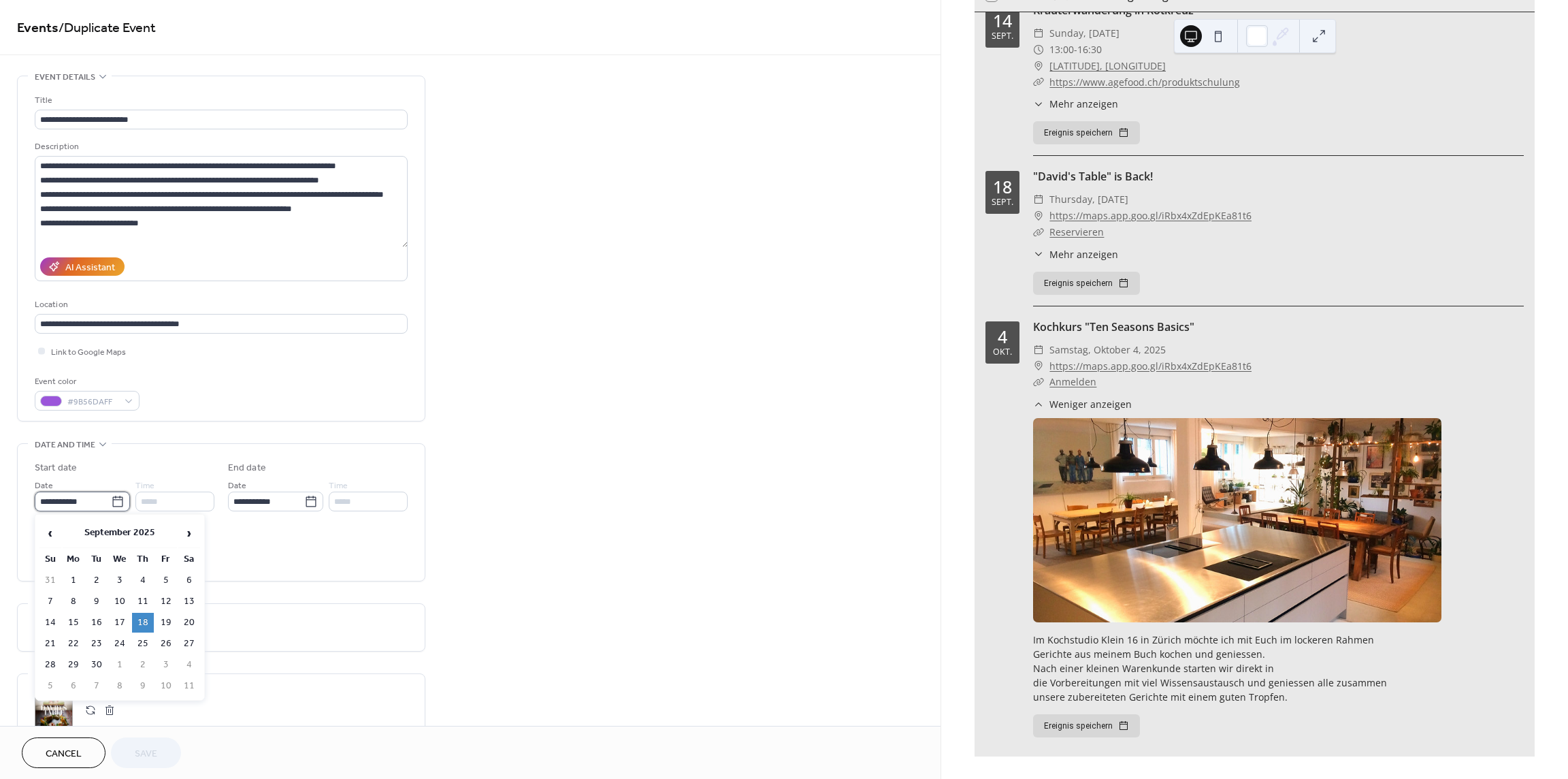 click on "**********" at bounding box center (73, 501) 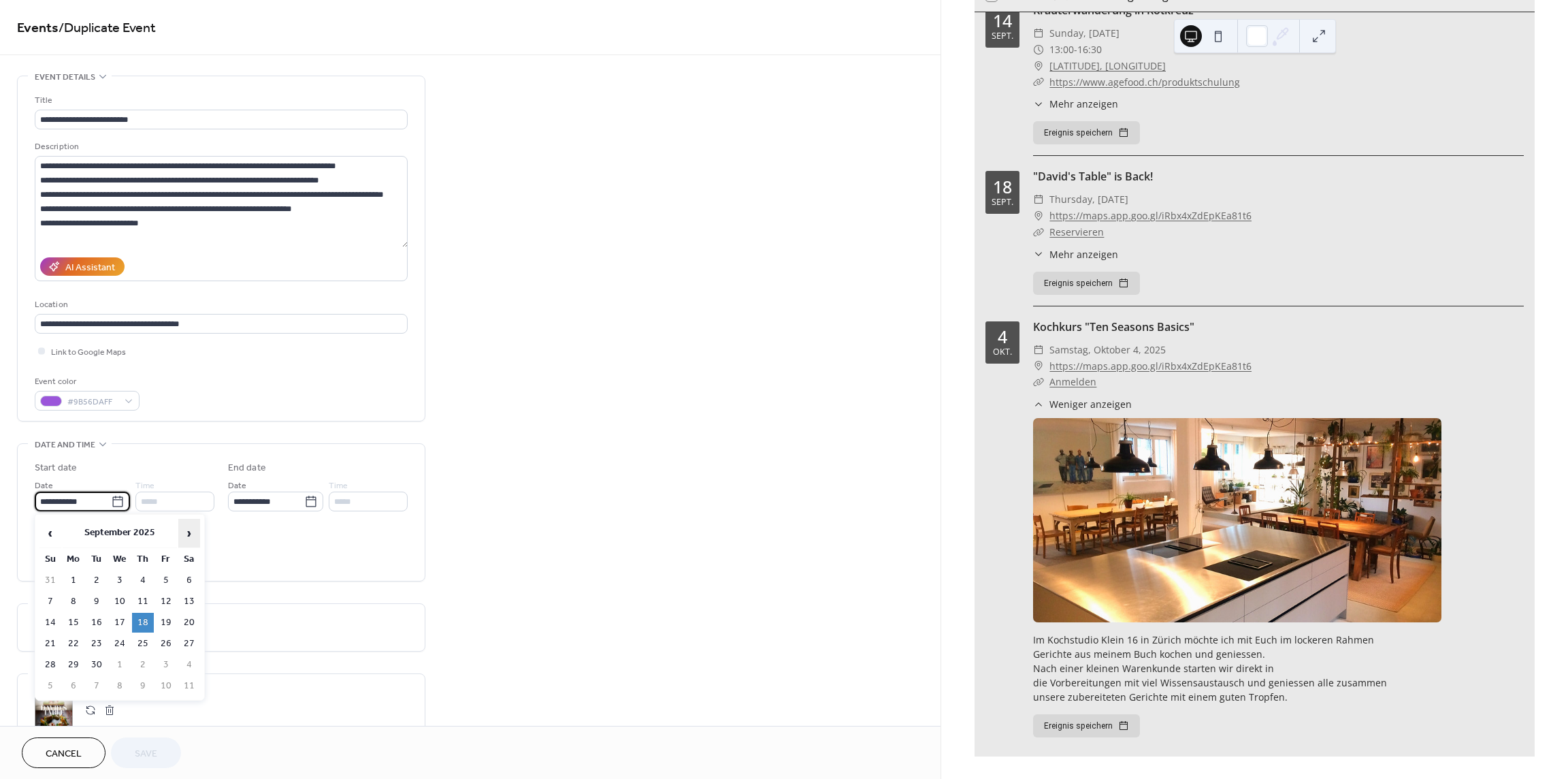 click on "›" at bounding box center (189, 533) 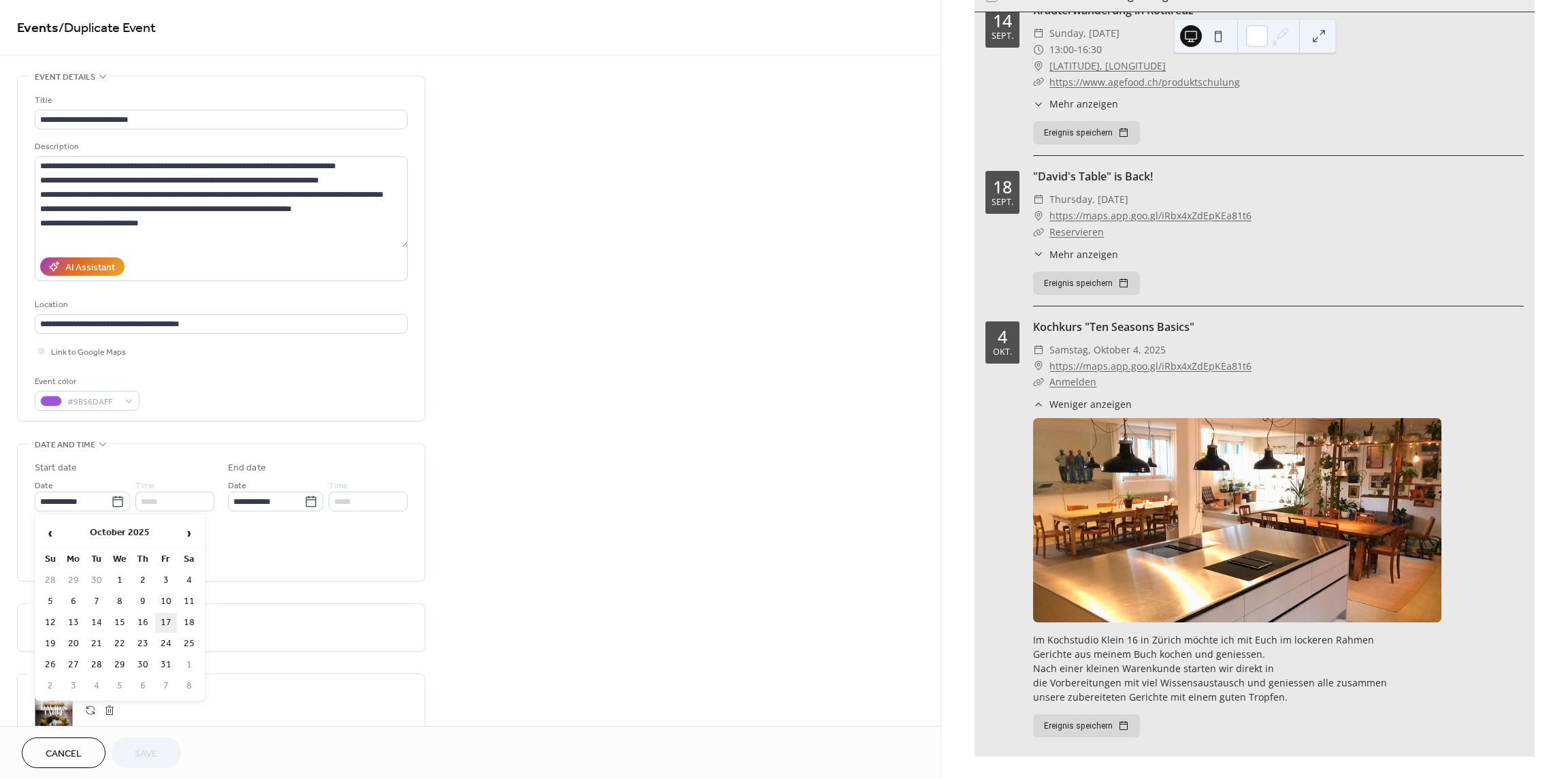 click on "17" at bounding box center [166, 622] 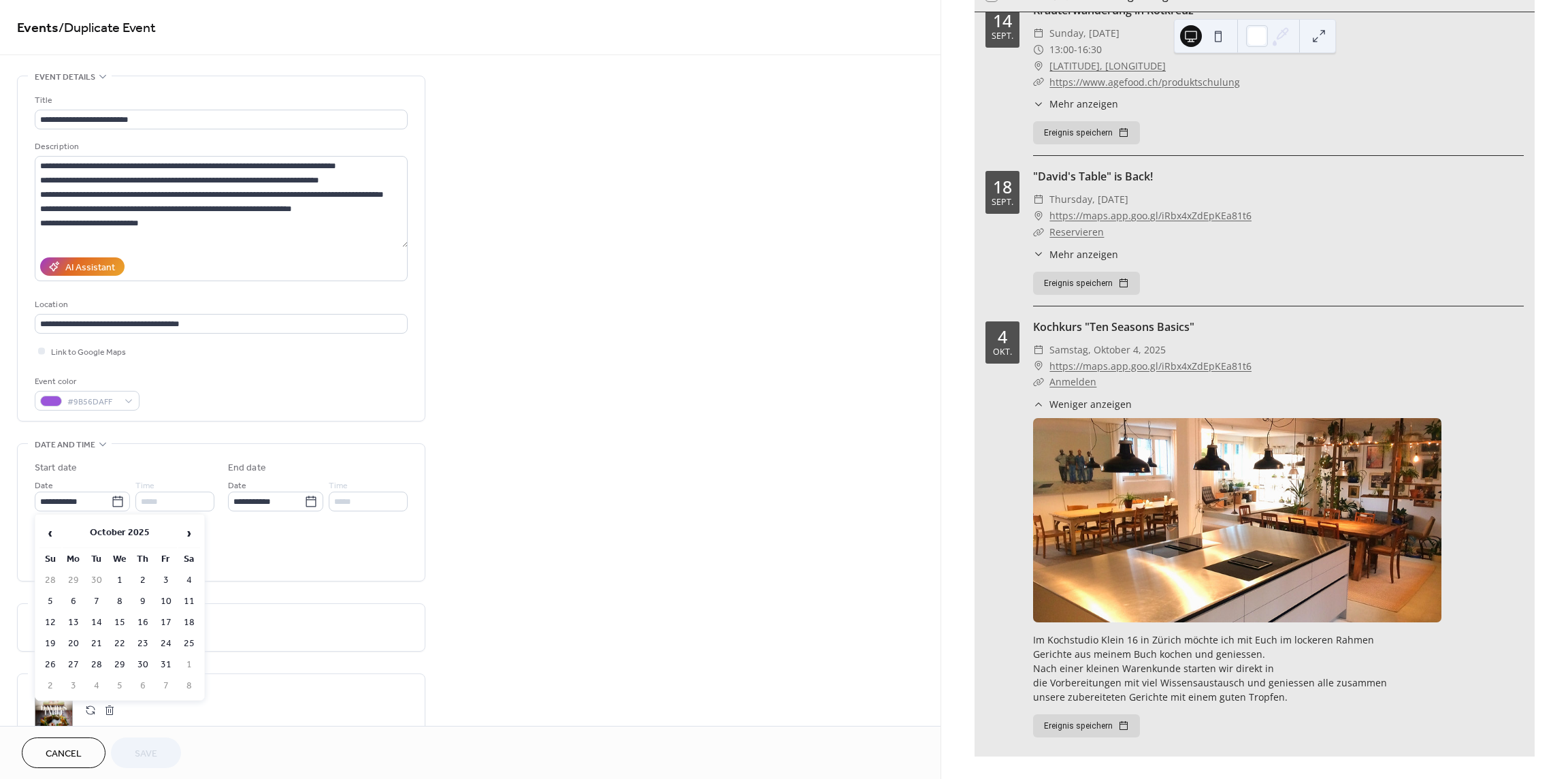 type on "**********" 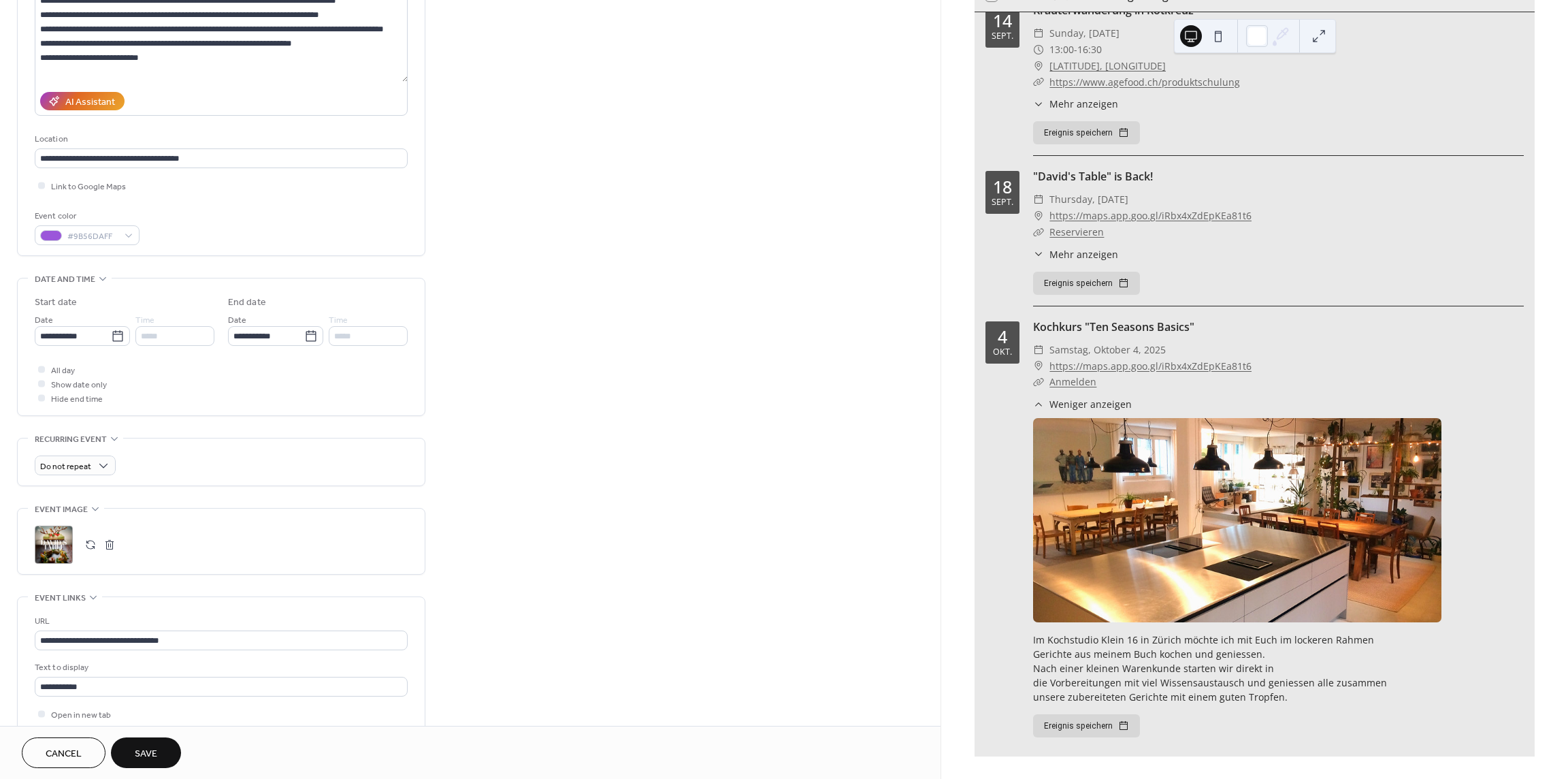 scroll, scrollTop: 204, scrollLeft: 0, axis: vertical 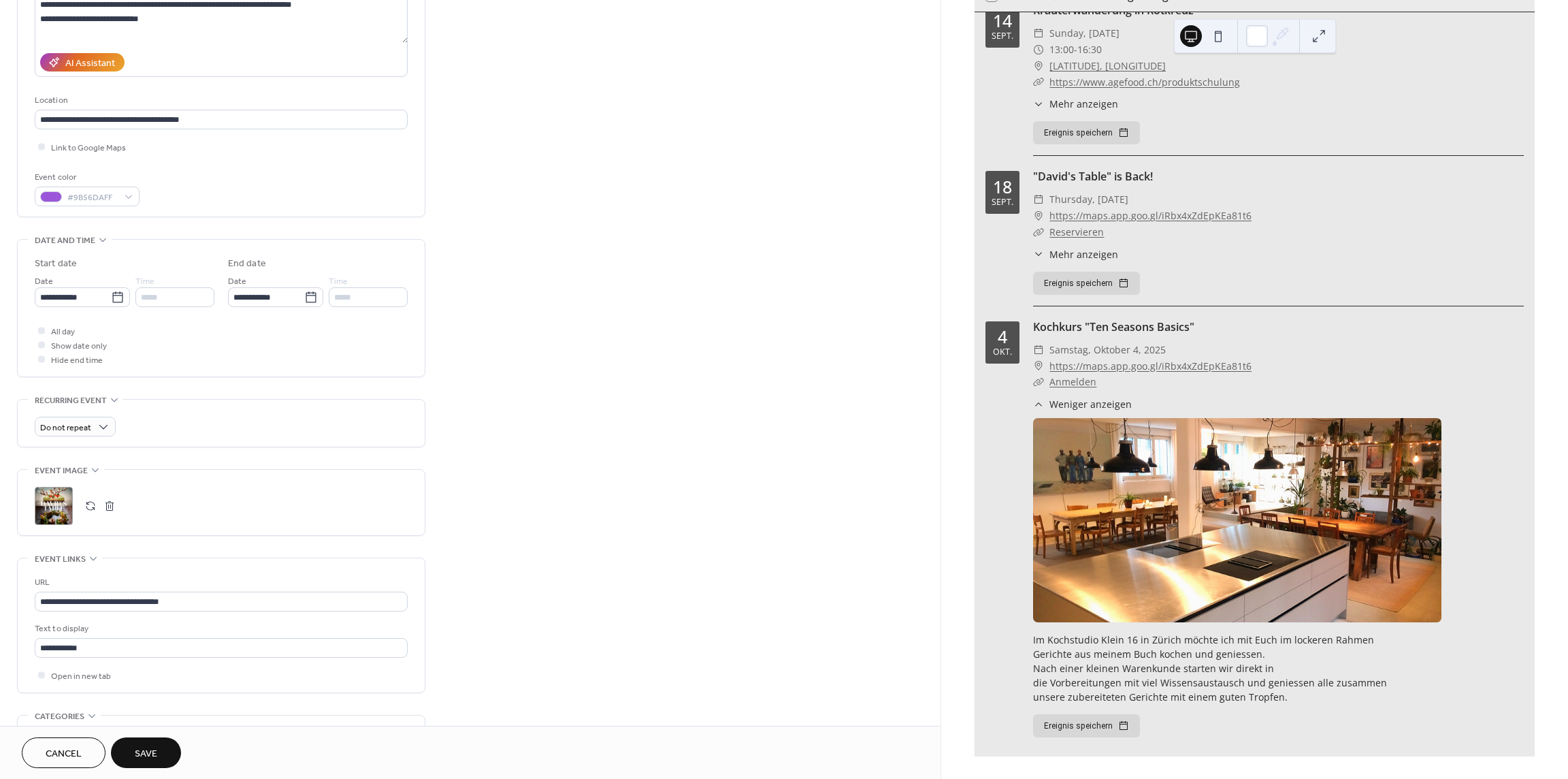 click on "Save" at bounding box center [146, 752] 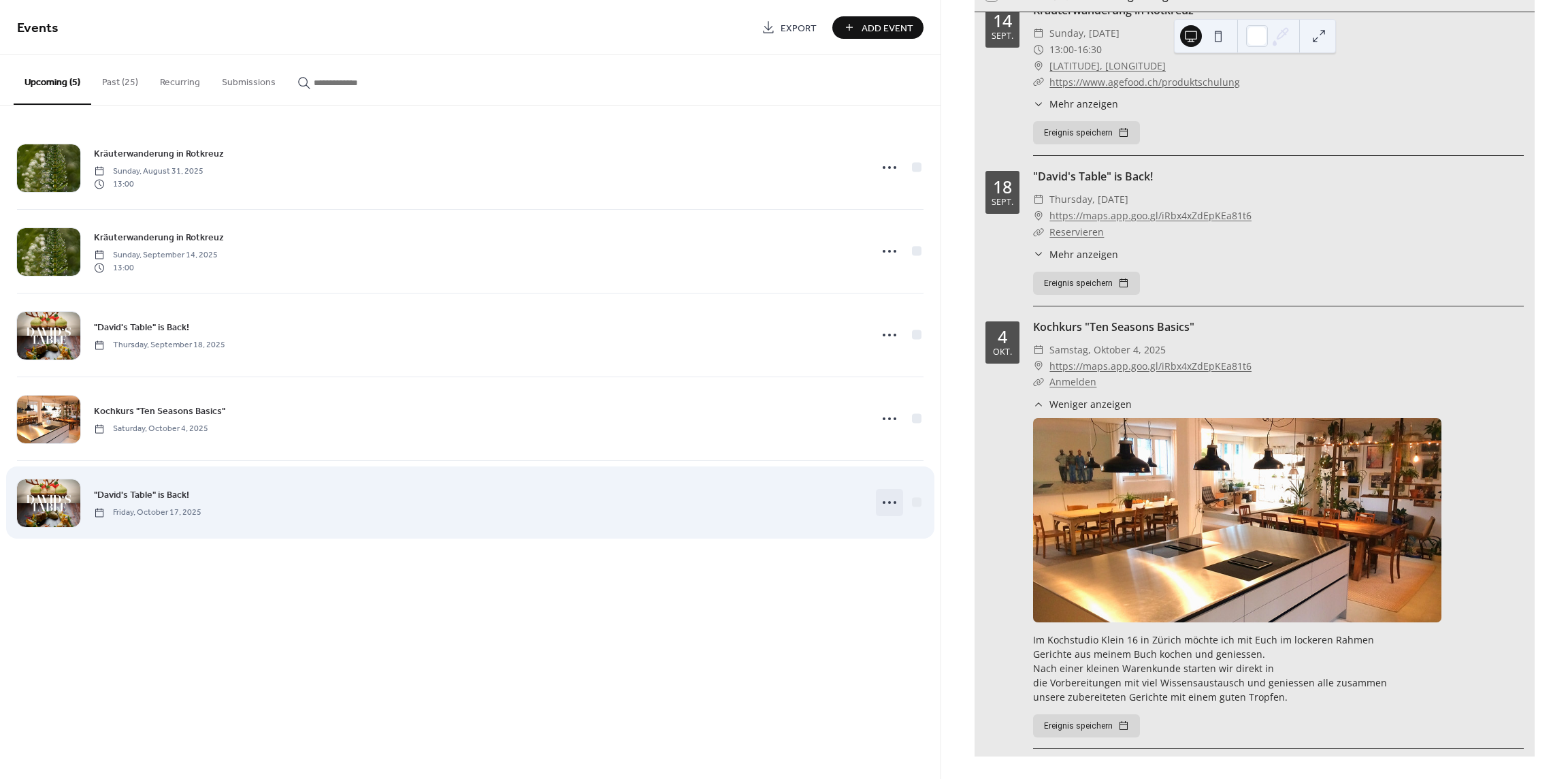 click 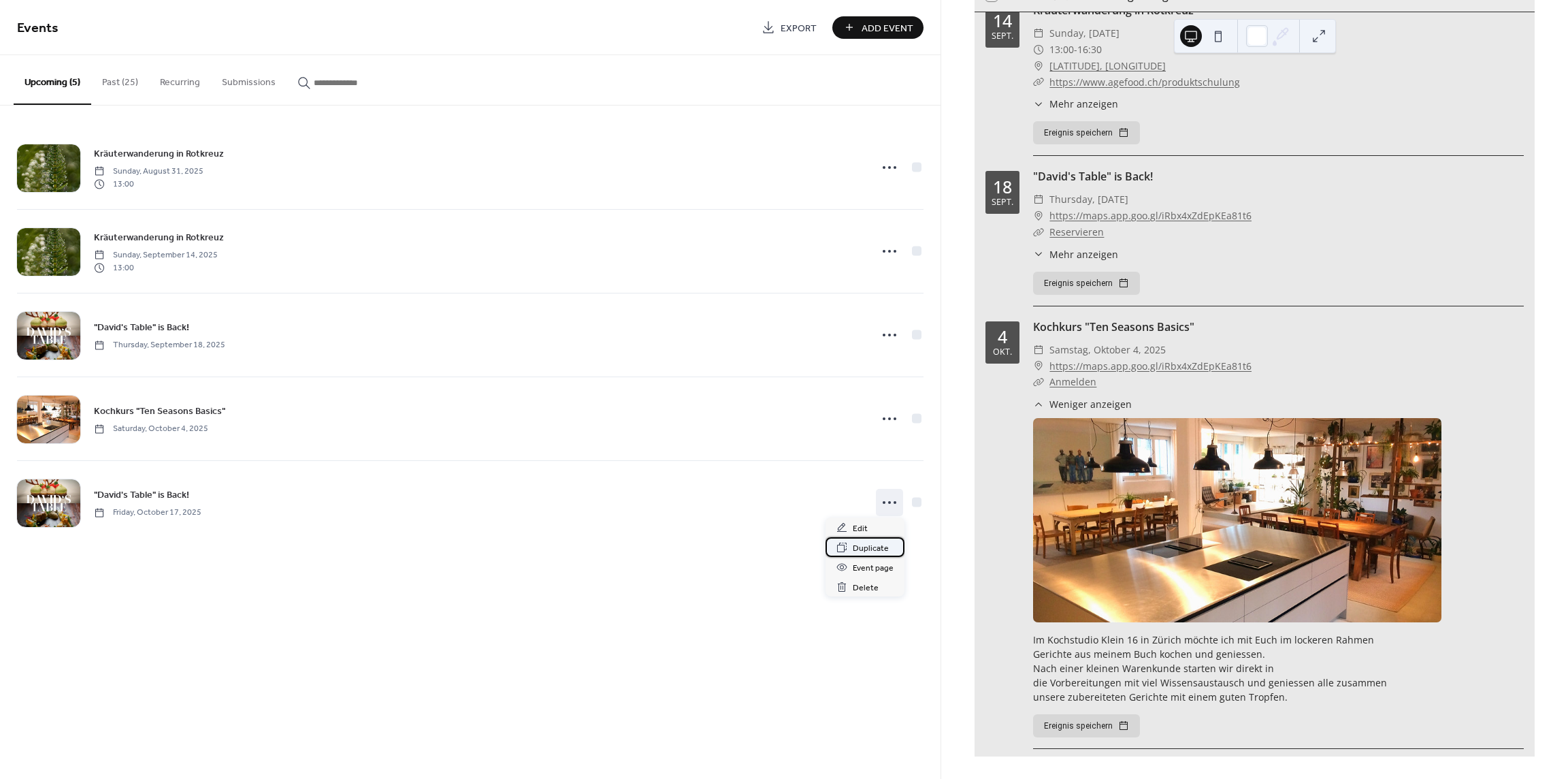 click on "Duplicate" at bounding box center (870, 548) 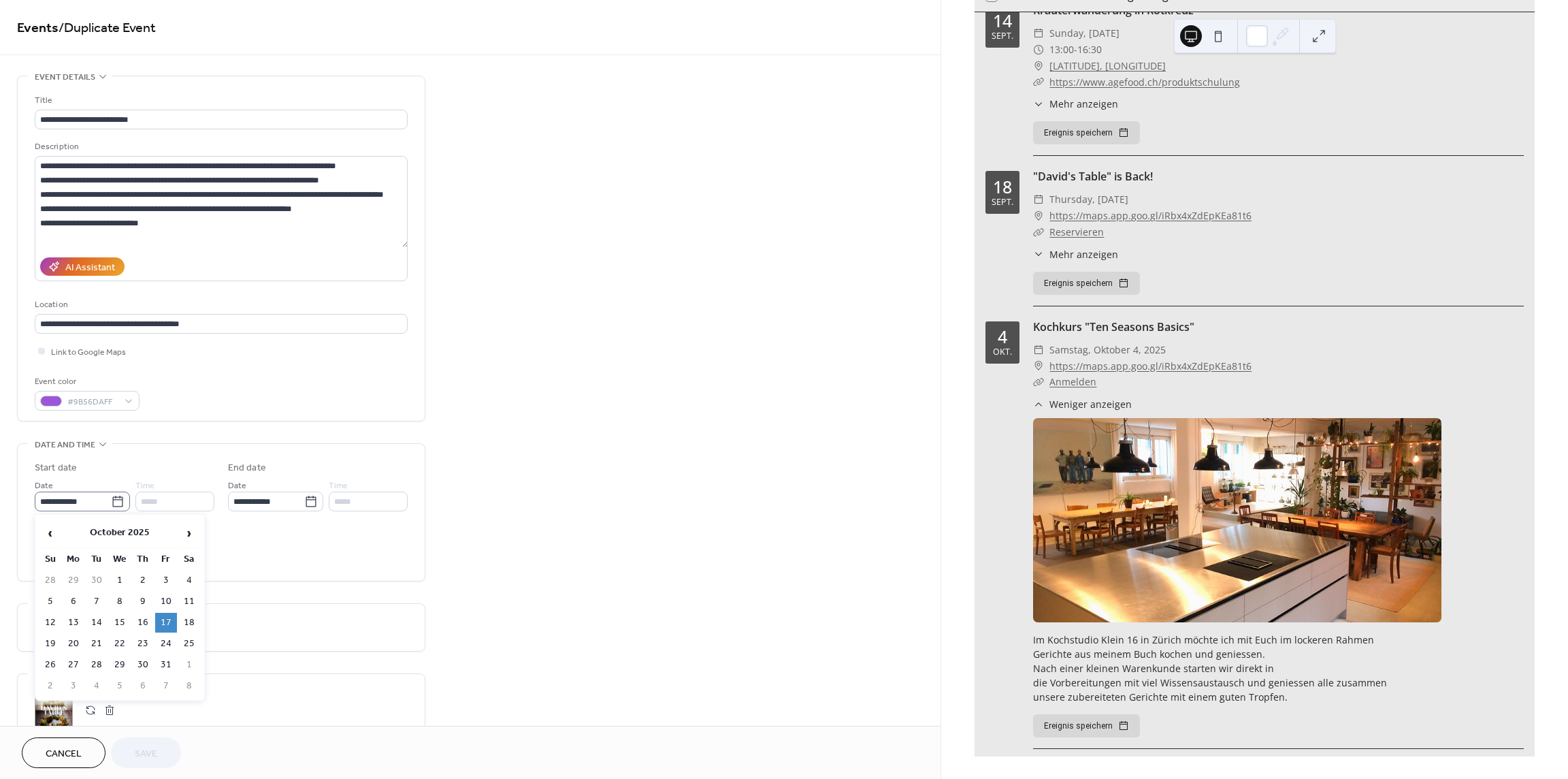 click 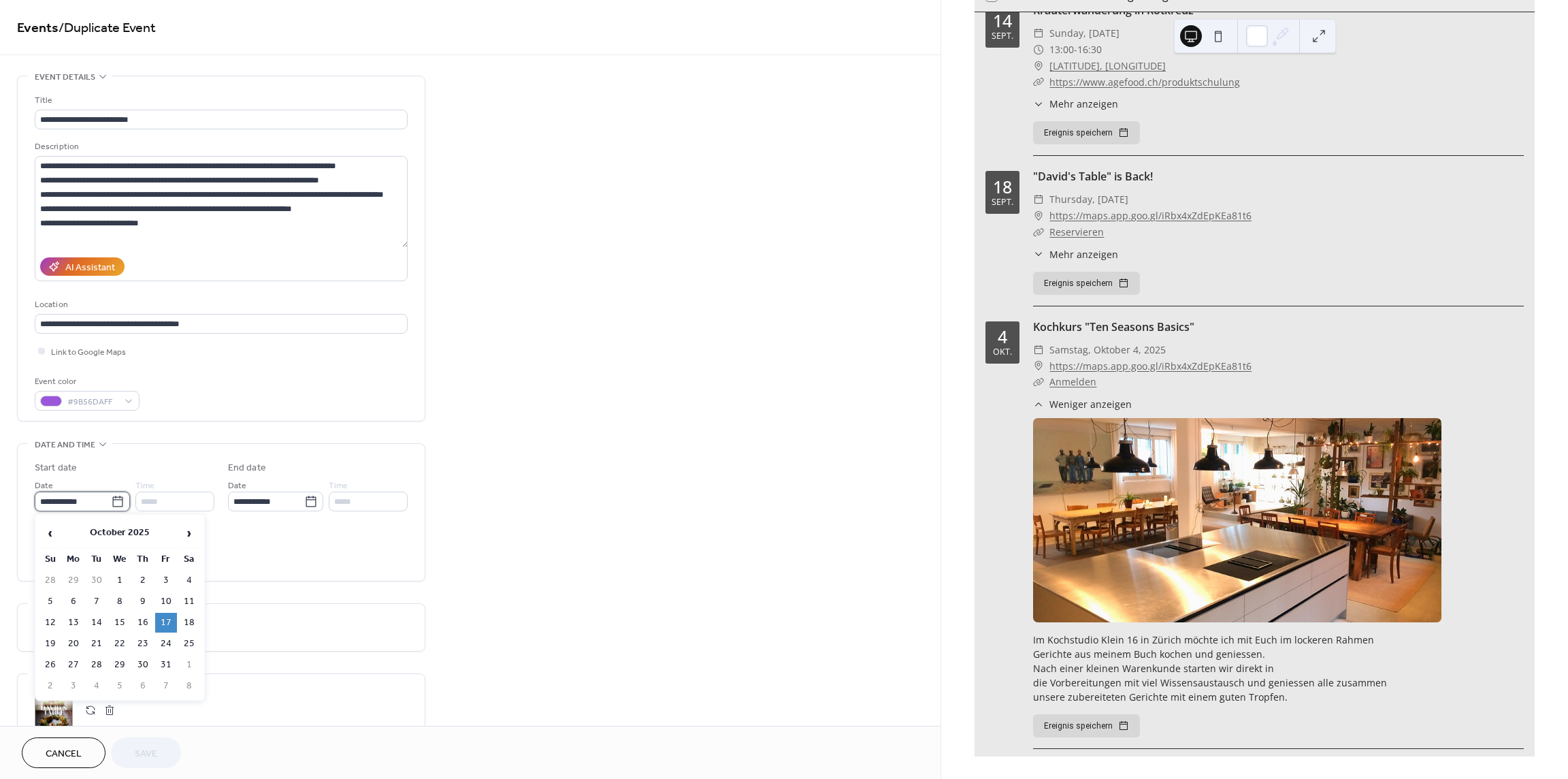 click on "**********" at bounding box center [73, 501] 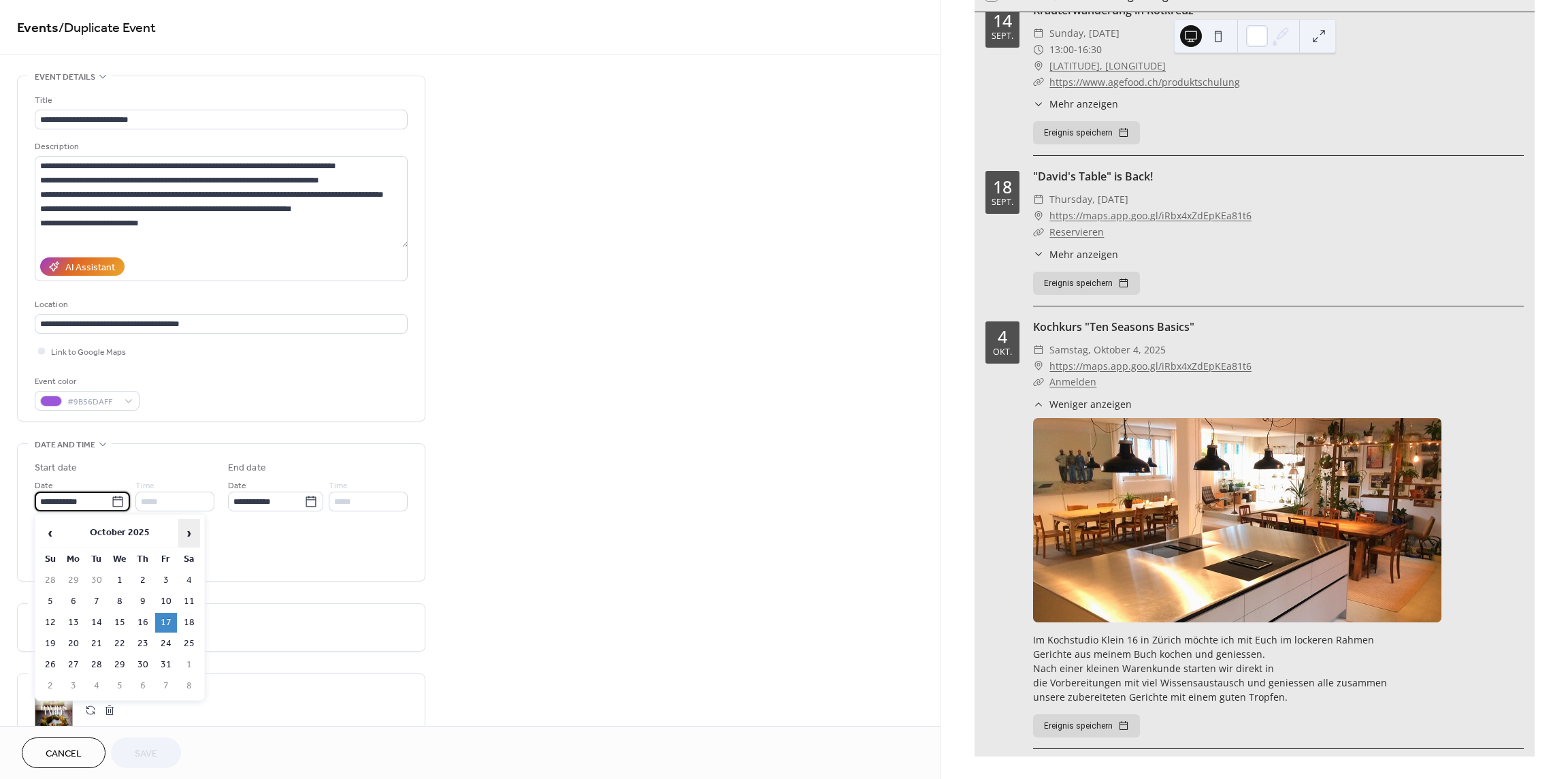 click on "›" at bounding box center [189, 533] 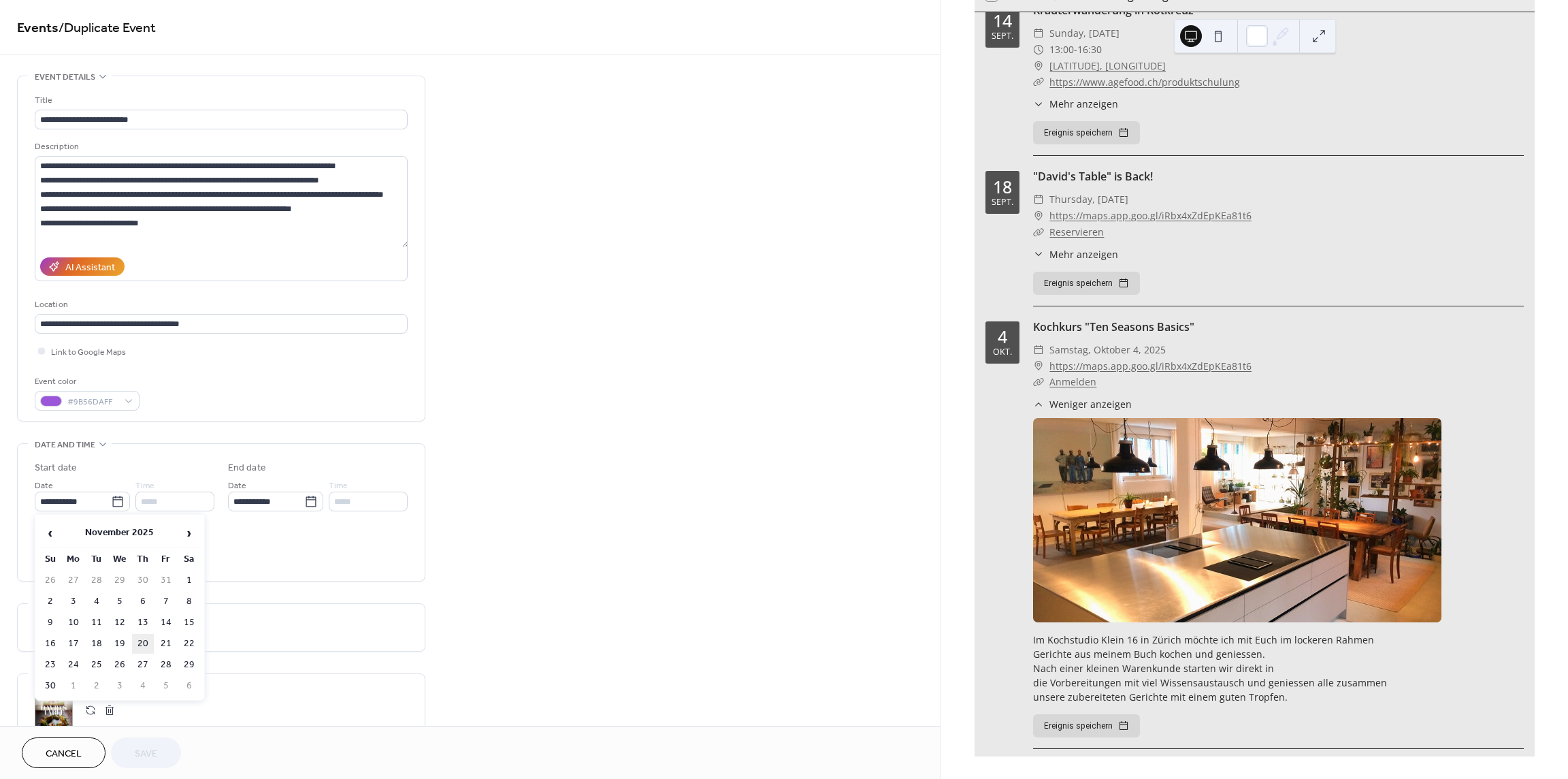 click on "20" at bounding box center [143, 643] 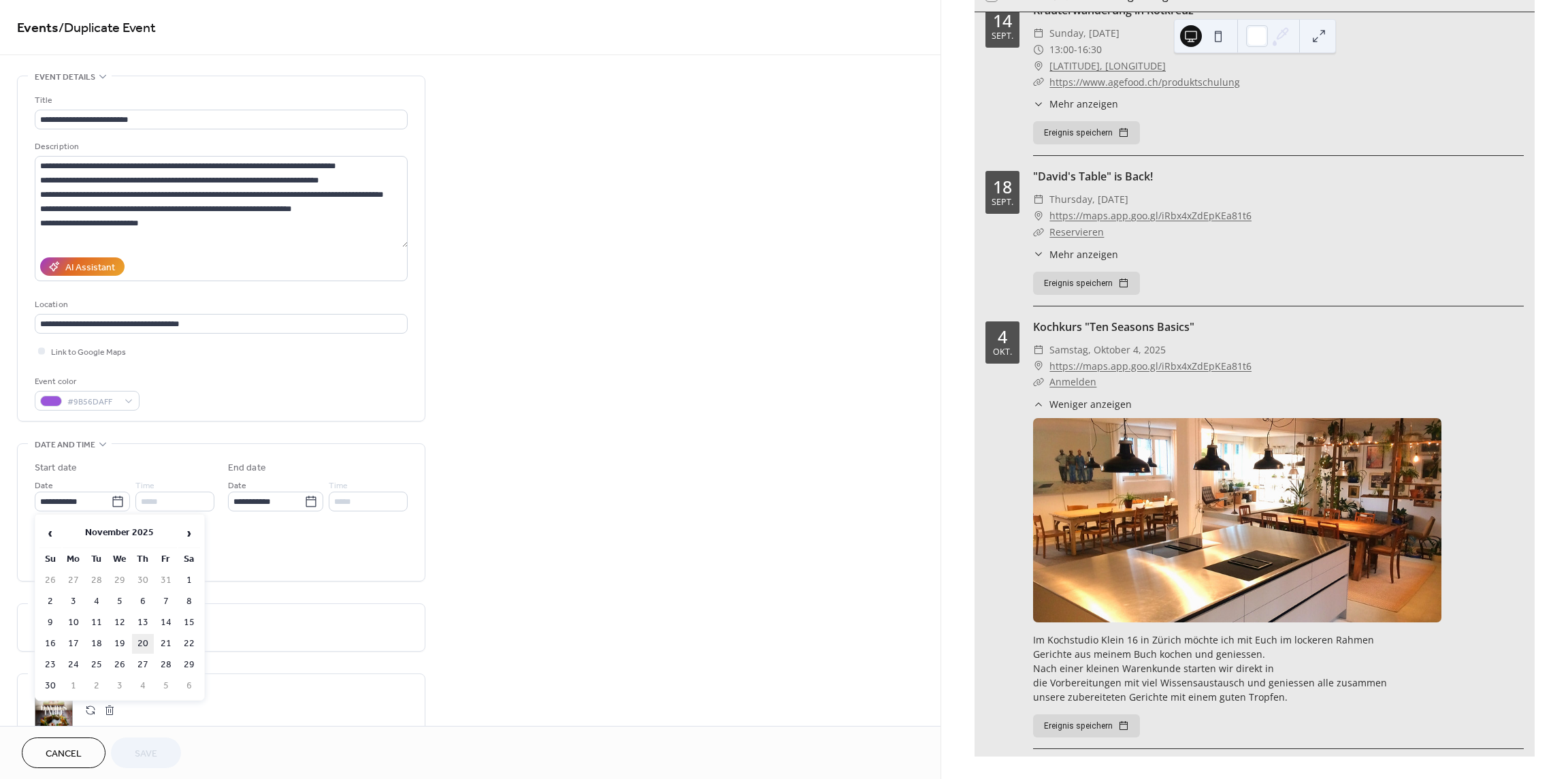 type on "**********" 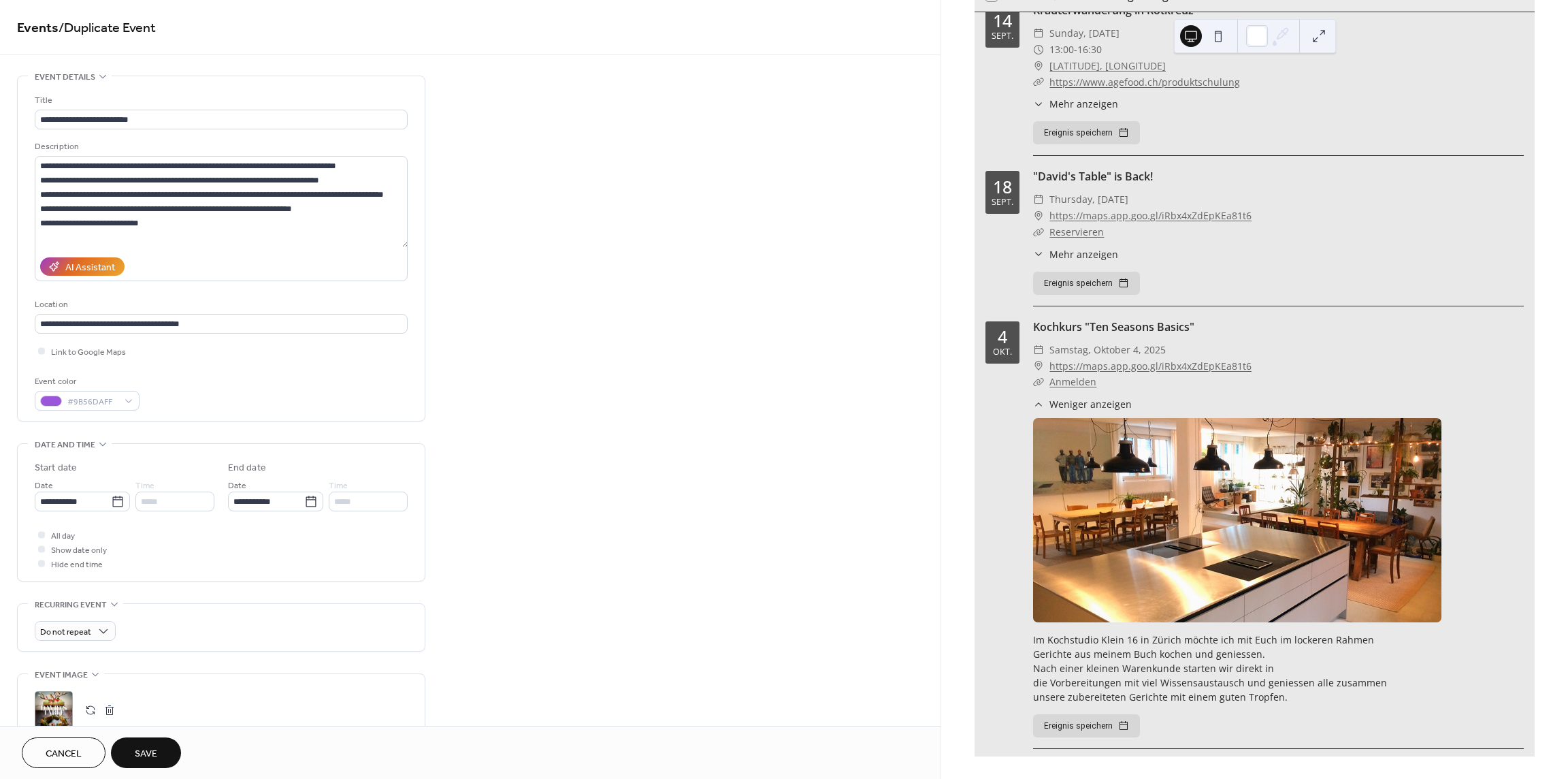 click on "Save" at bounding box center (146, 754) 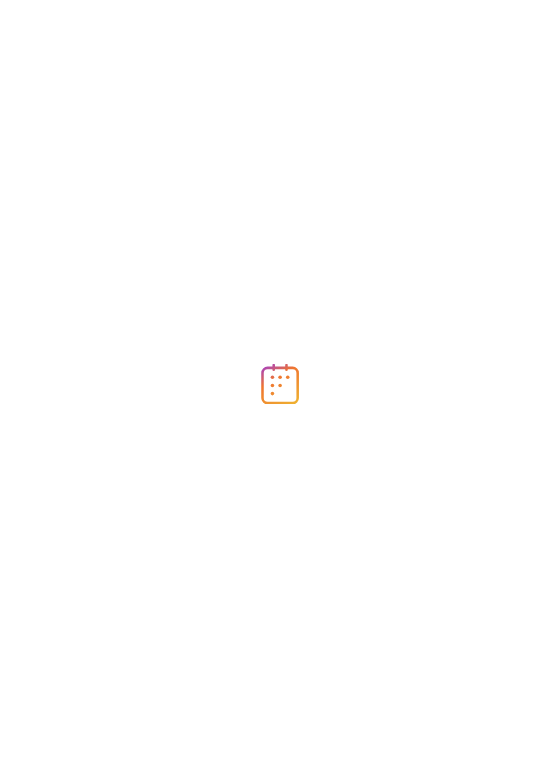 scroll, scrollTop: 0, scrollLeft: 0, axis: both 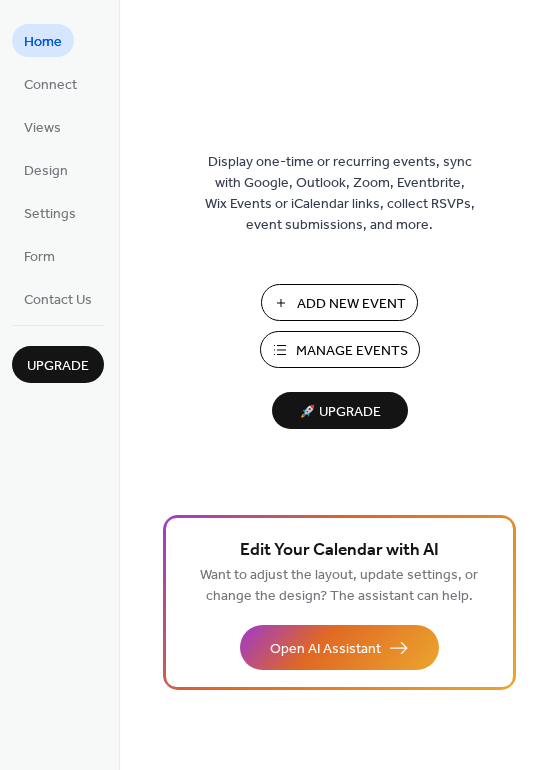 click on "Manage Events" at bounding box center [352, 351] 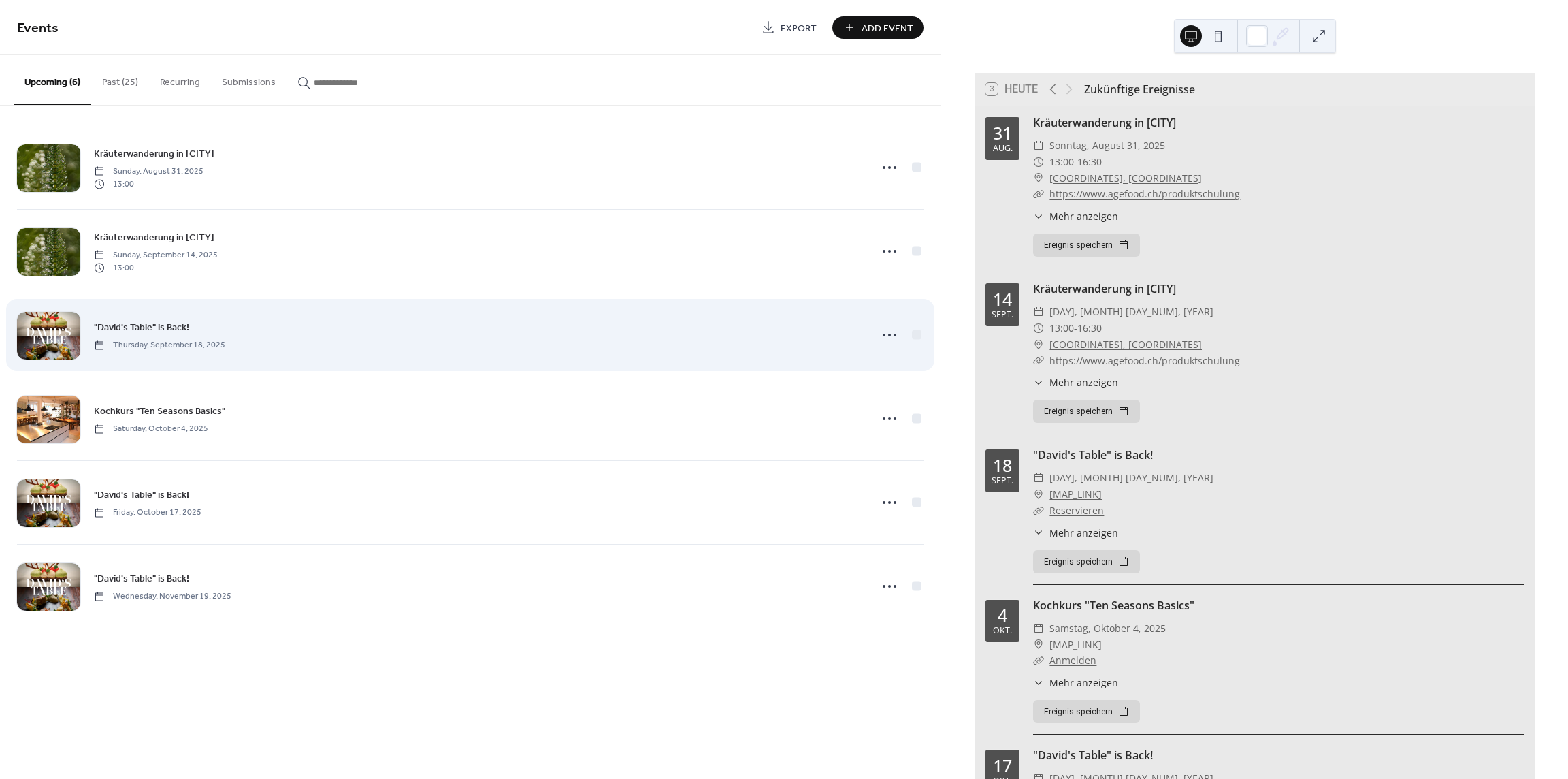 scroll, scrollTop: 0, scrollLeft: 0, axis: both 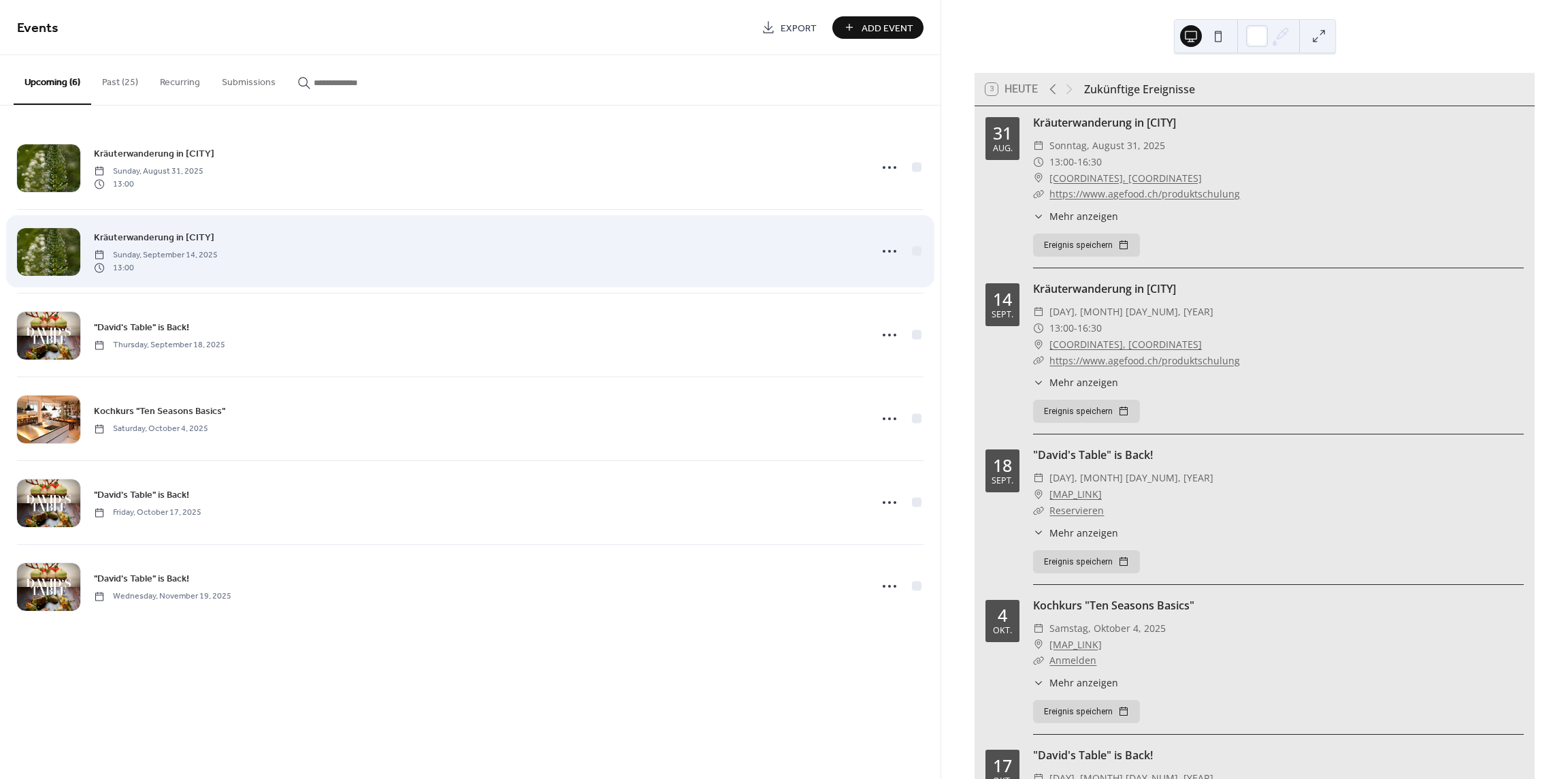 click on "Kräuterwanderung in Rotkreuz" at bounding box center (154, 238) 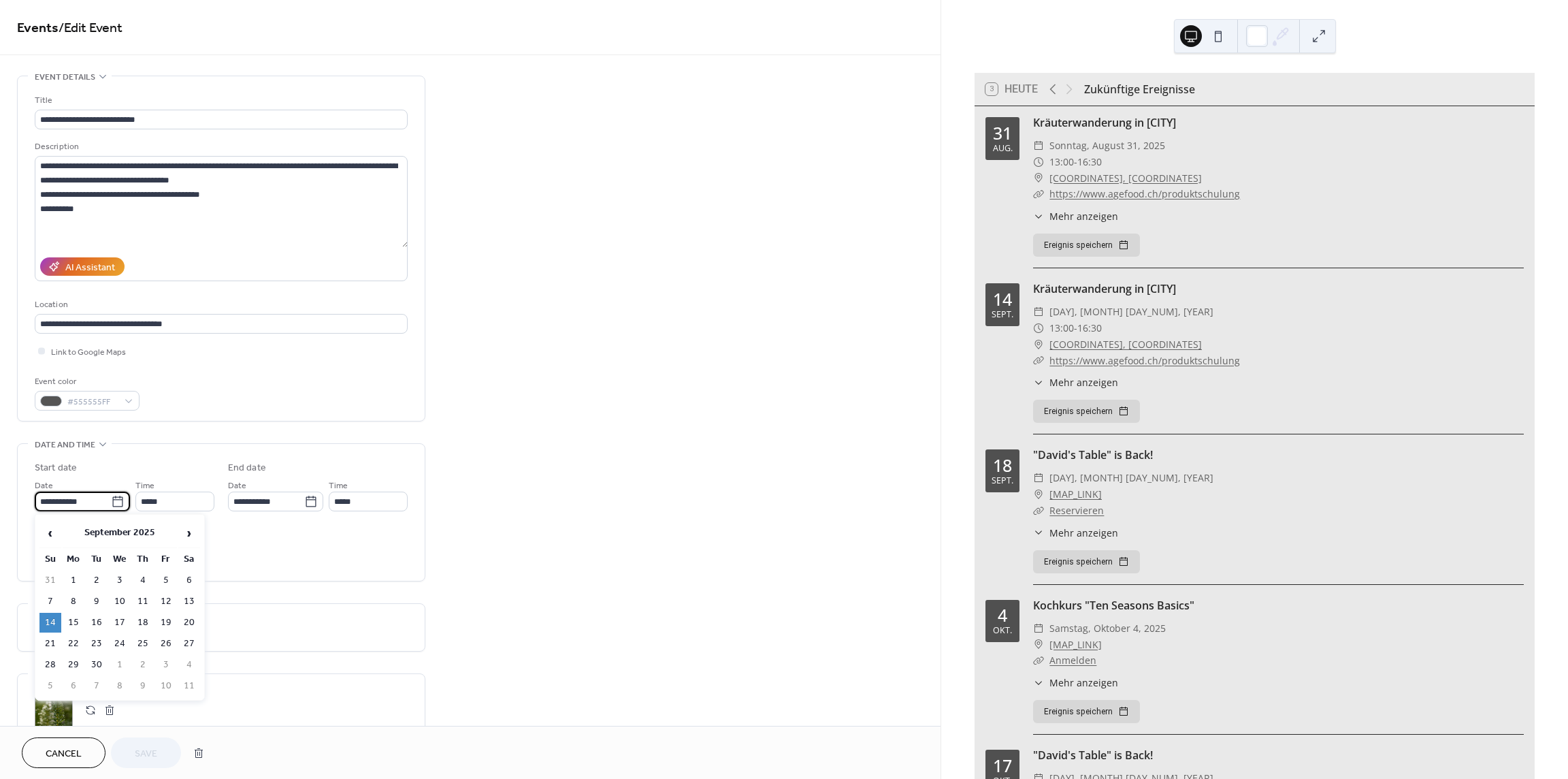 click on "**********" at bounding box center (73, 501) 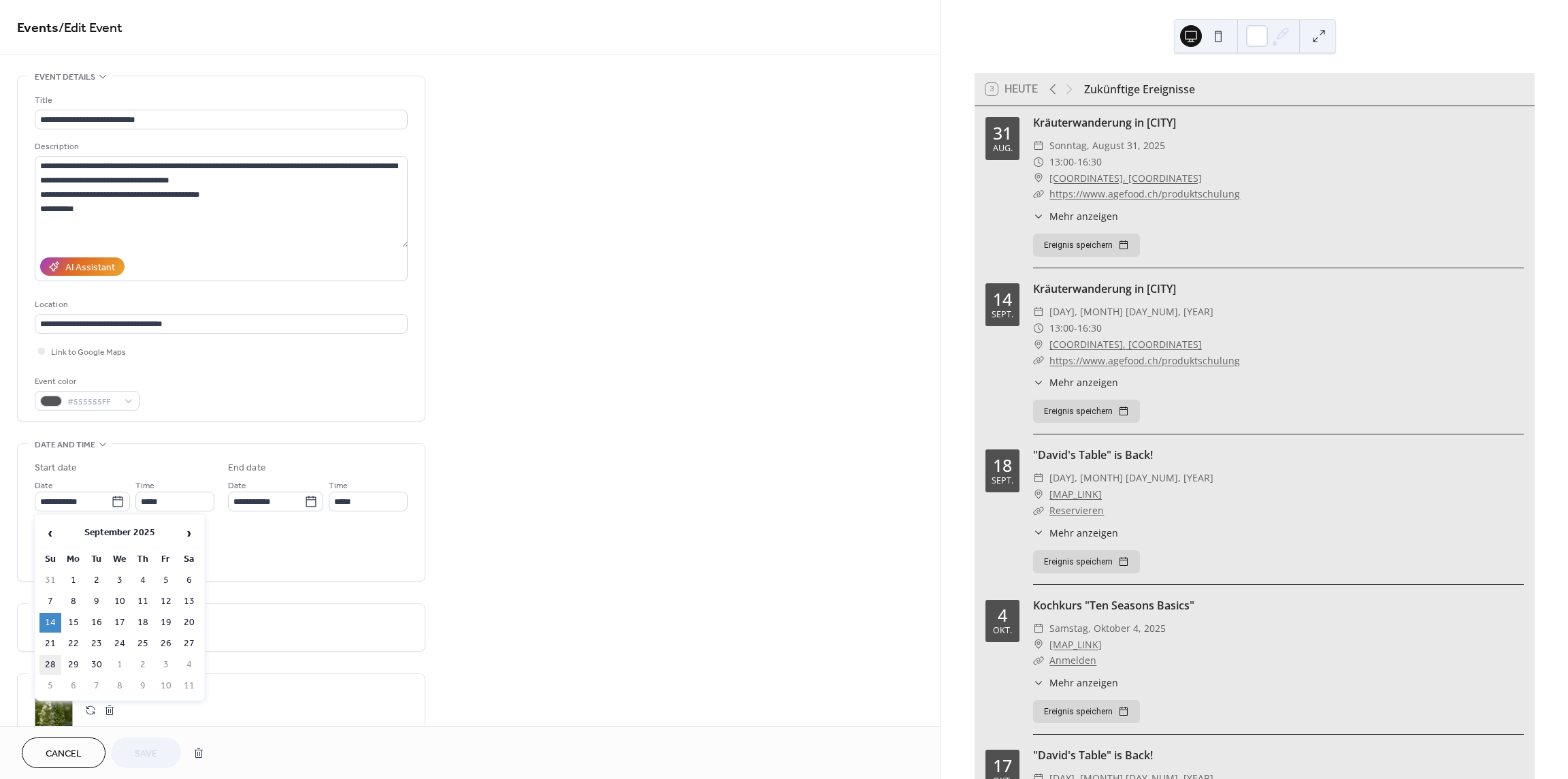 click on "28" at bounding box center [50, 665] 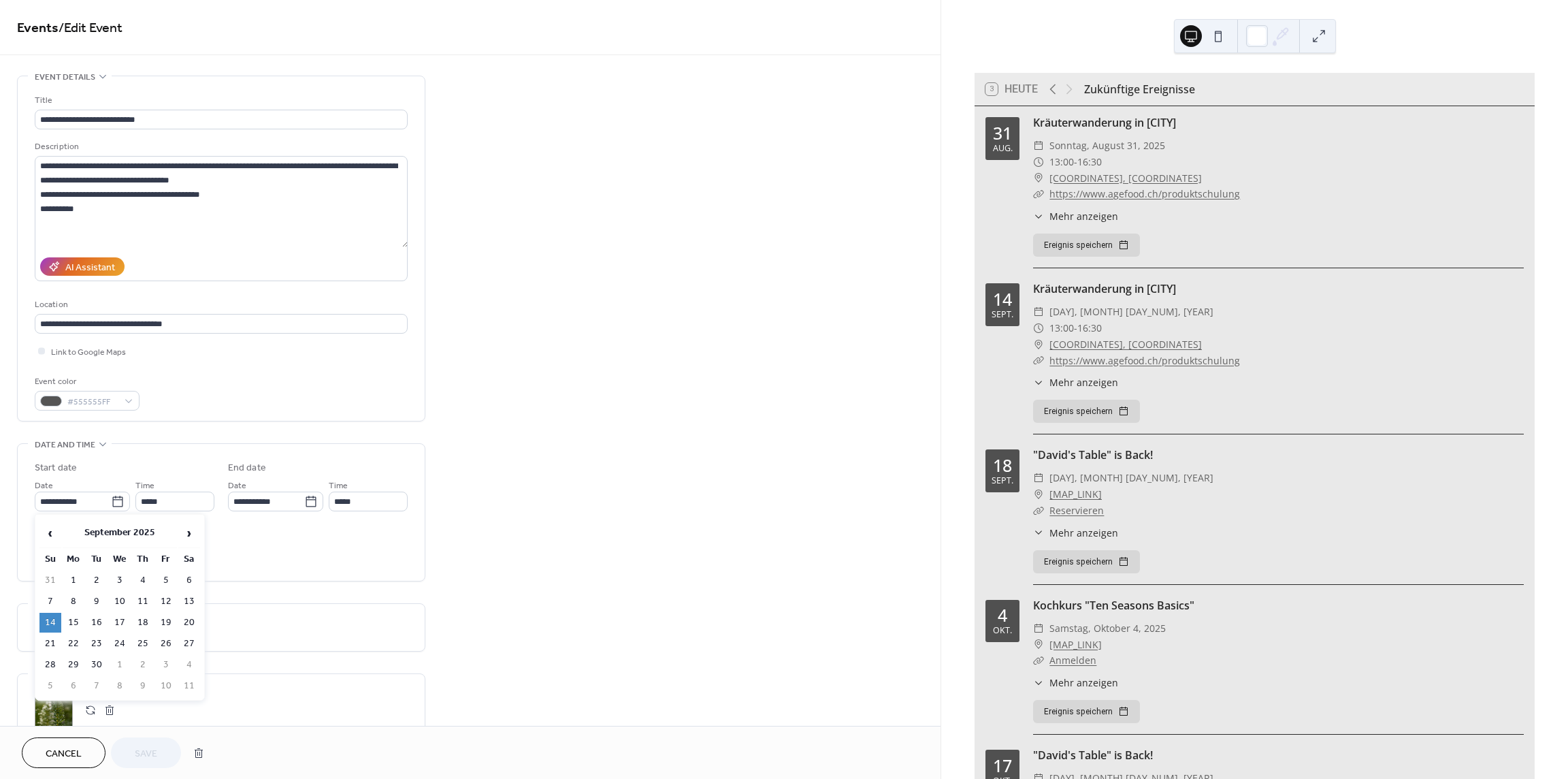 type on "**********" 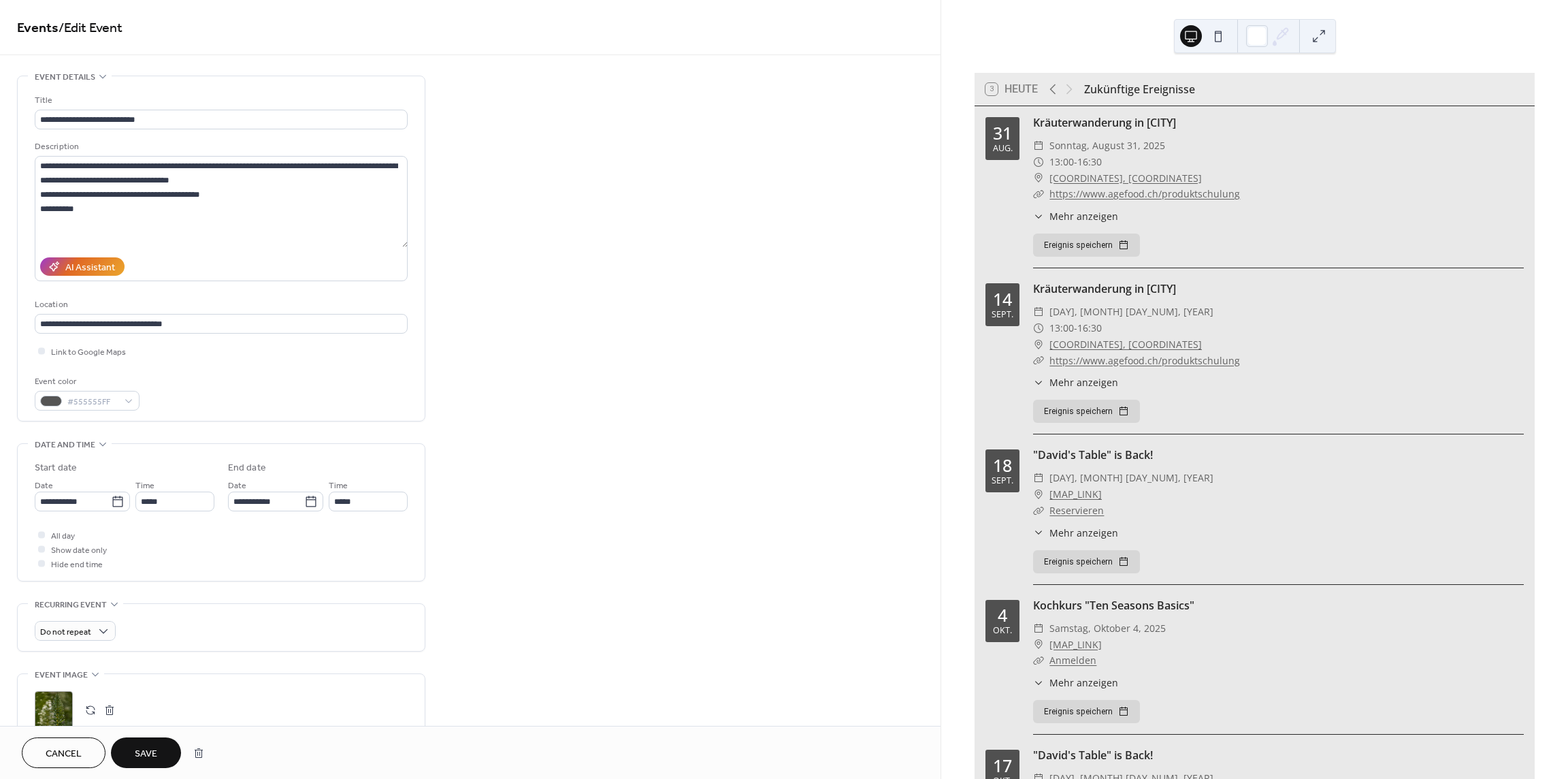 click on "Save" at bounding box center (146, 754) 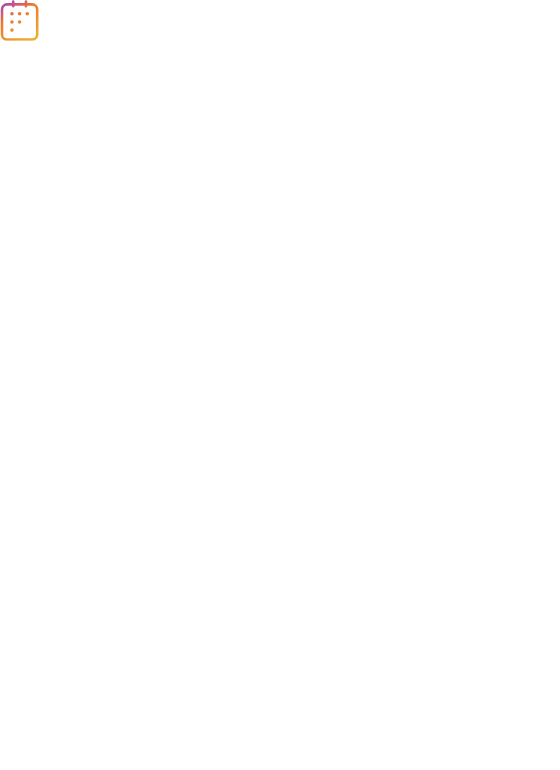 scroll, scrollTop: 0, scrollLeft: 0, axis: both 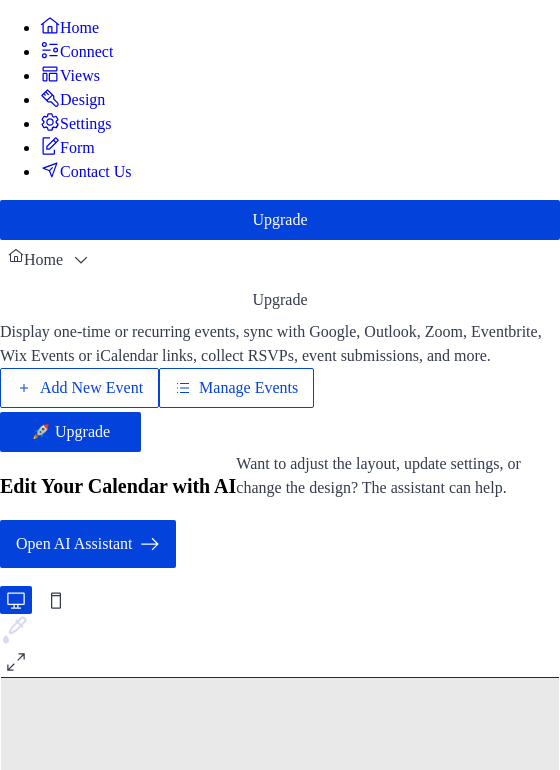 click on "Manage Events" at bounding box center (248, 388) 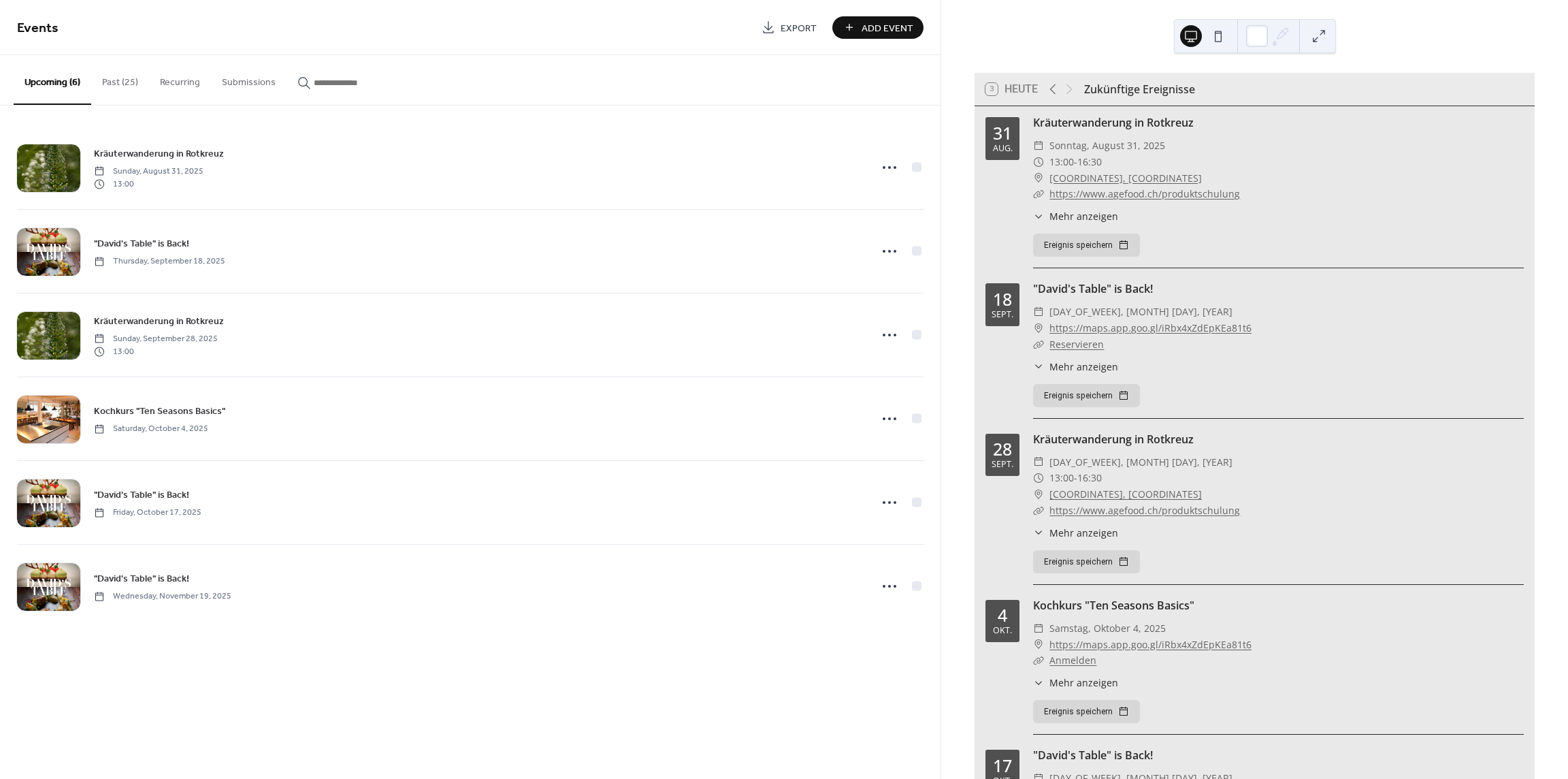 scroll, scrollTop: 0, scrollLeft: 0, axis: both 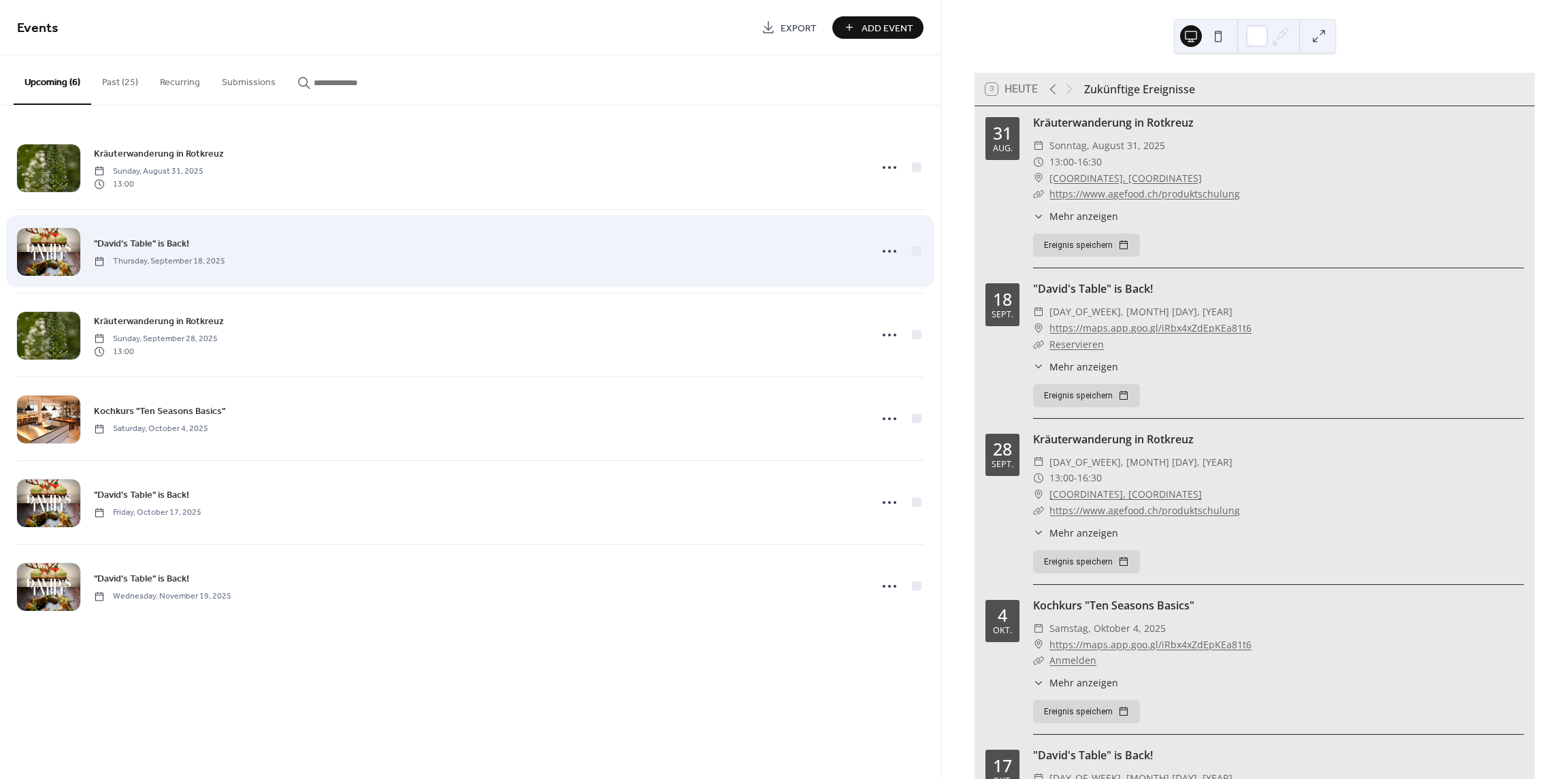 click on ""David's Table" is Back!" at bounding box center (142, 244) 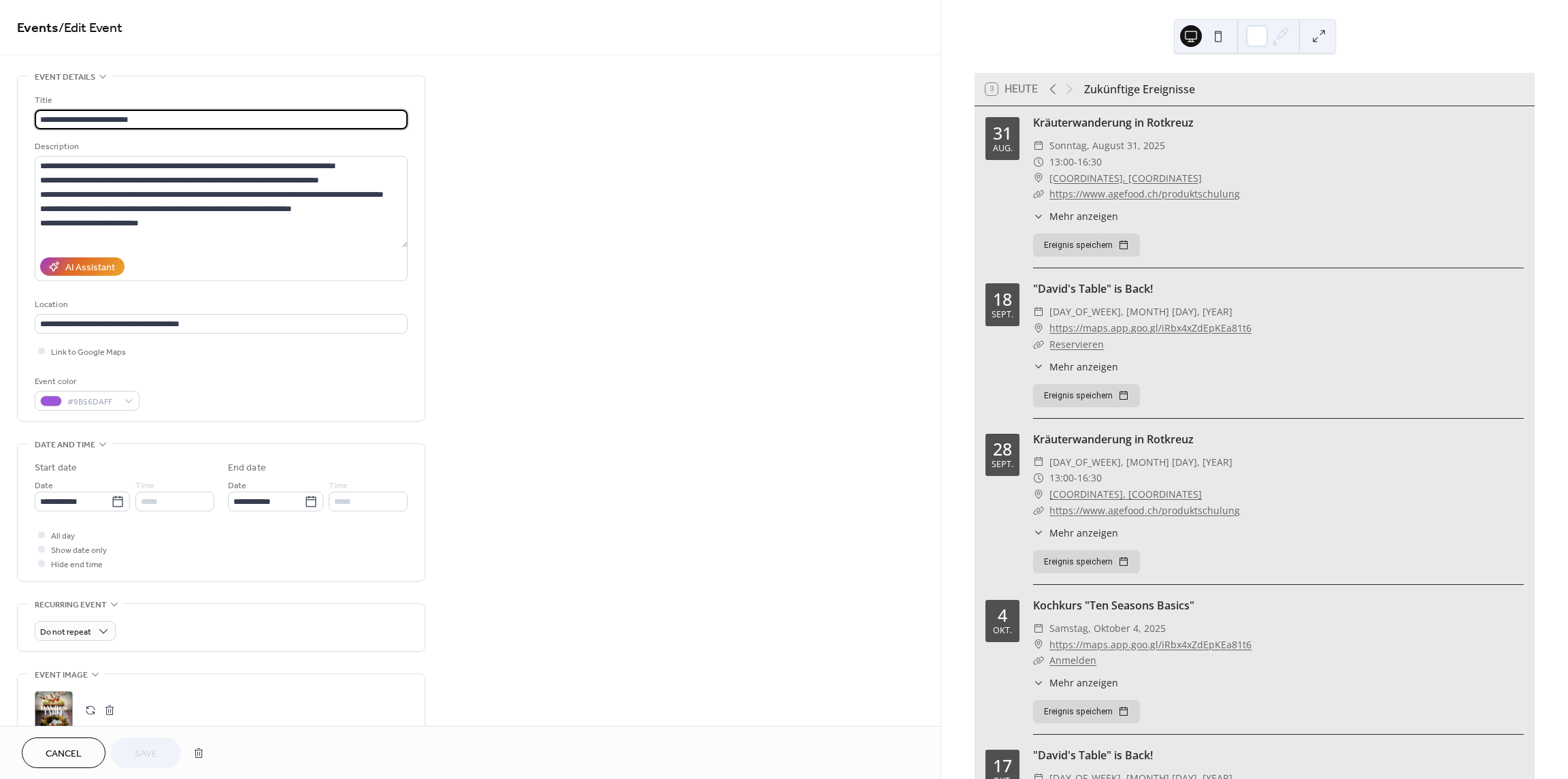 click on "**********" at bounding box center [221, 119] 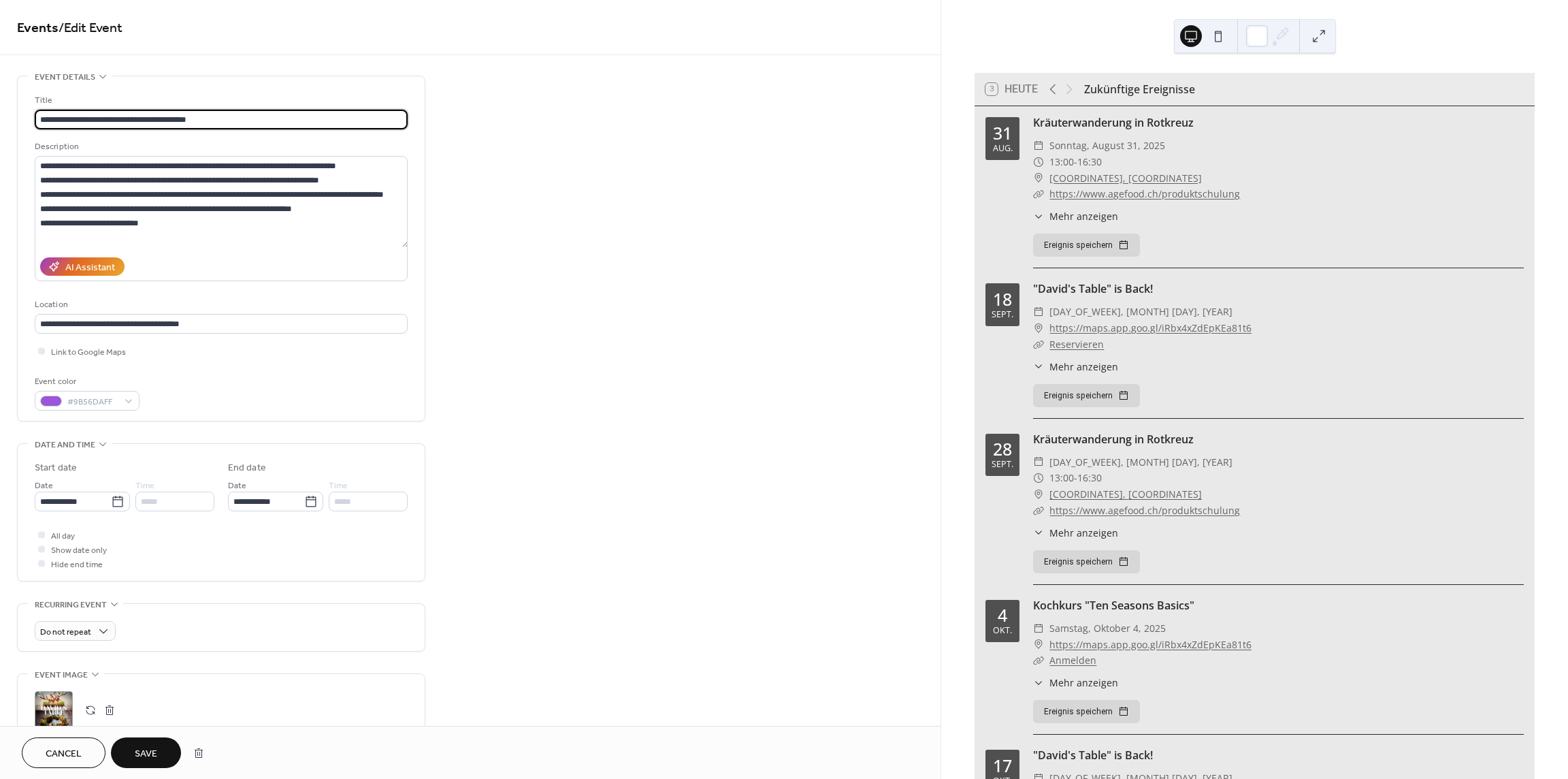 click on "**********" at bounding box center (221, 119) 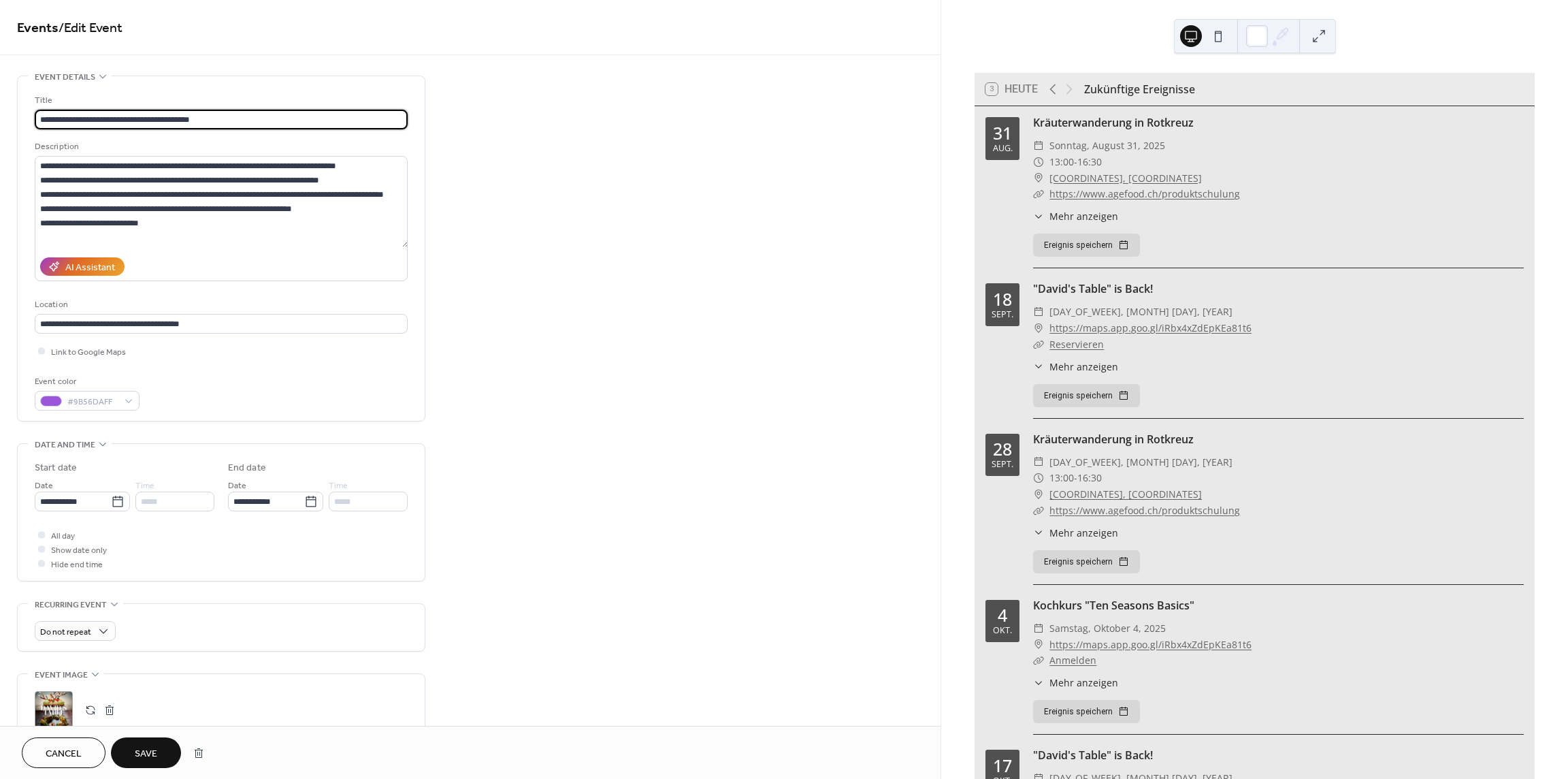 click on "**********" at bounding box center (221, 119) 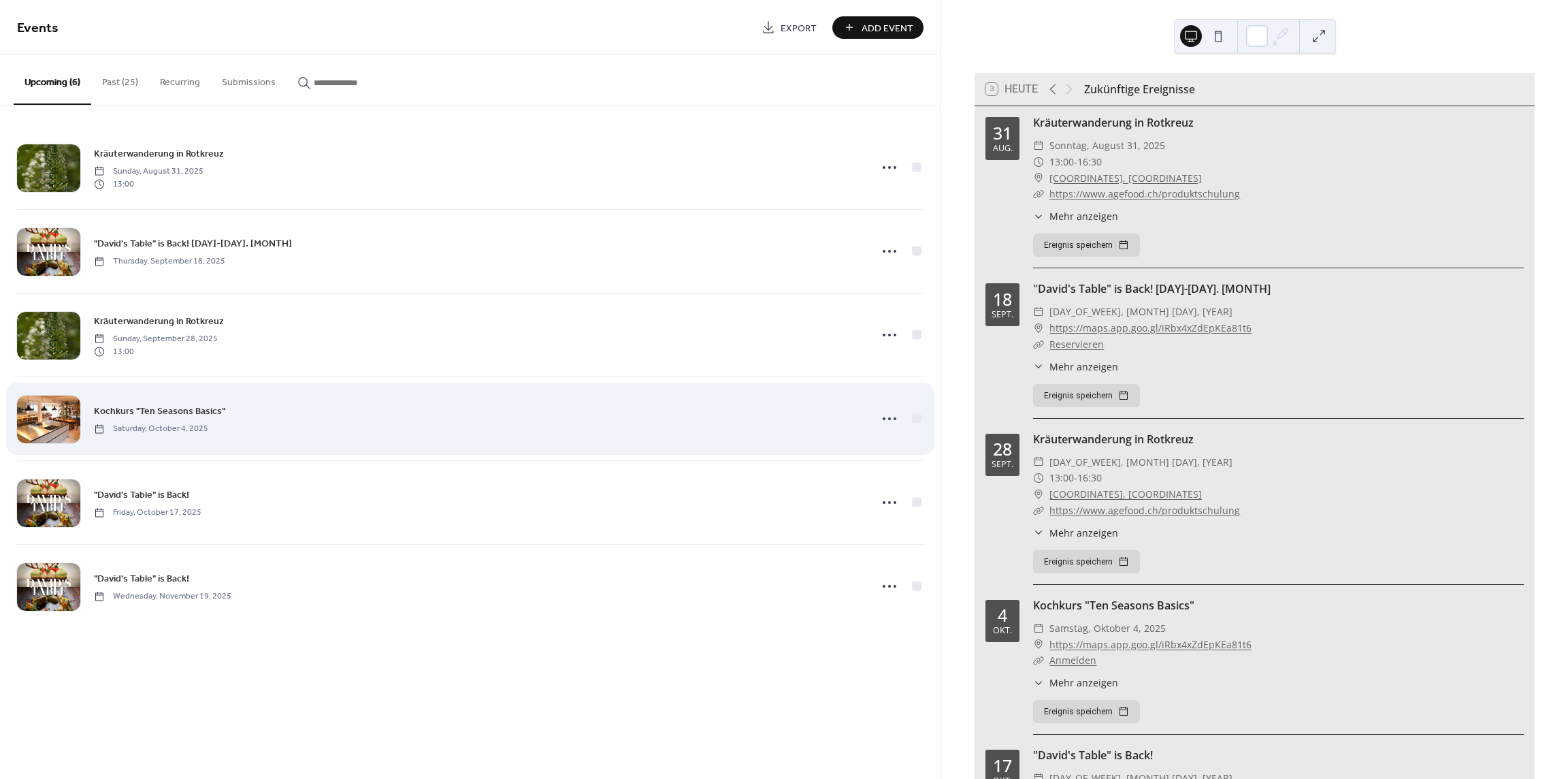 click on "Kochkurs "Ten Seasons Basics"" at bounding box center (159, 411) 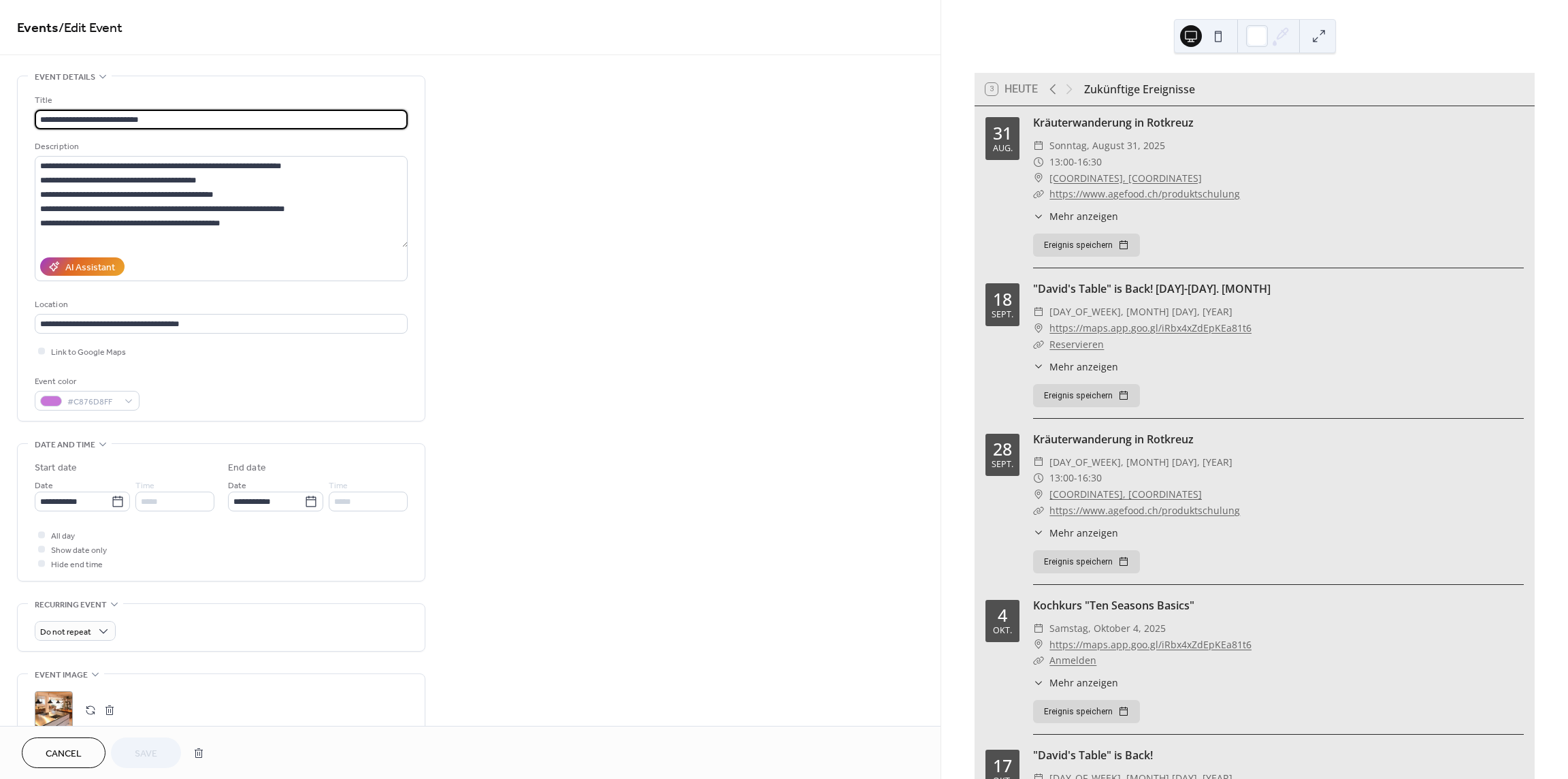 click on "**********" at bounding box center [221, 119] 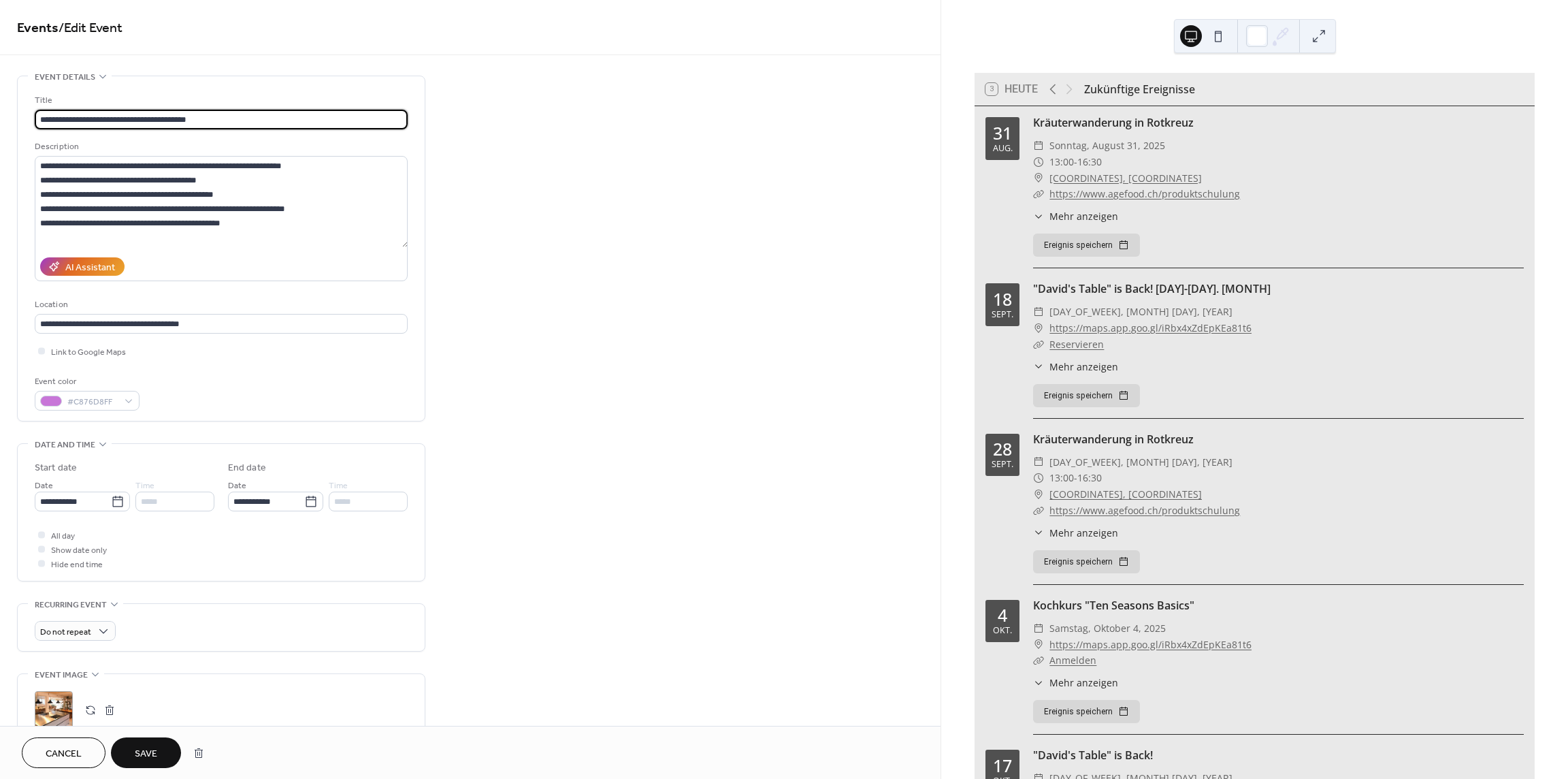click on "**********" at bounding box center [221, 119] 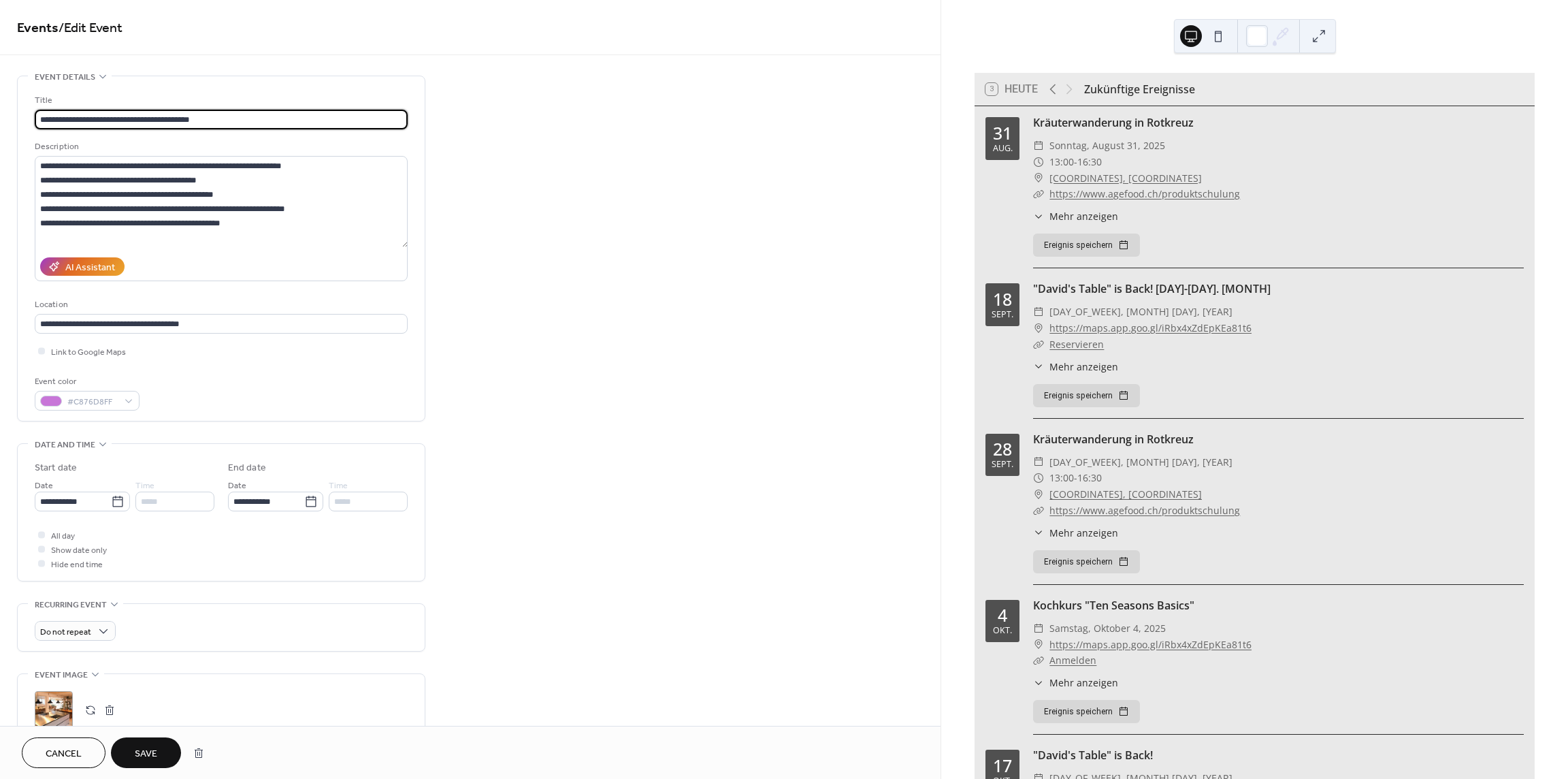 type on "**********" 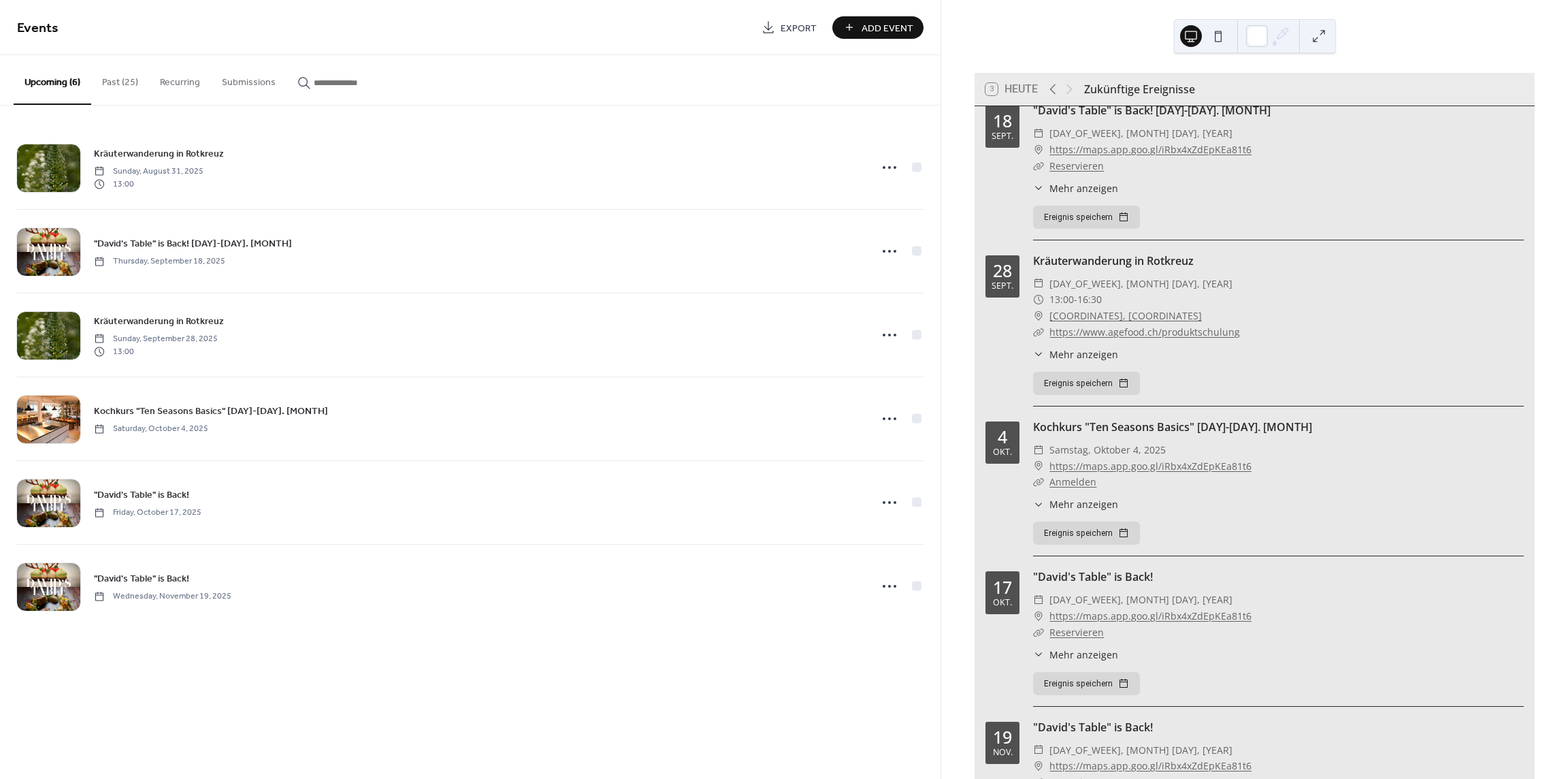 scroll, scrollTop: 191, scrollLeft: 0, axis: vertical 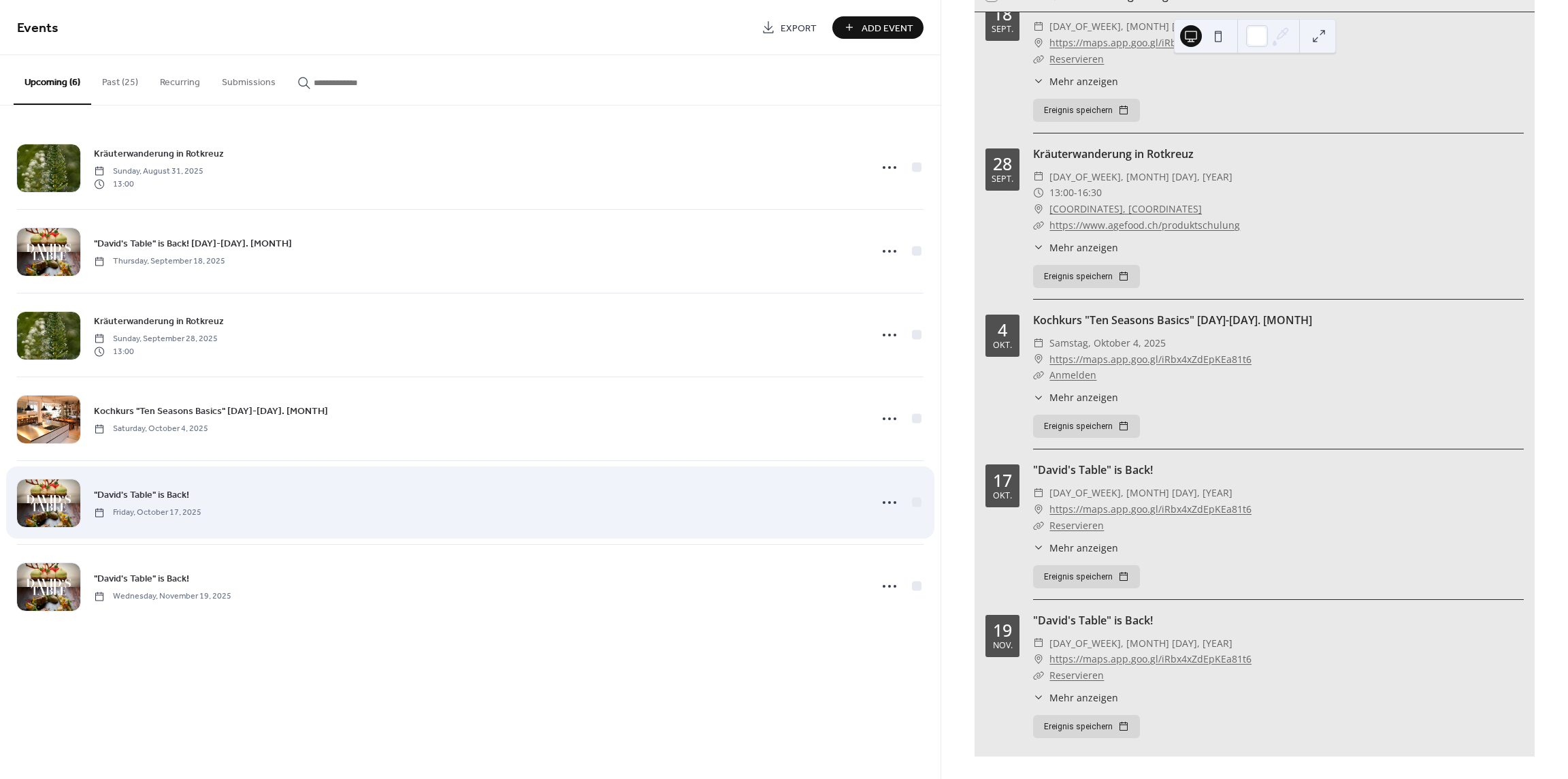 click on ""David's Table" is Back!" at bounding box center [142, 495] 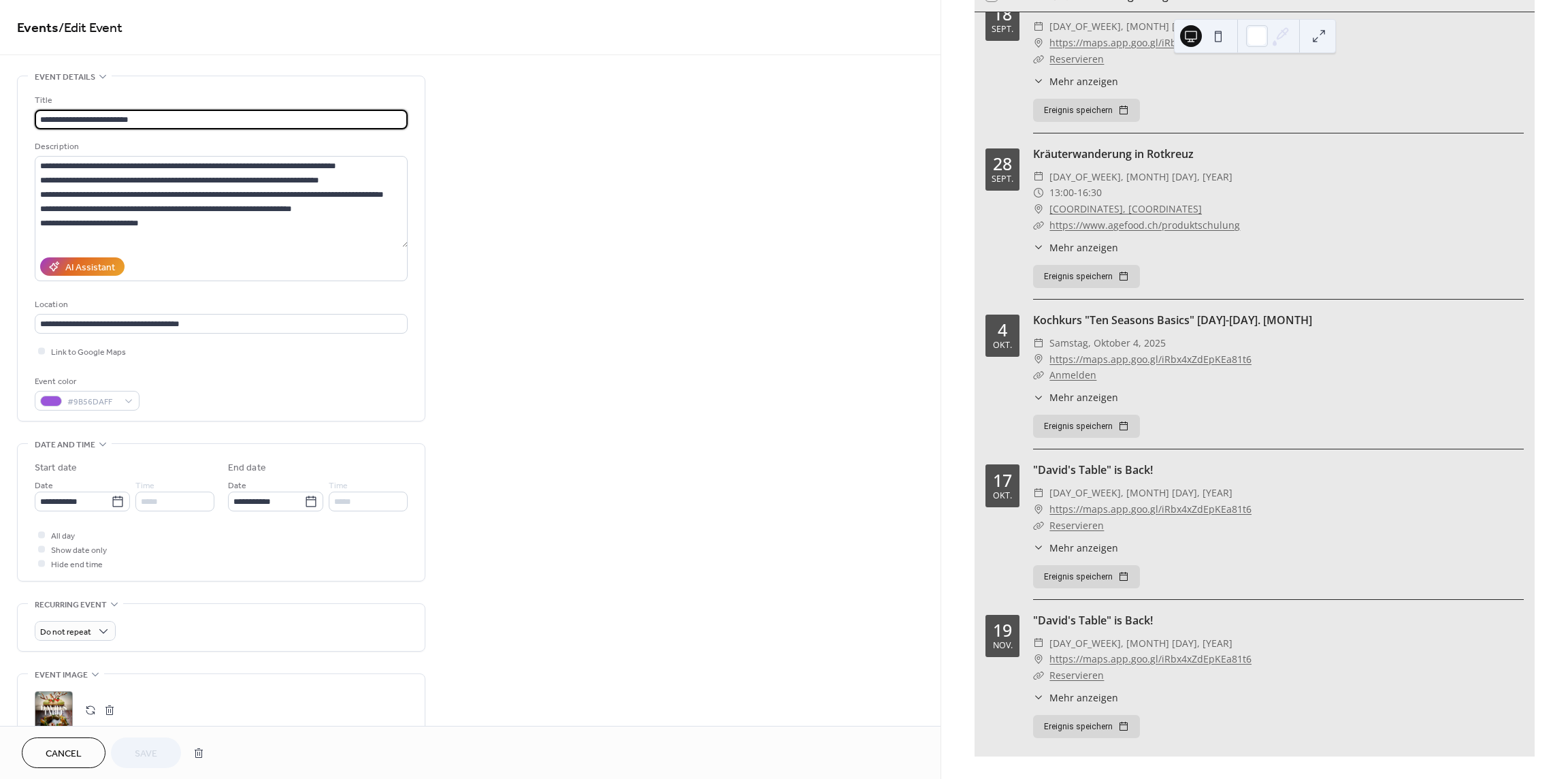 click on "**********" at bounding box center (221, 119) 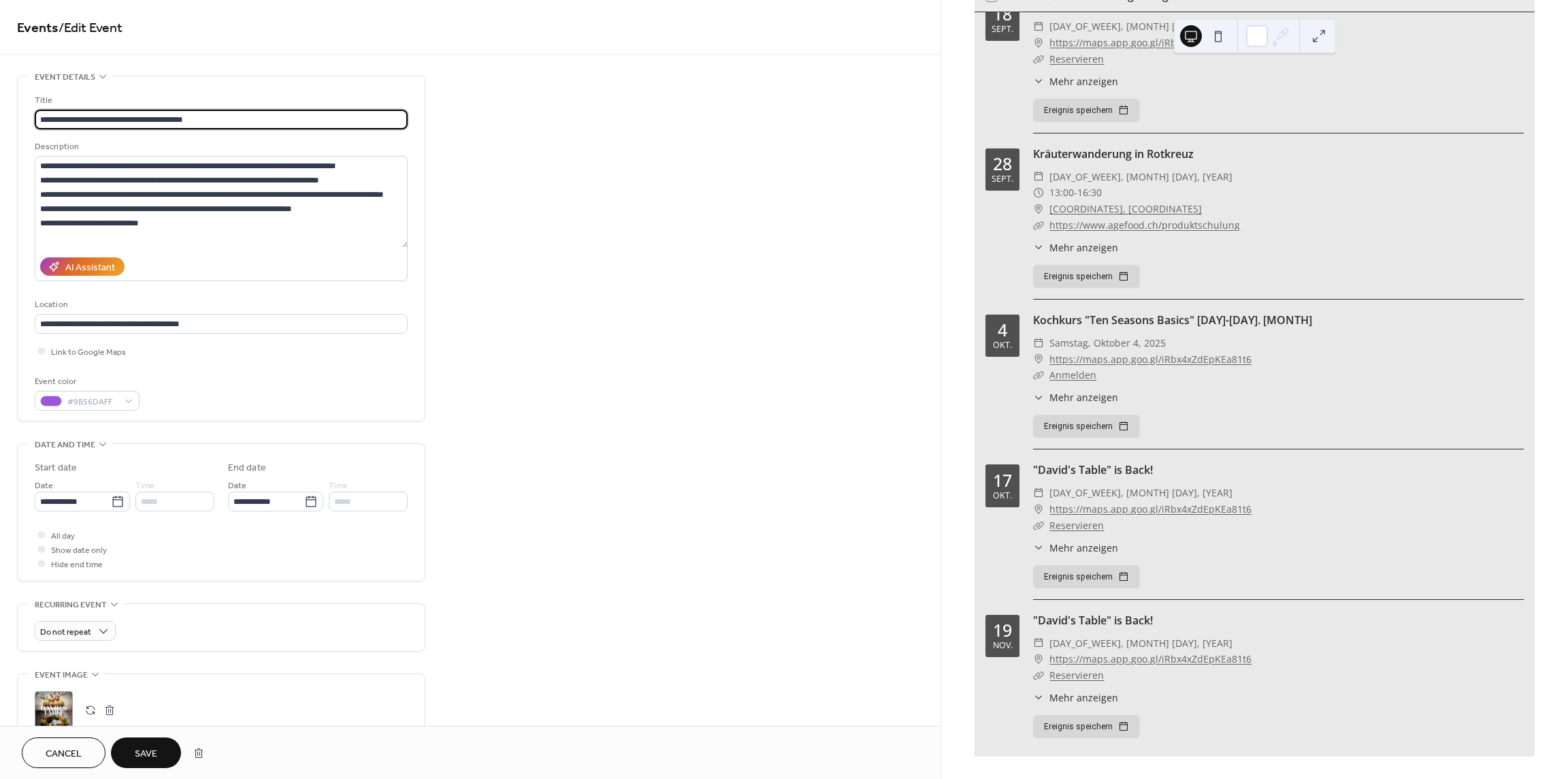 type on "**********" 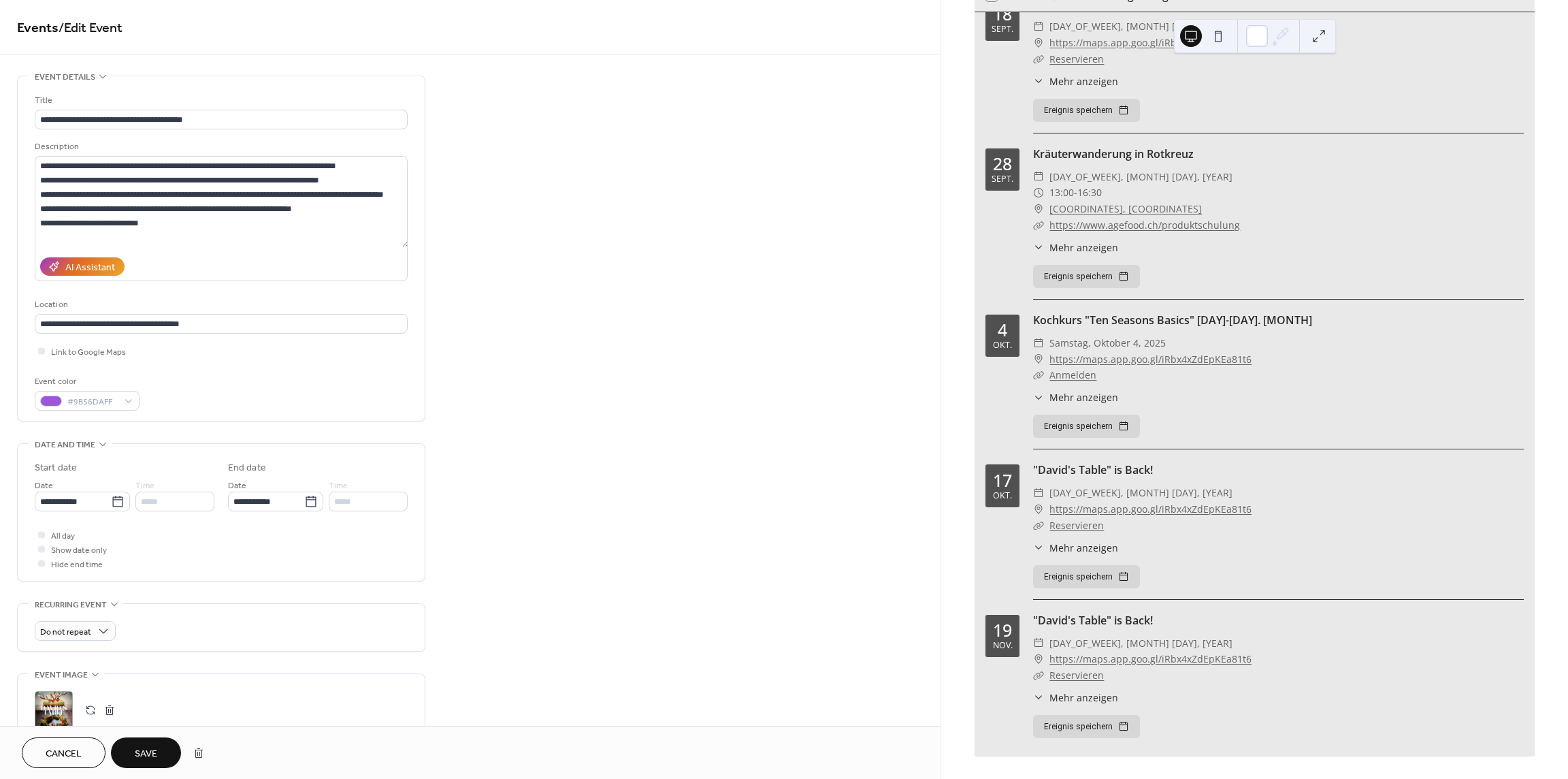 click on "Save" at bounding box center [146, 754] 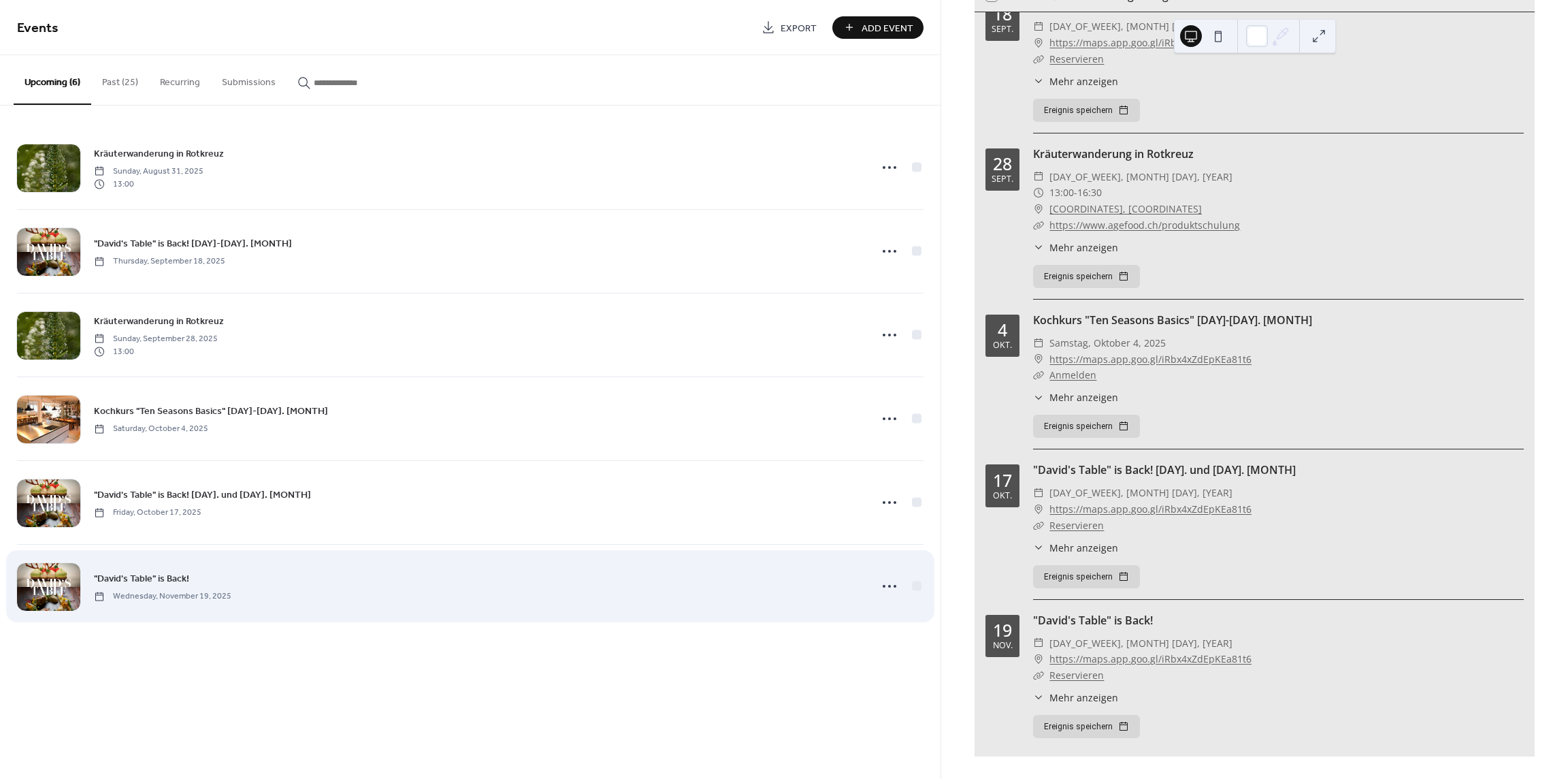 click on ""David's Table" is Back!" at bounding box center (142, 579) 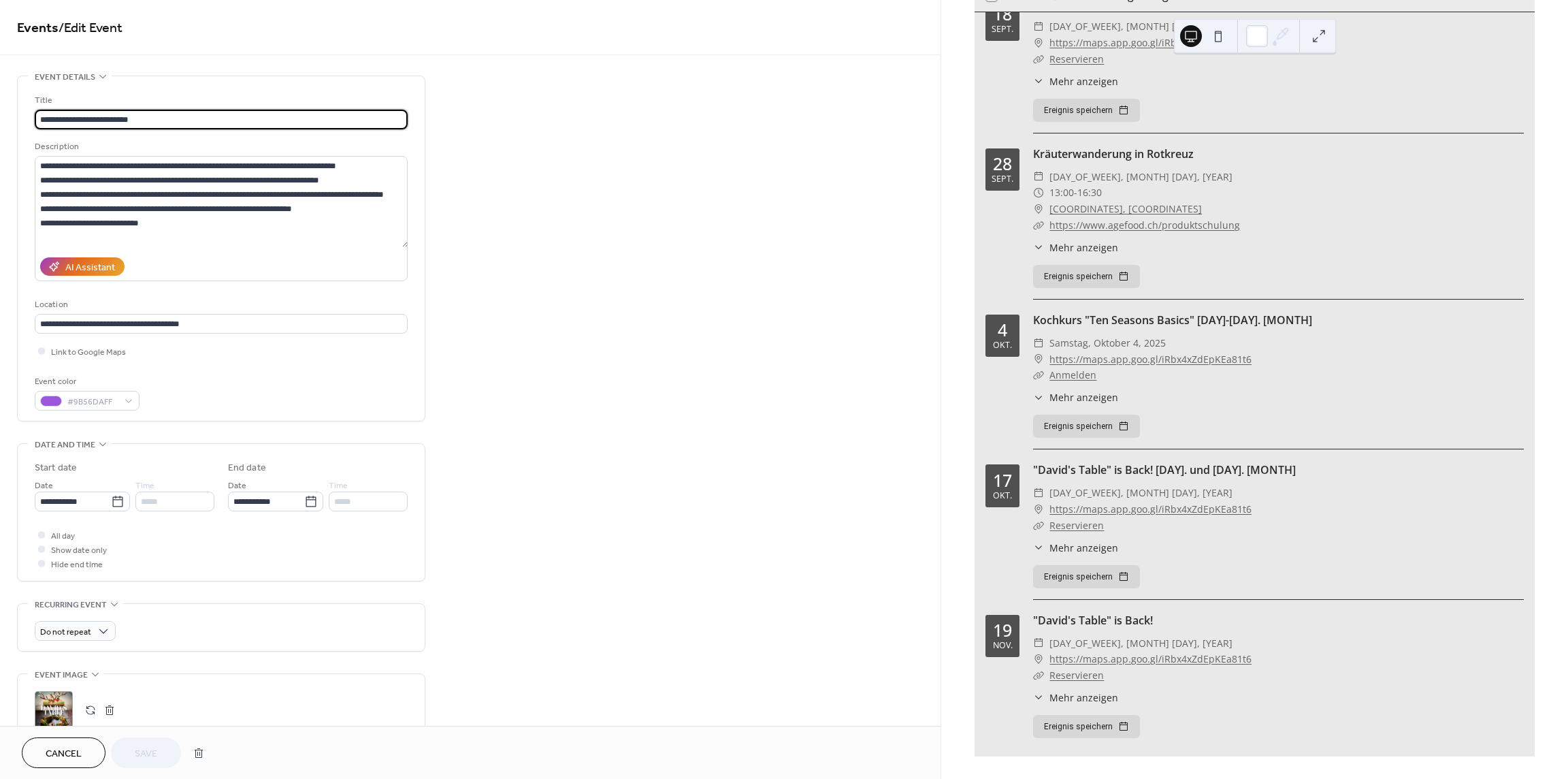 click on "**********" at bounding box center [221, 119] 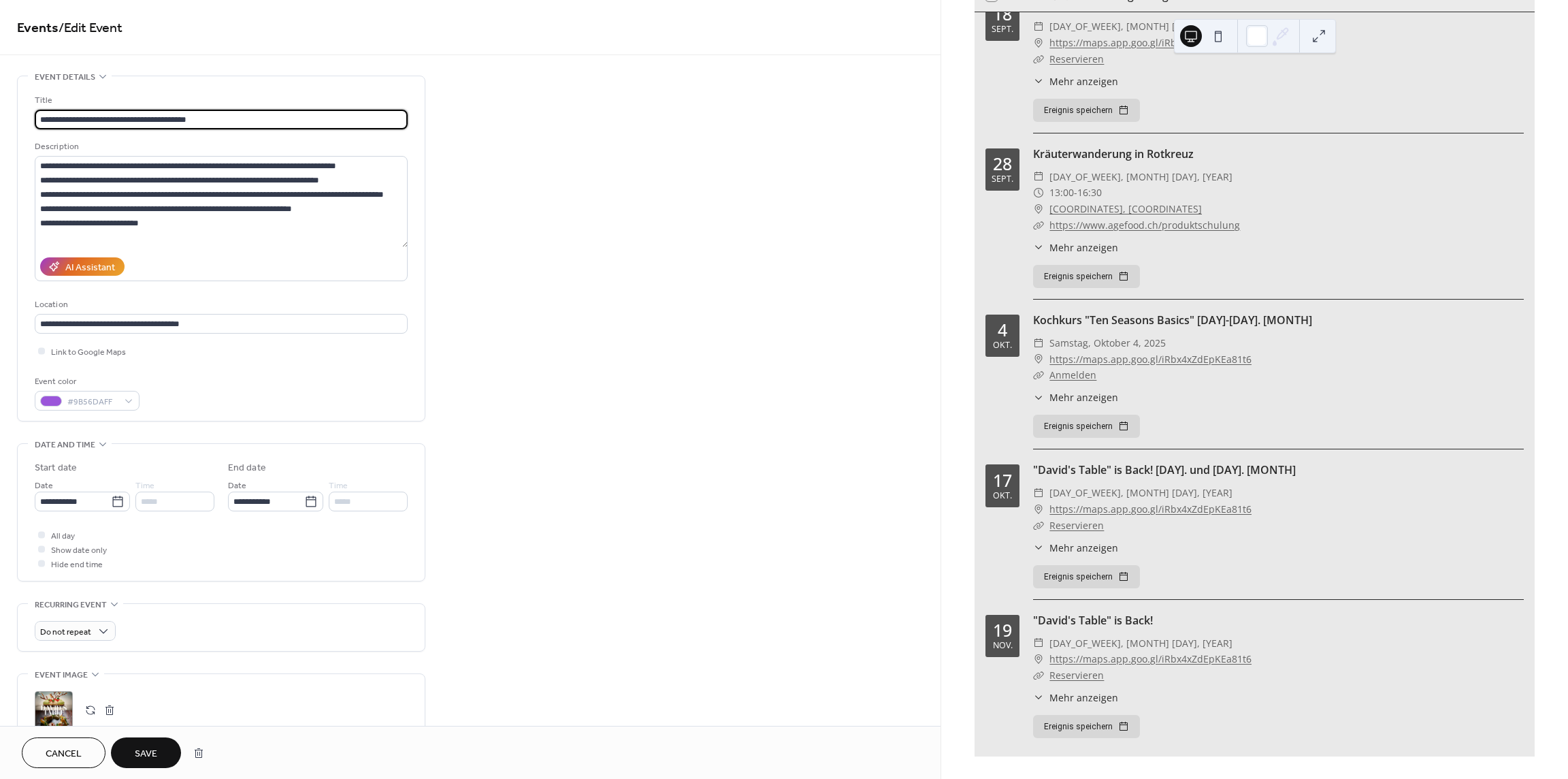 type on "**********" 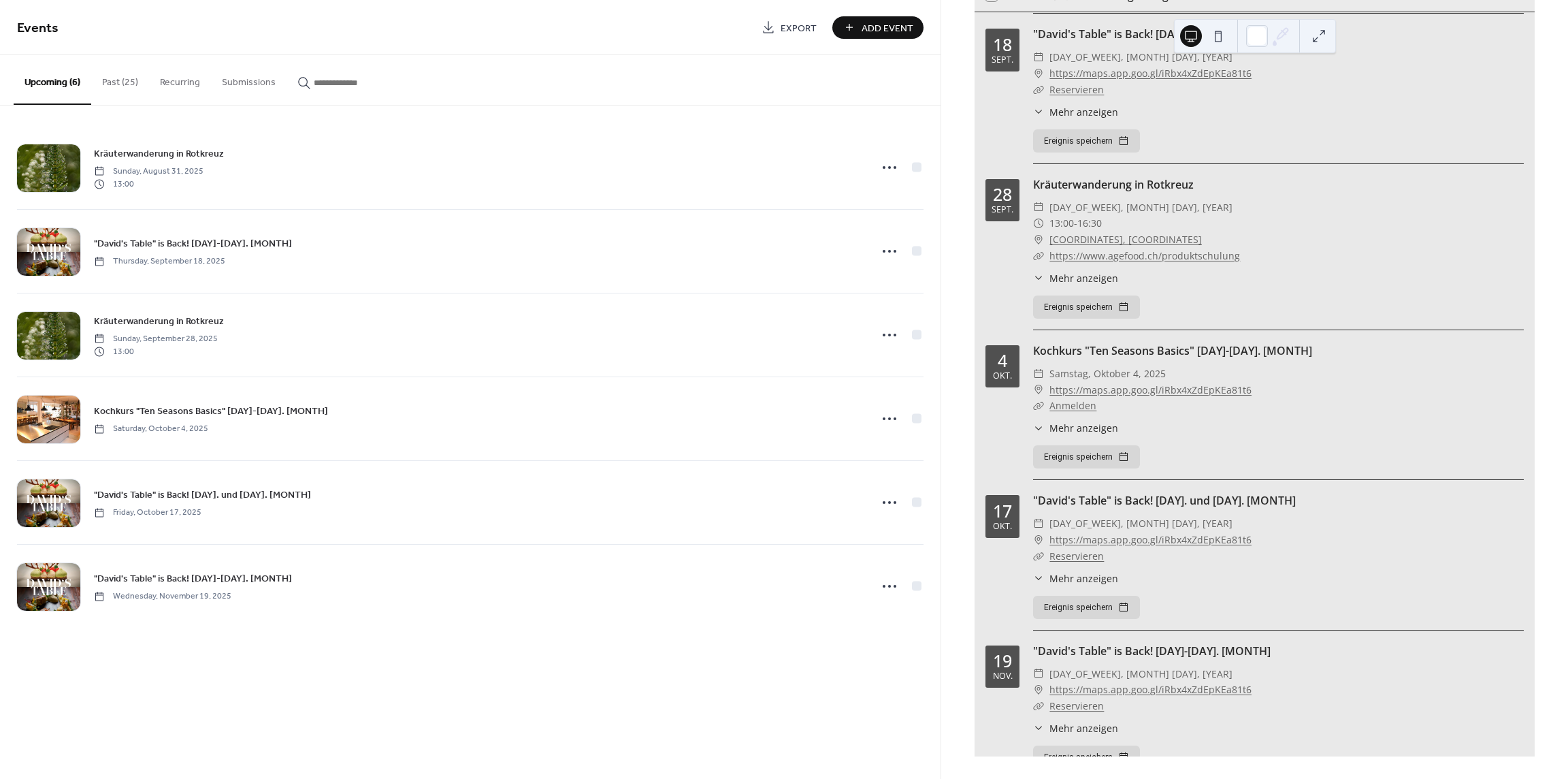 scroll, scrollTop: 191, scrollLeft: 0, axis: vertical 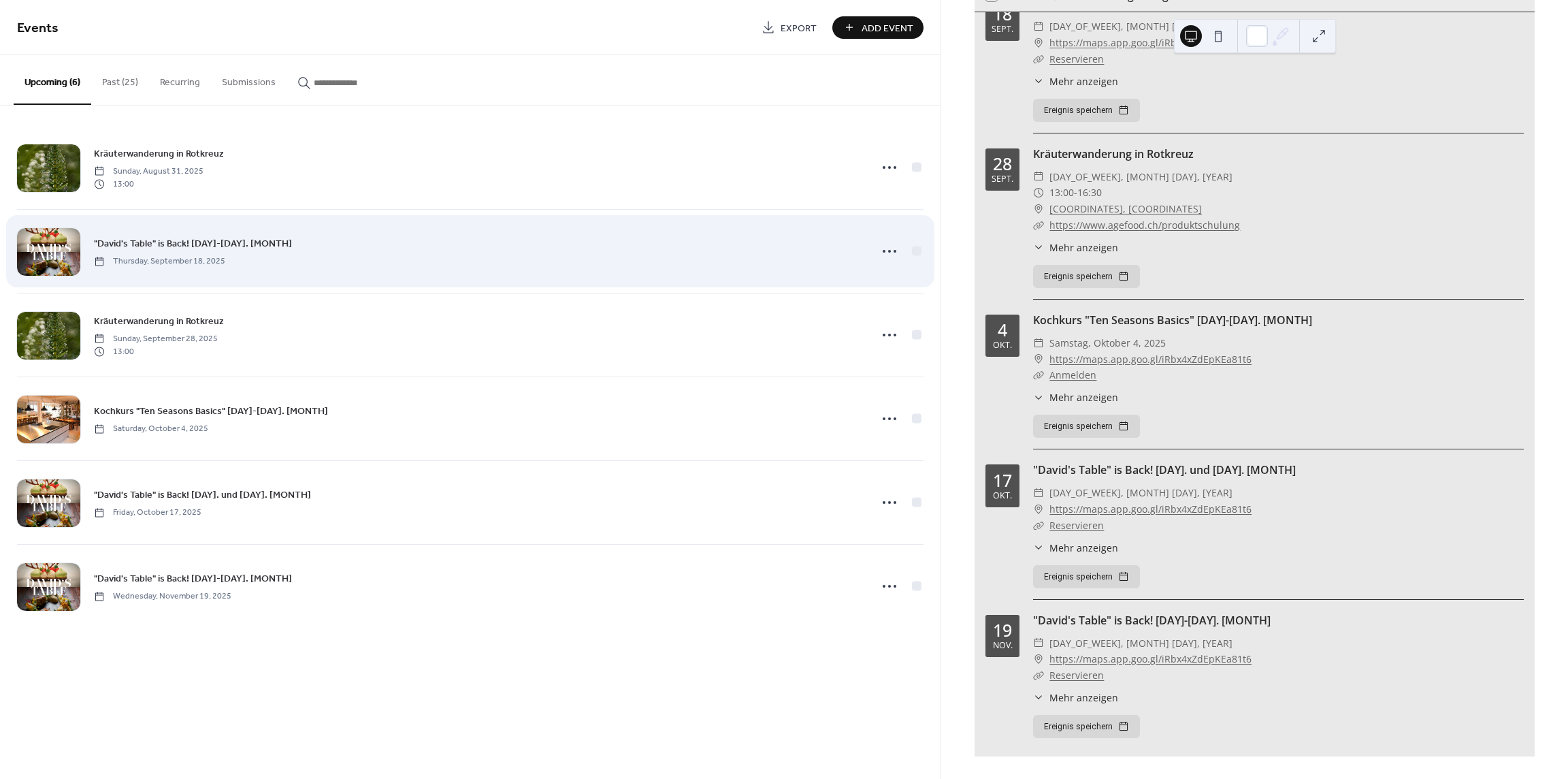 click on ""David's Table" is Back!  [DAY]-[DAY]. [MONTH]" at bounding box center [193, 244] 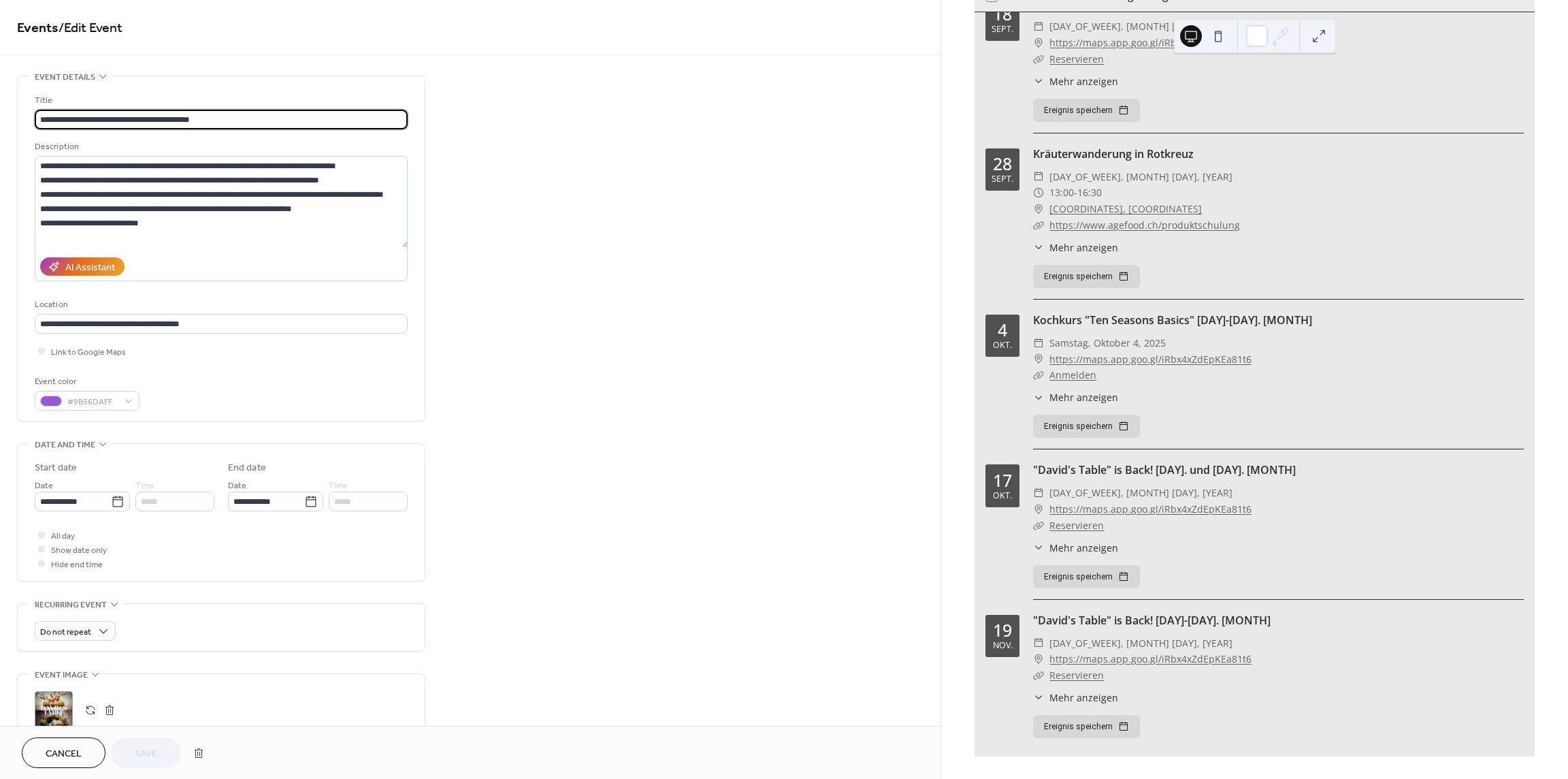 click on "**********" at bounding box center [221, 119] 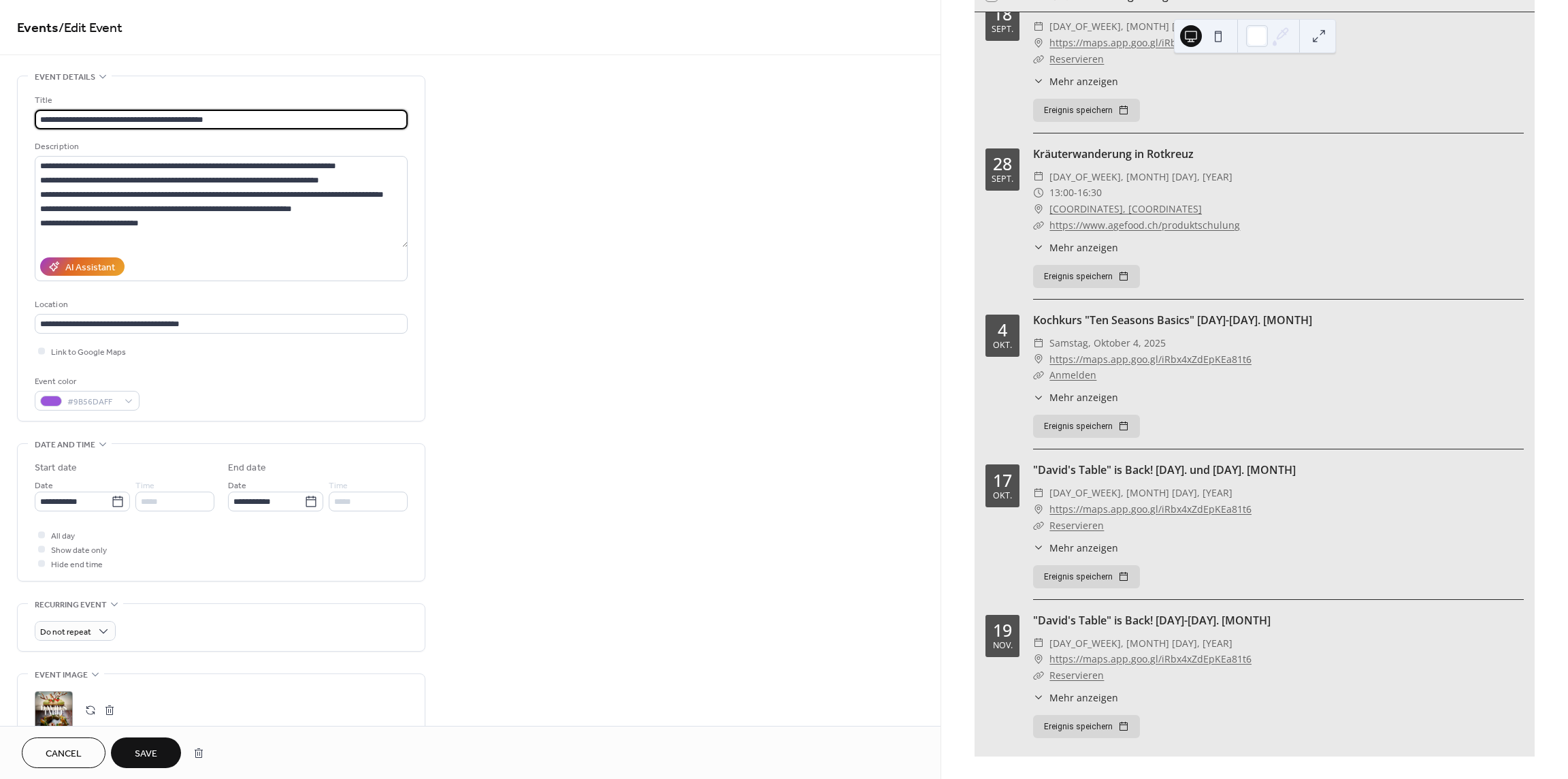 type on "**********" 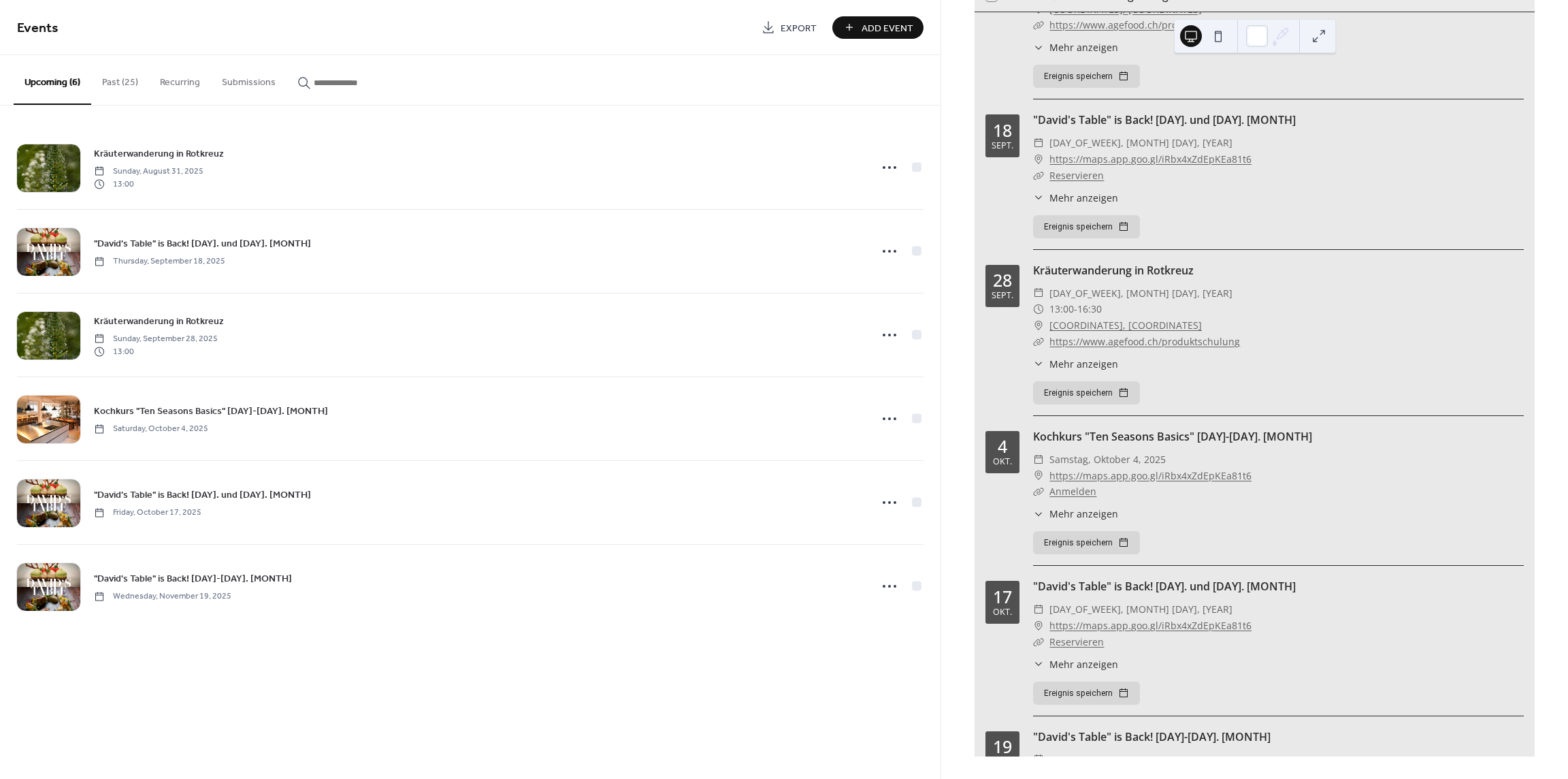 scroll, scrollTop: 0, scrollLeft: 0, axis: both 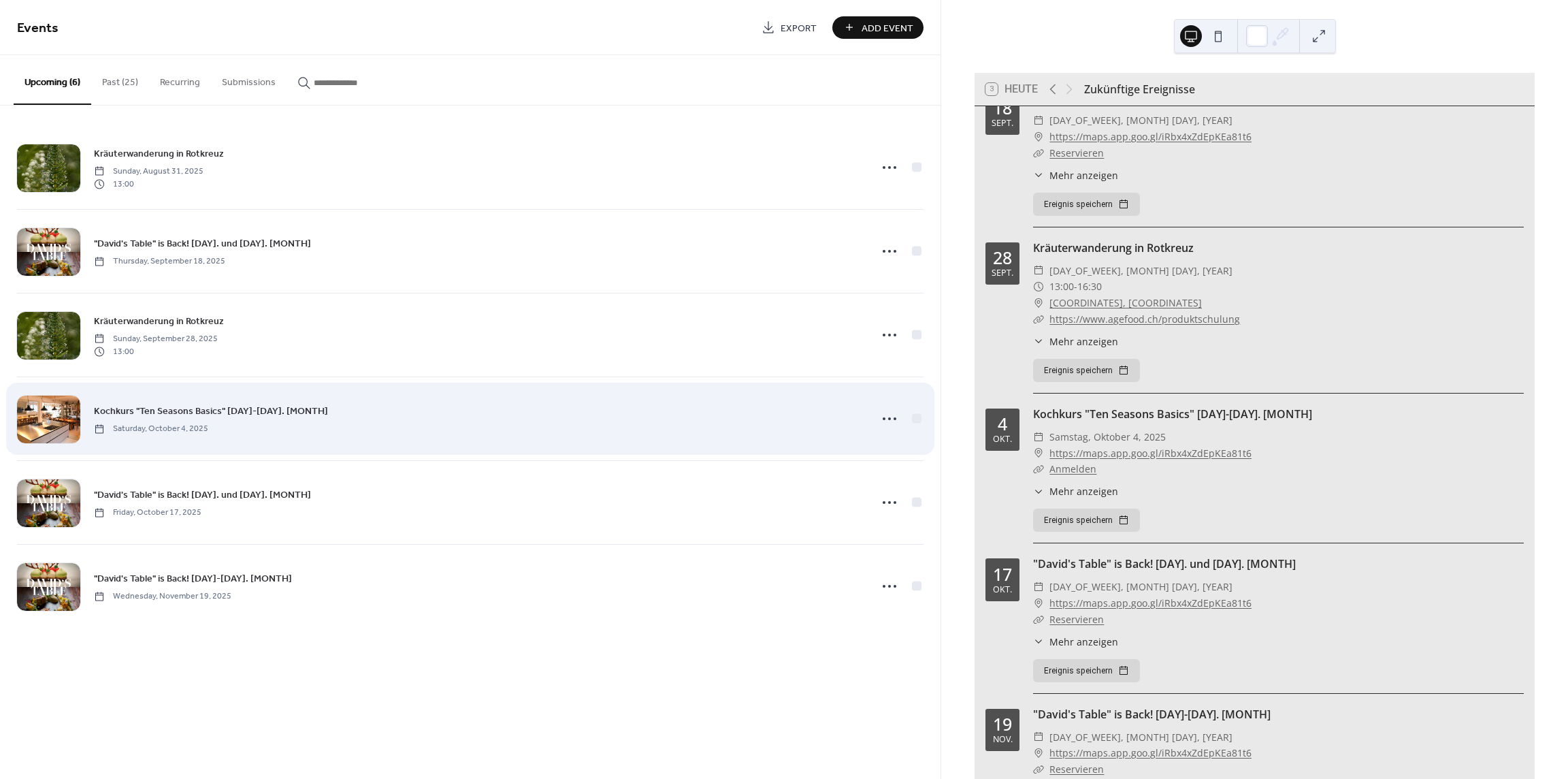 click on "Kochkurs "Ten Seasons Basics"  [DAY]-[DAY]. [MONTH]" at bounding box center [211, 411] 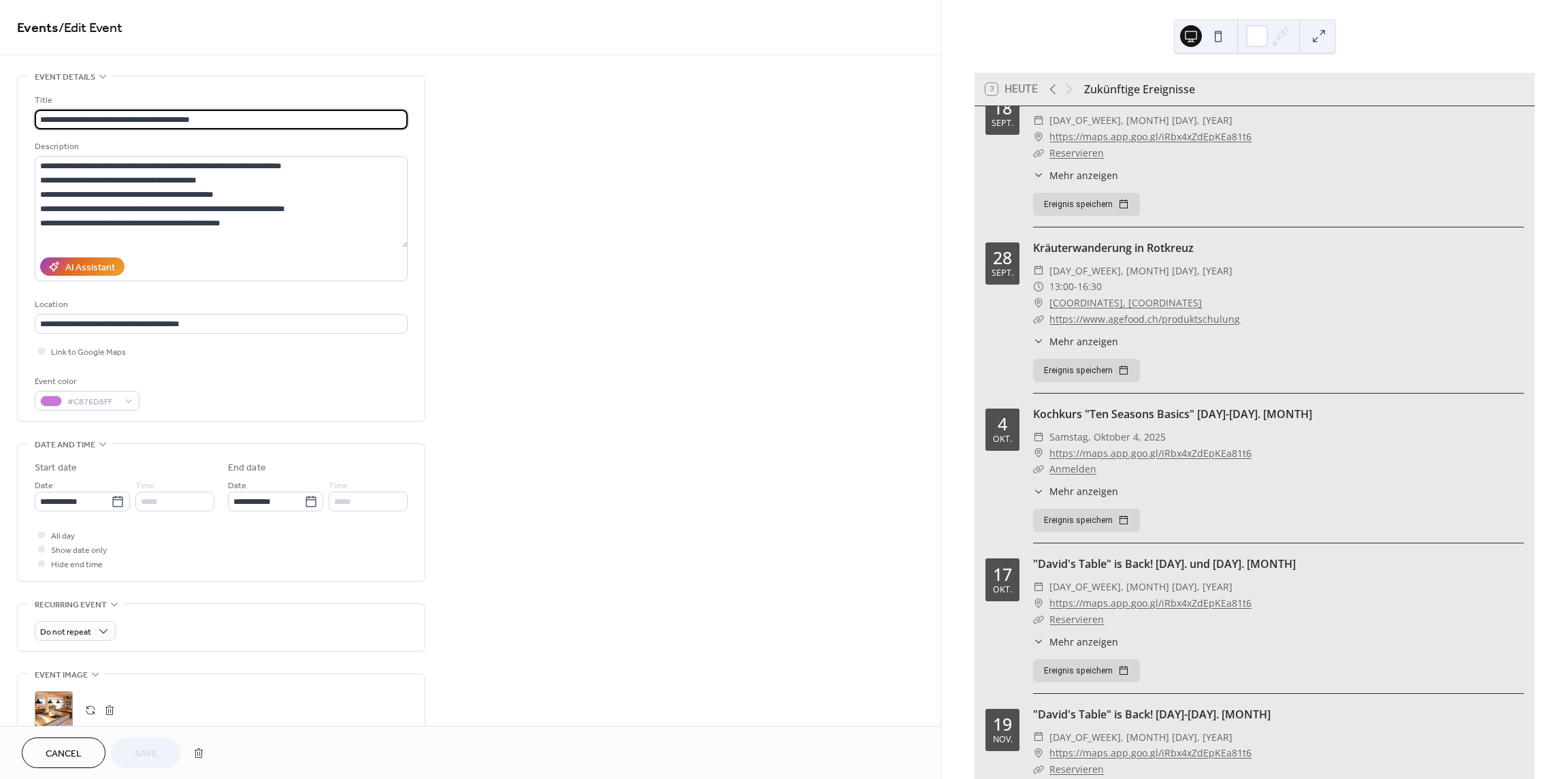 click on "**********" at bounding box center (221, 119) 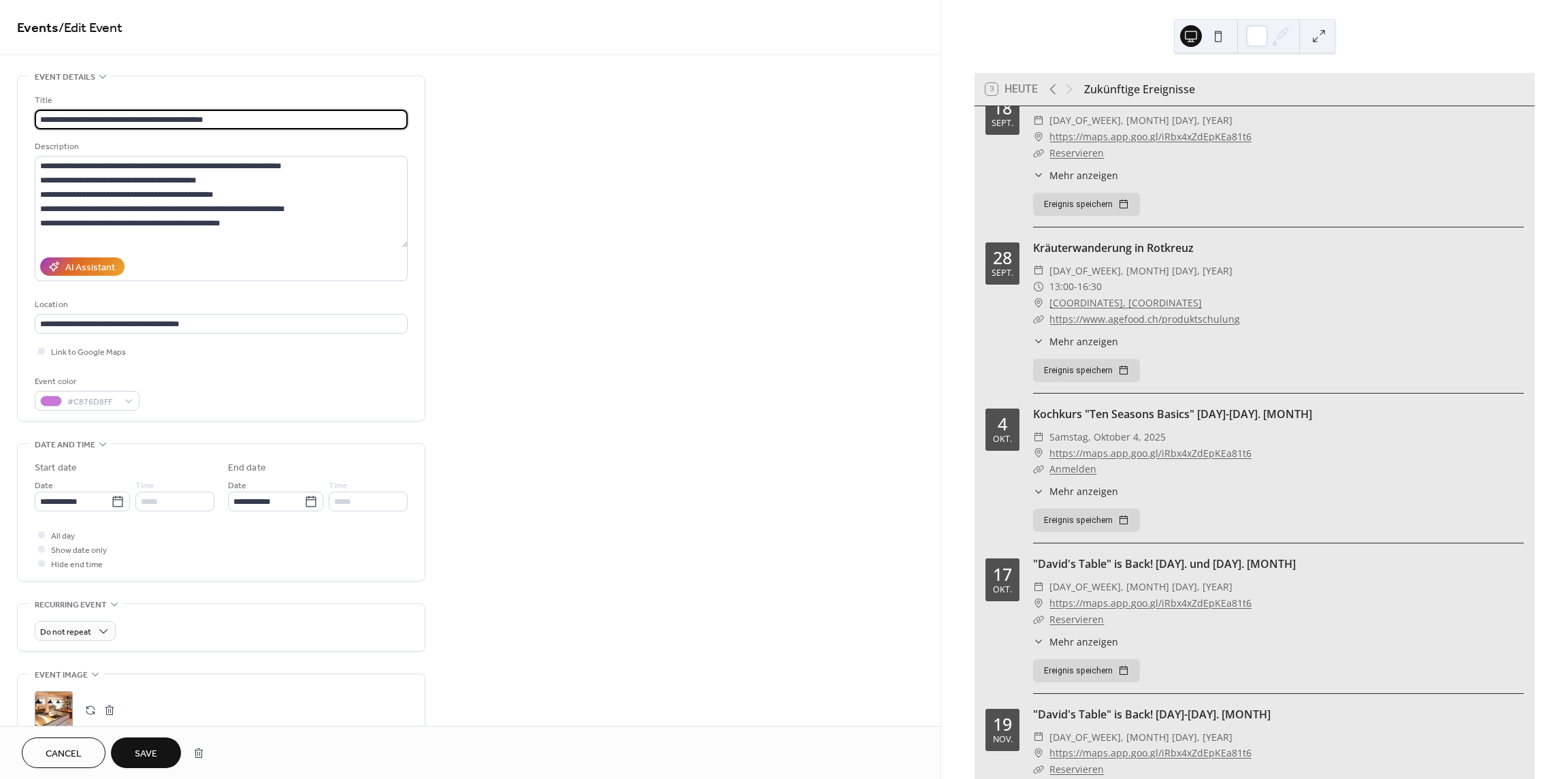 type on "**********" 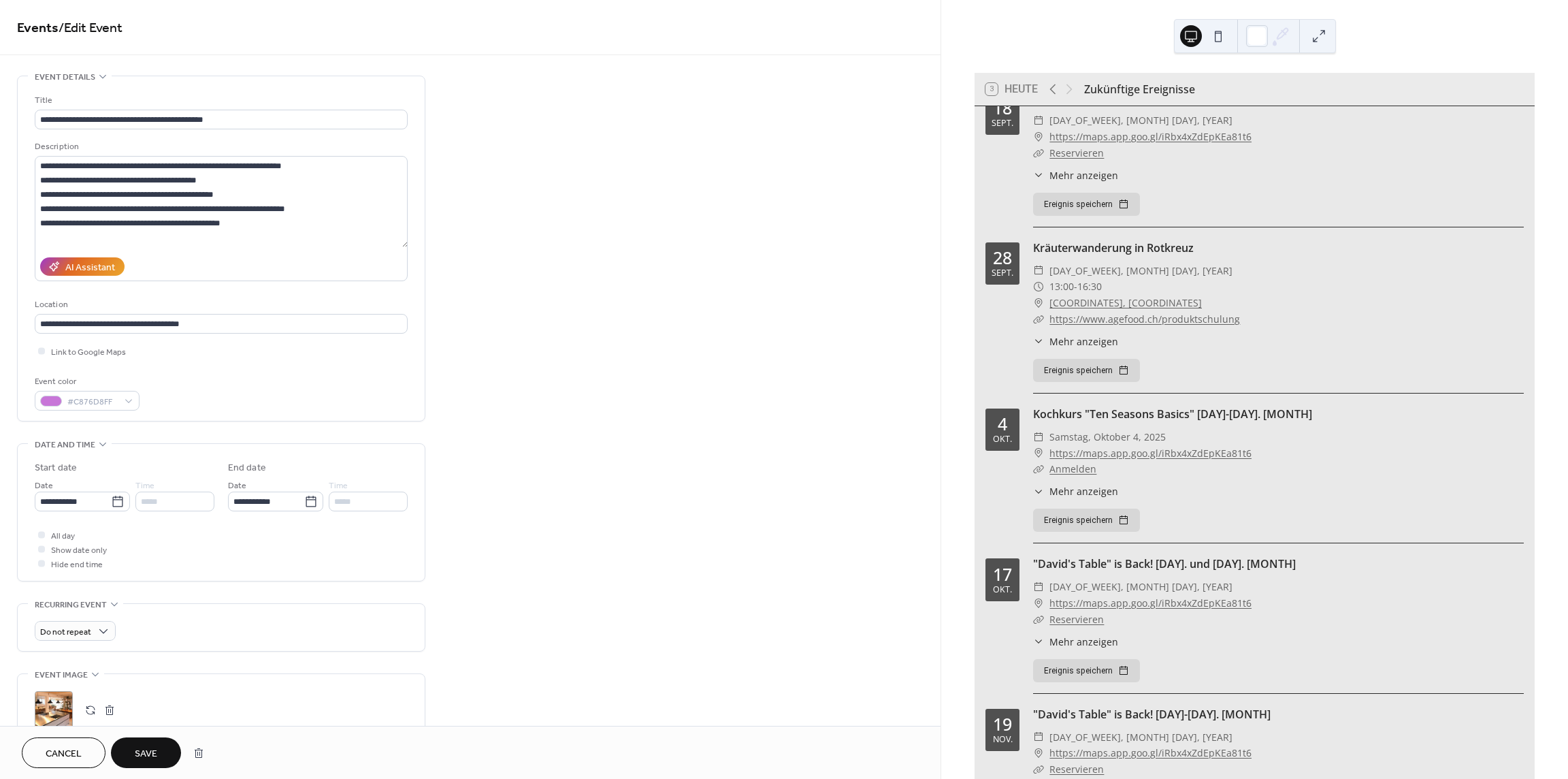 click on "Save" at bounding box center [146, 754] 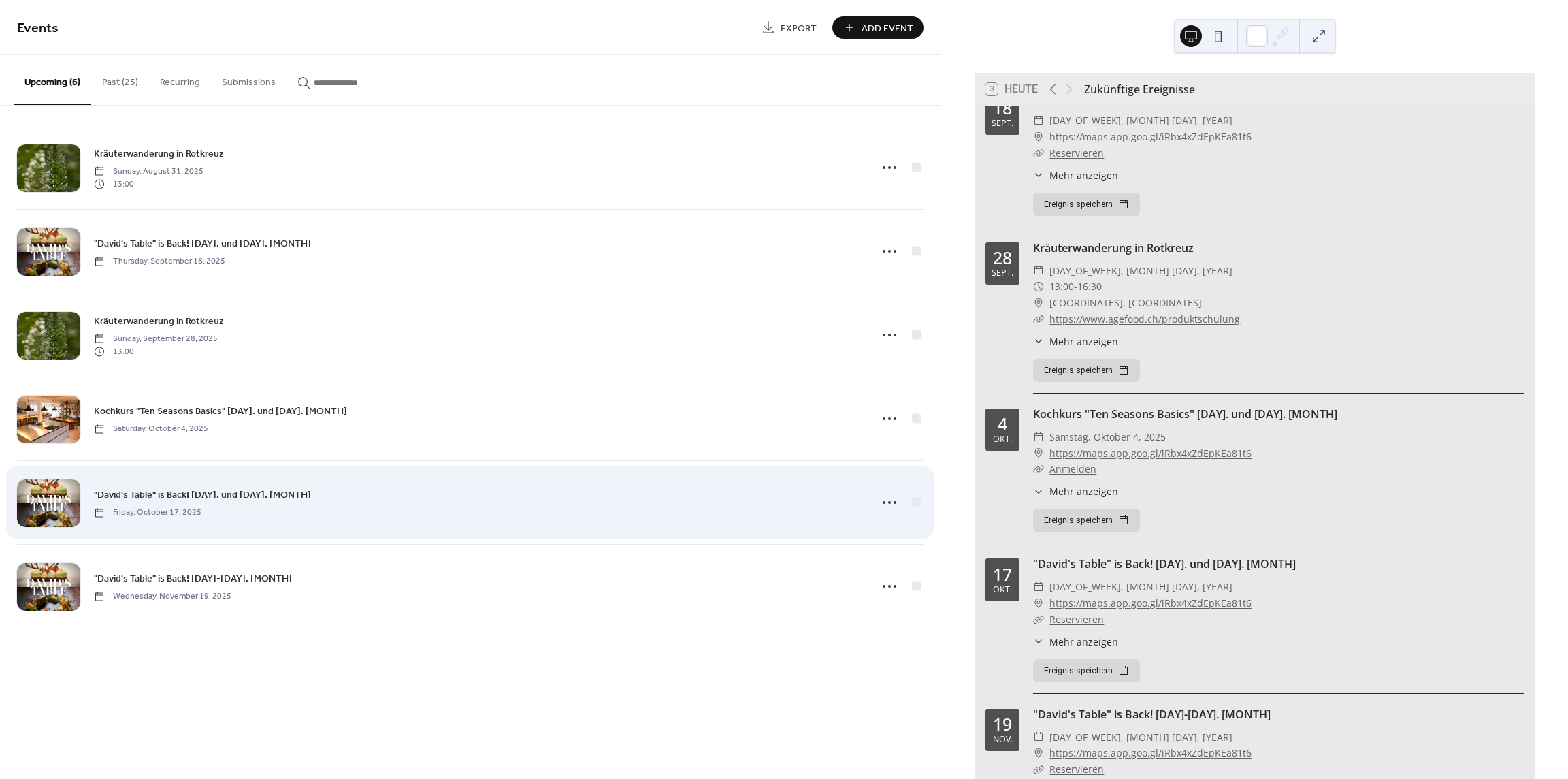 click on ""David's Table" is Back!  [DAY]. und [DAY]. [MONTH]" at bounding box center (202, 495) 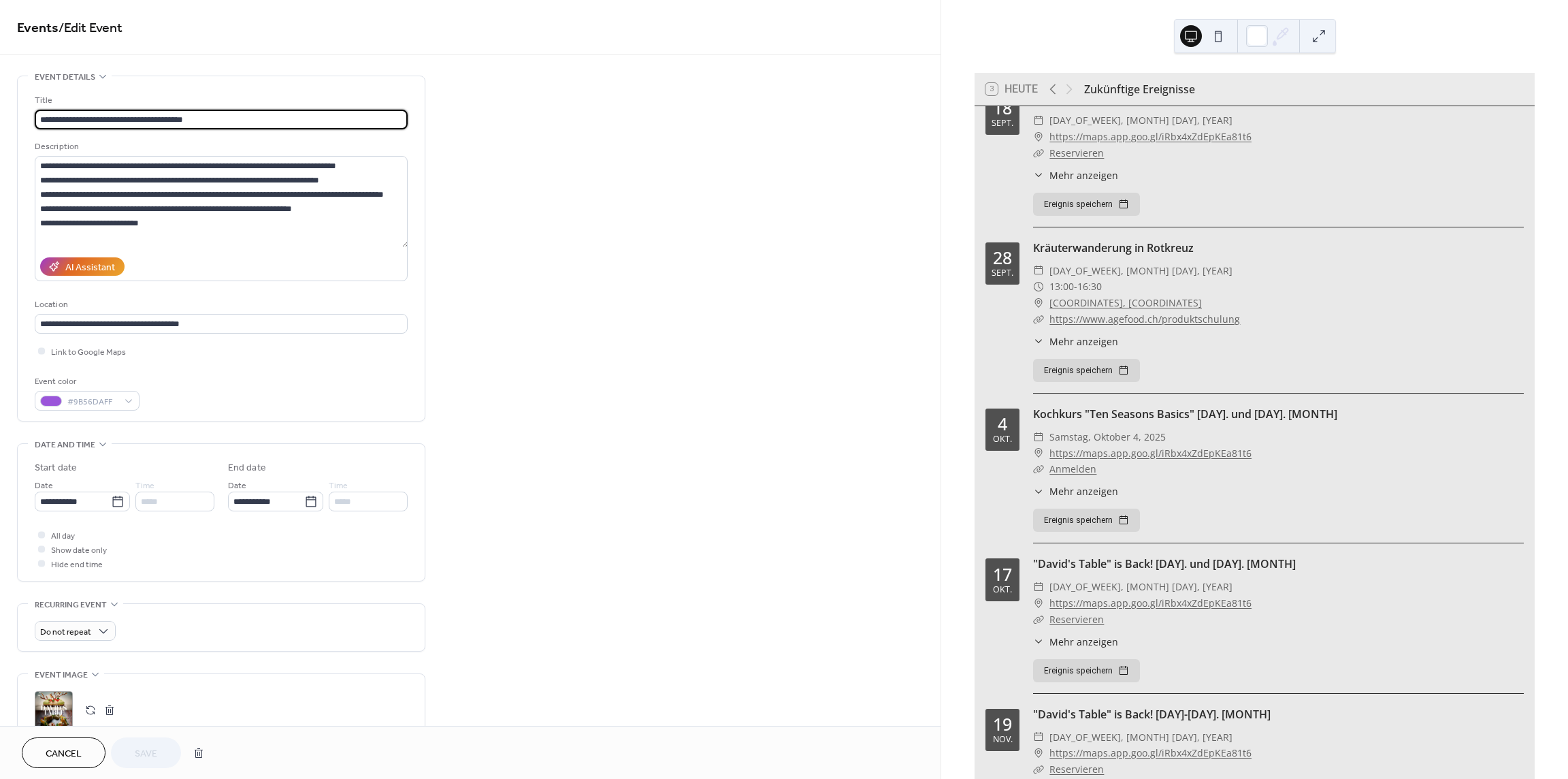 click on "**********" at bounding box center [221, 119] 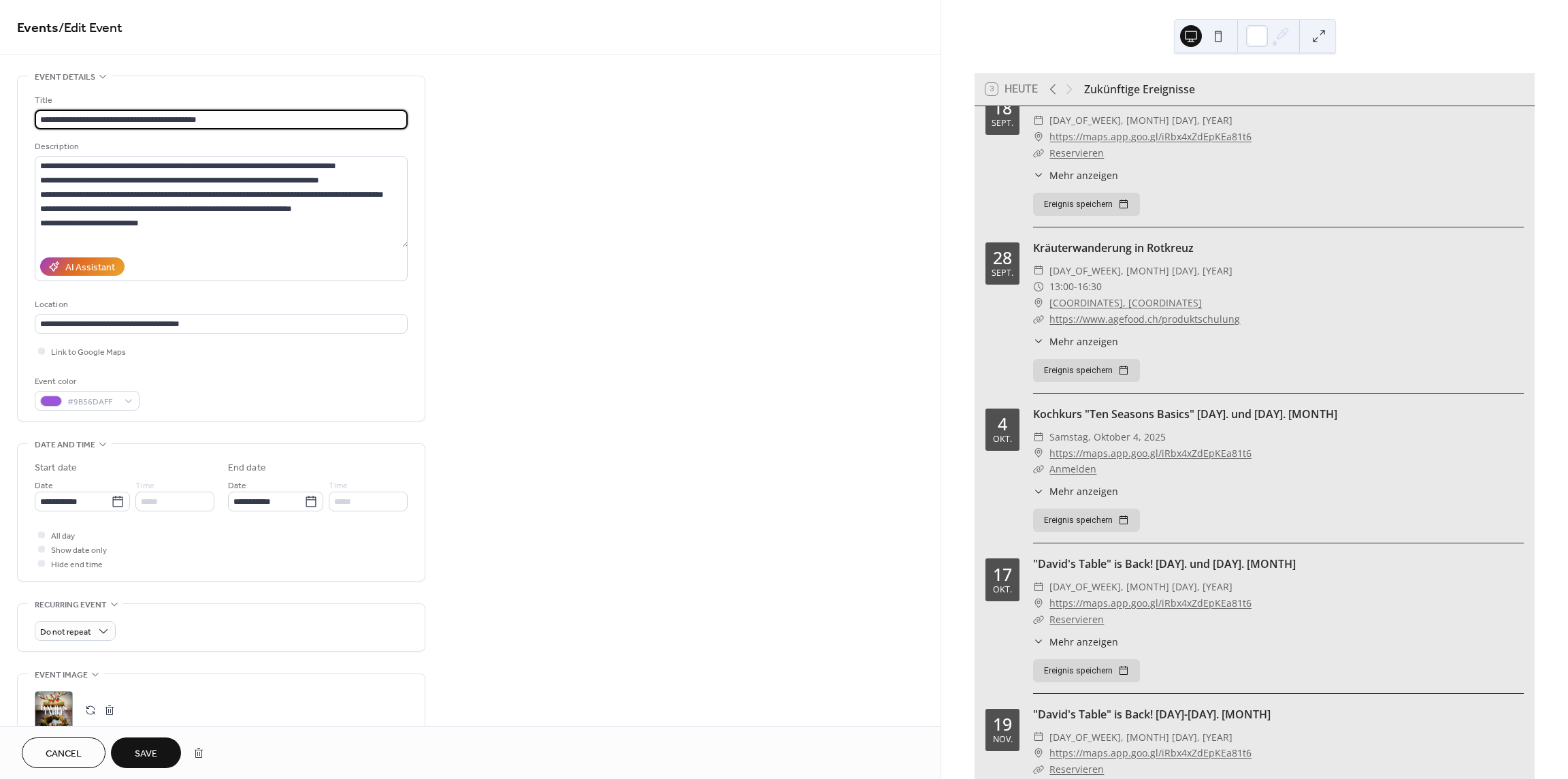 type on "**********" 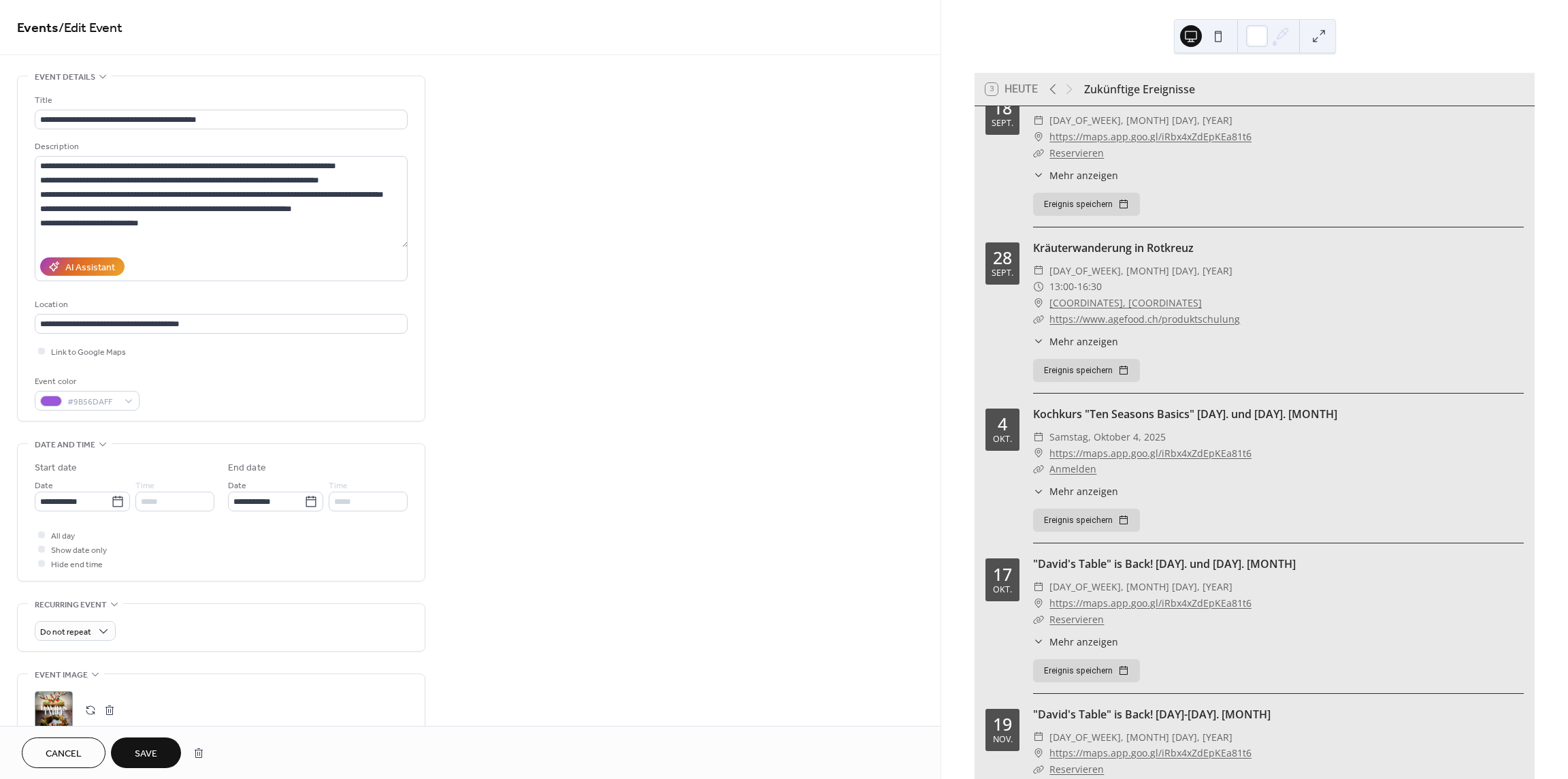 click on "Save" at bounding box center [146, 754] 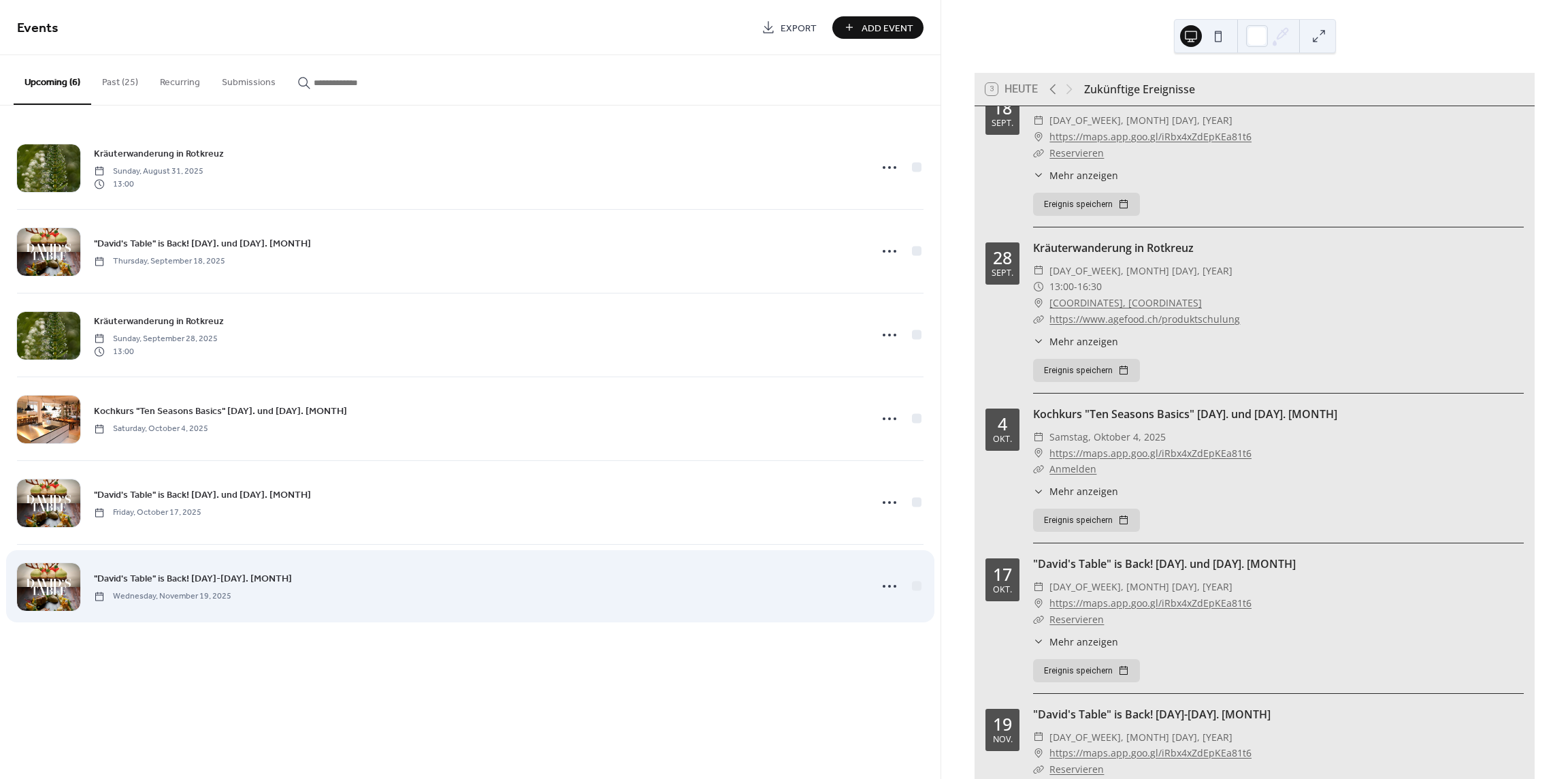 click on ""David's Table" is Back!  [DAY]-[DAY]. [MONTH]" at bounding box center (193, 579) 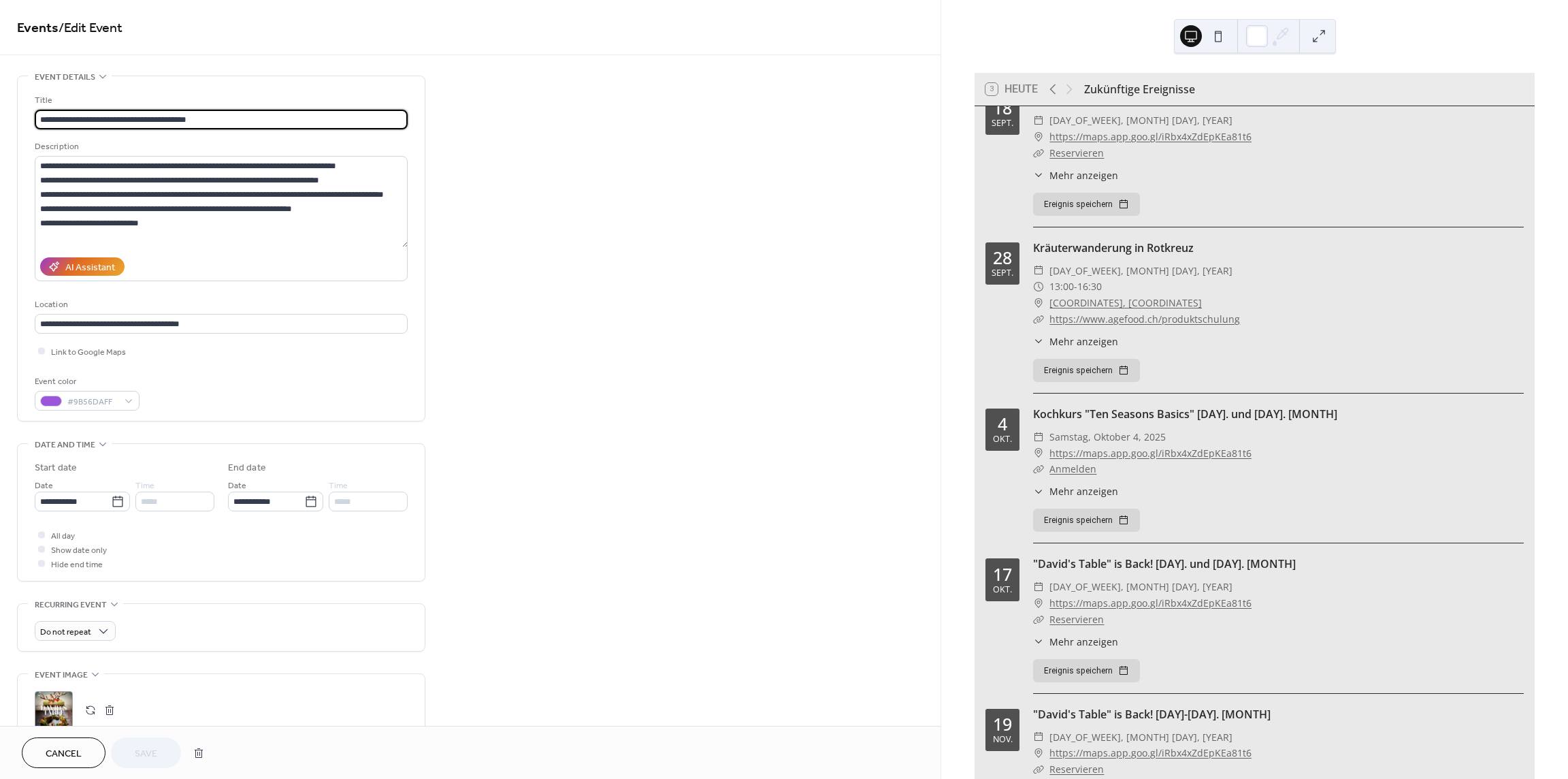 click on "**********" at bounding box center [221, 119] 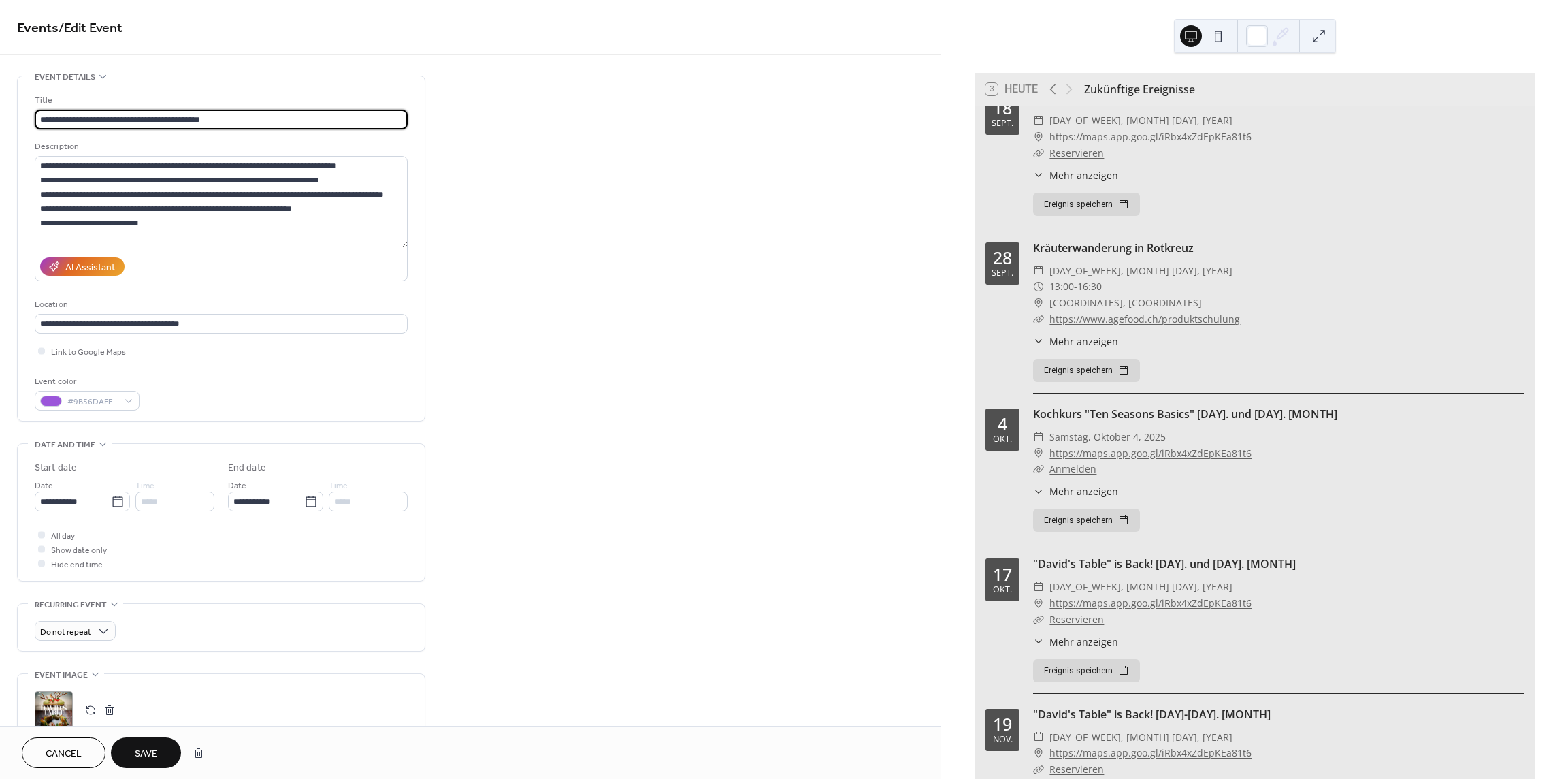 type on "**********" 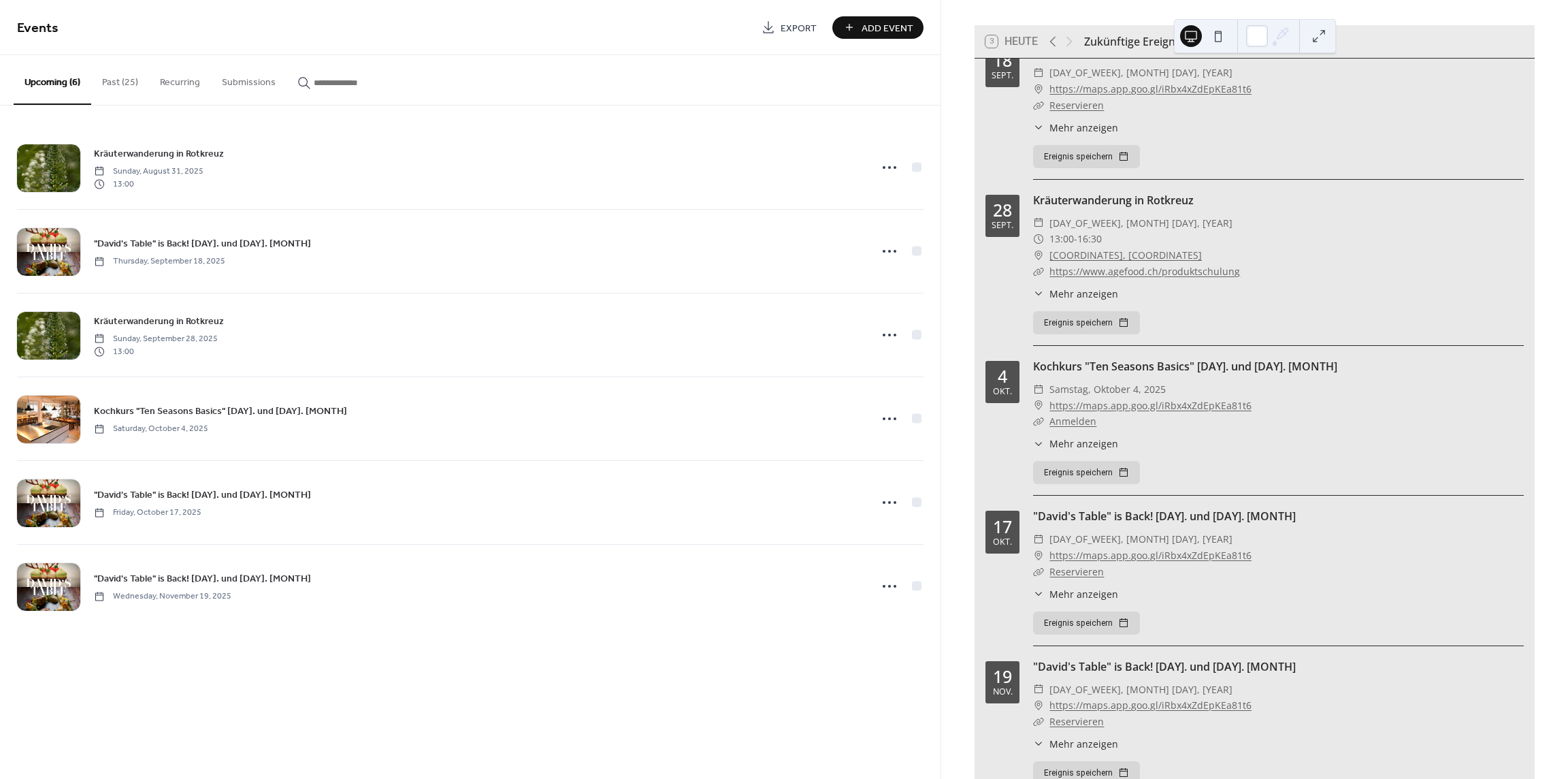 scroll, scrollTop: 94, scrollLeft: 0, axis: vertical 